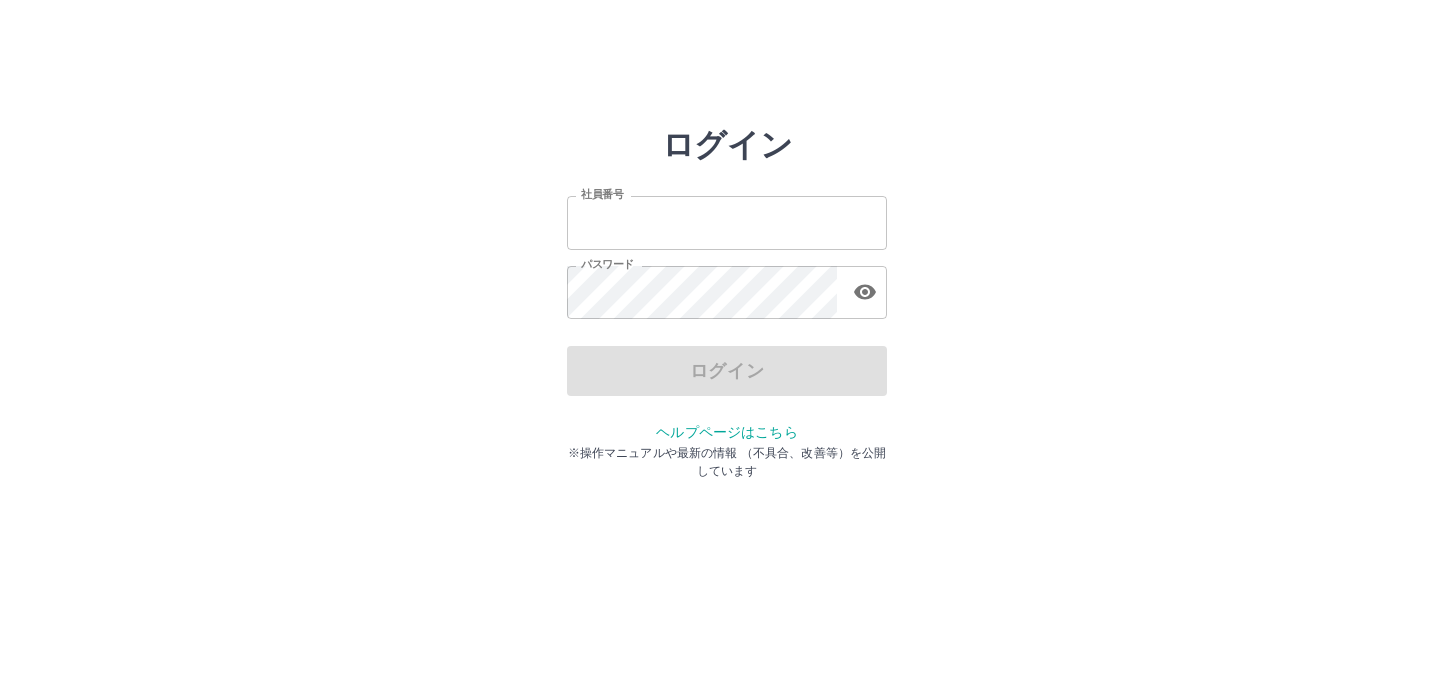 scroll, scrollTop: 0, scrollLeft: 0, axis: both 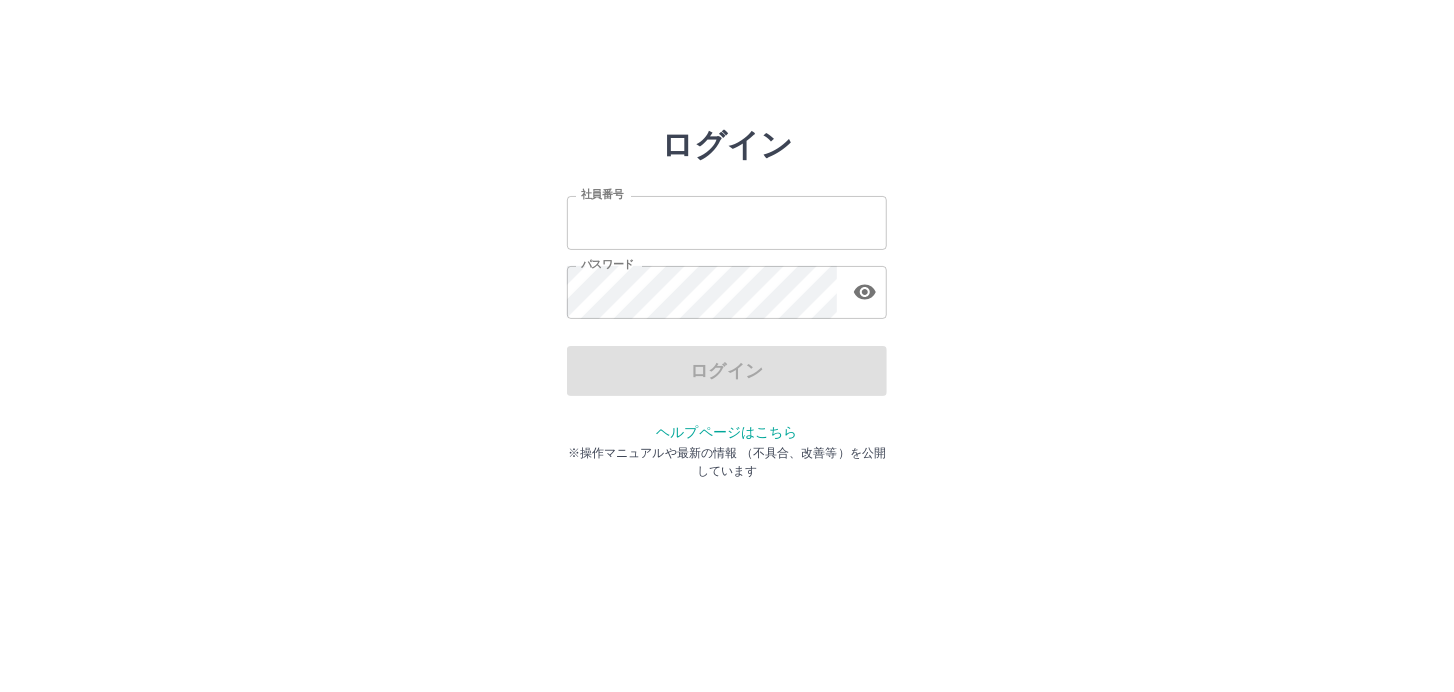 type on "*******" 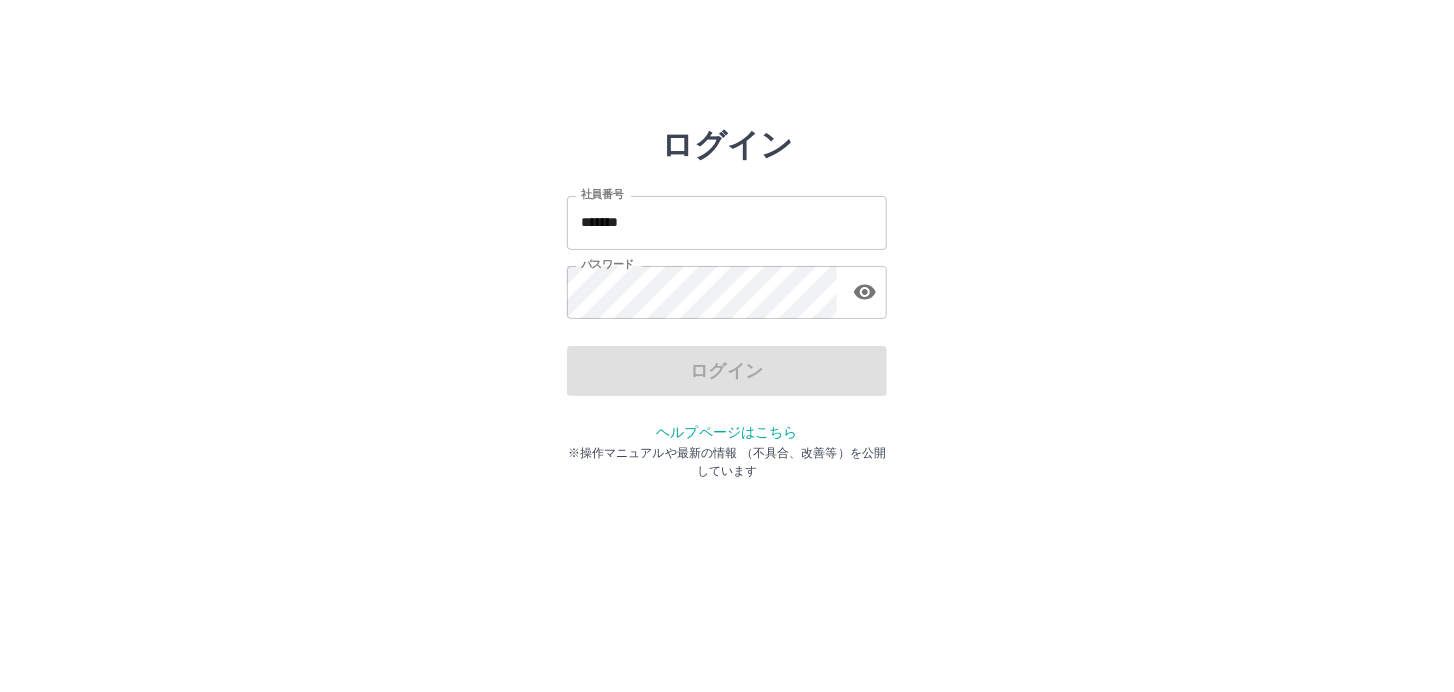 click on "ログイン" at bounding box center [727, 371] 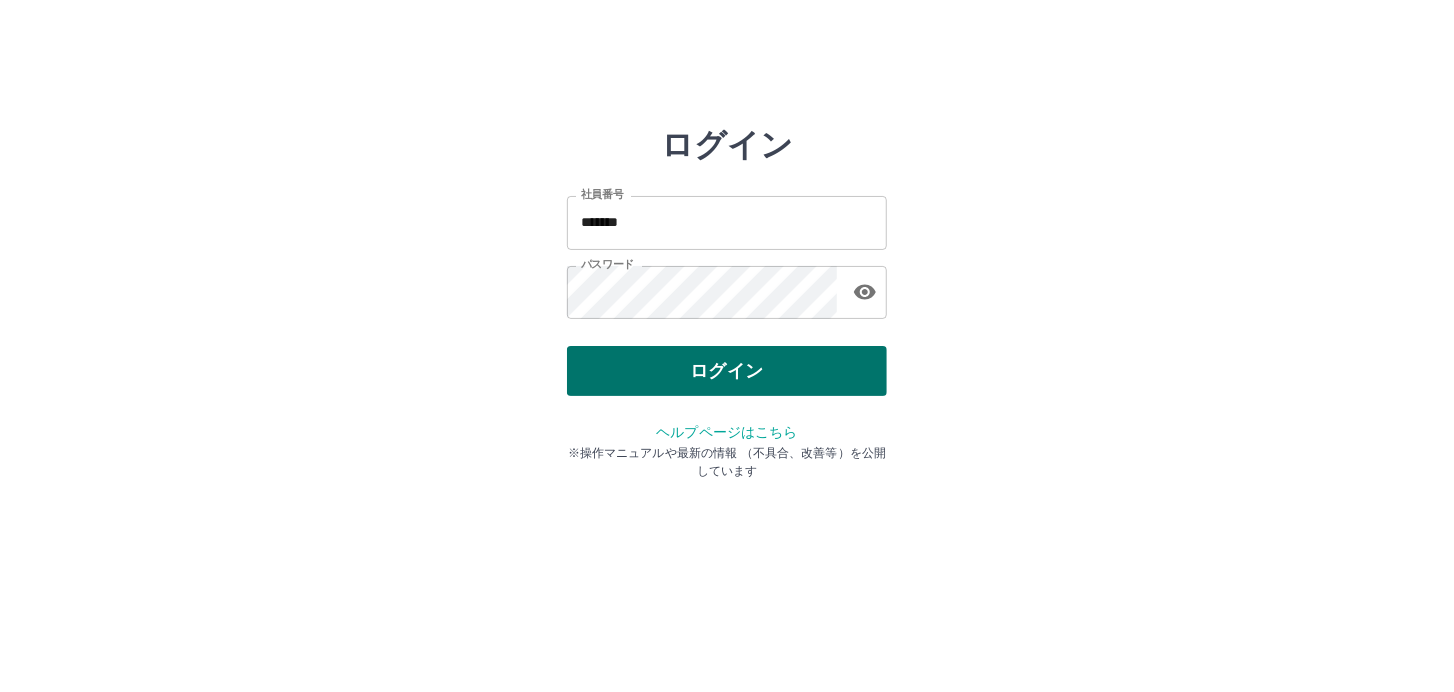 click on "ログイン" at bounding box center [727, 371] 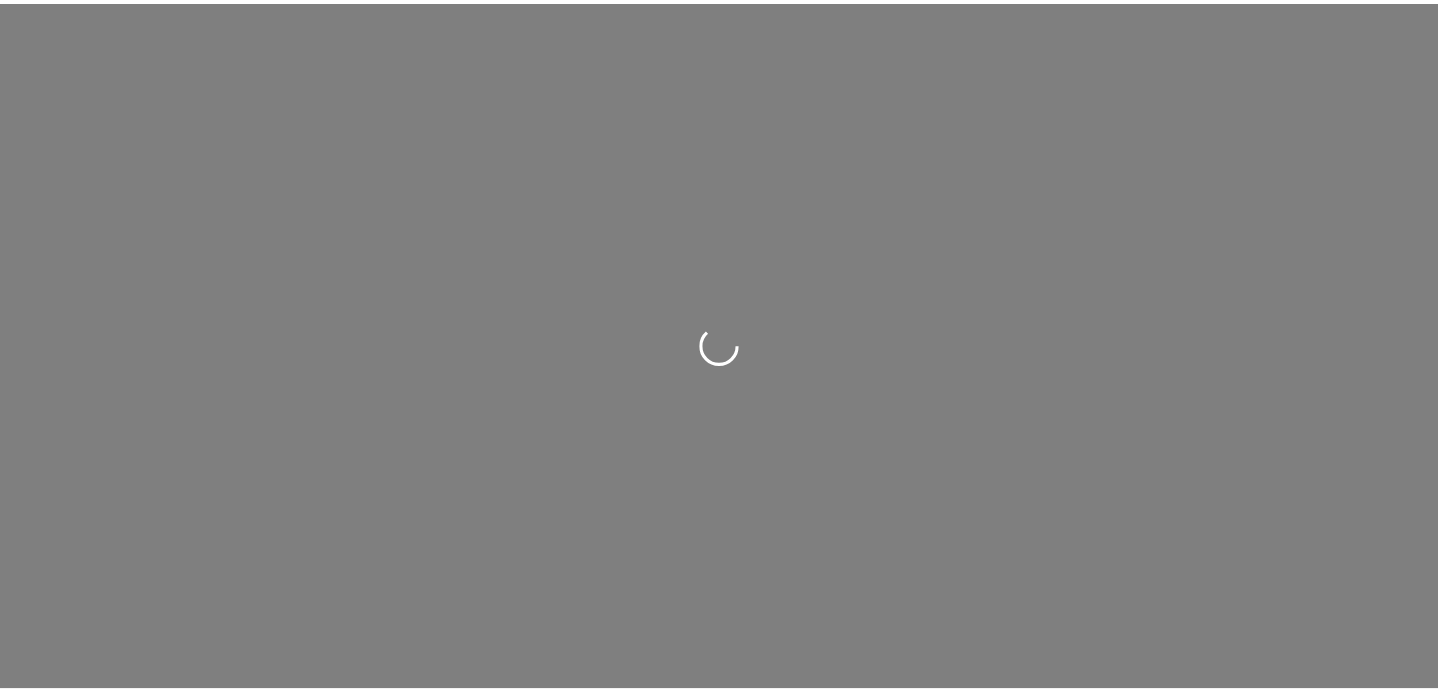scroll, scrollTop: 0, scrollLeft: 0, axis: both 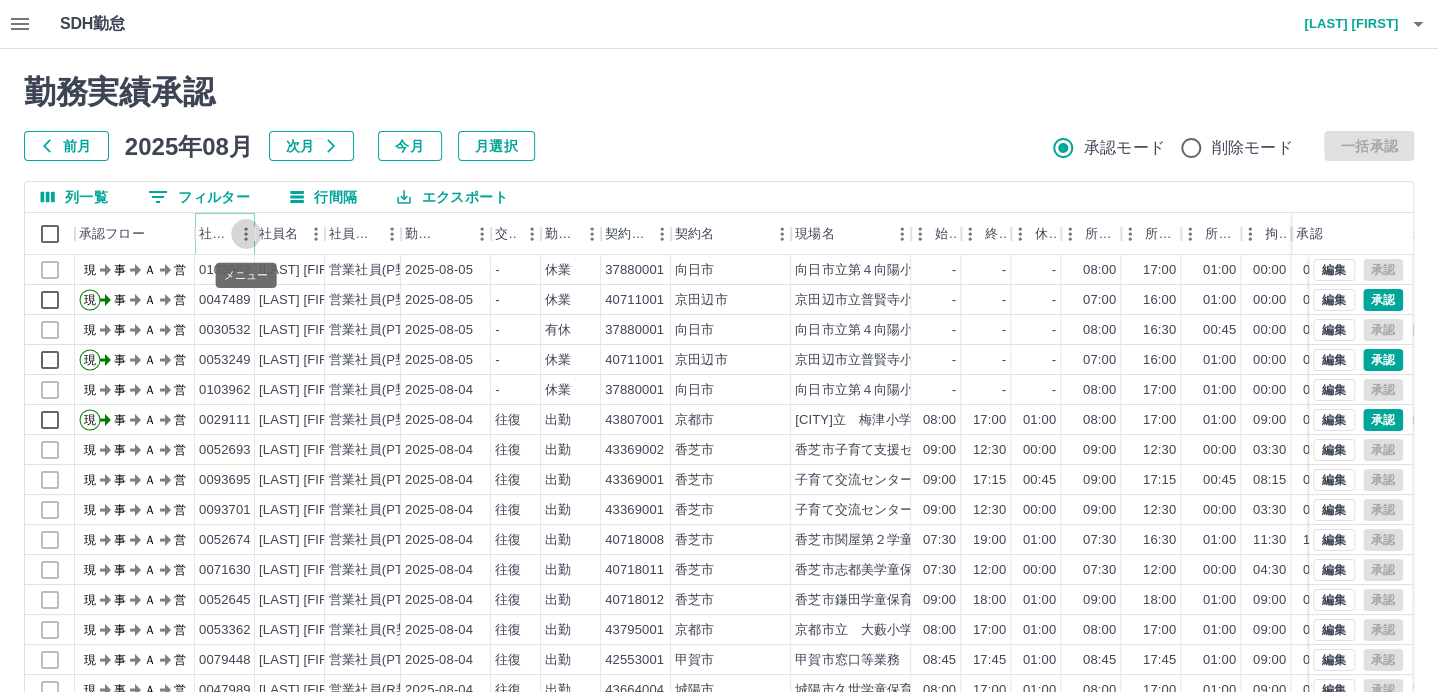 click 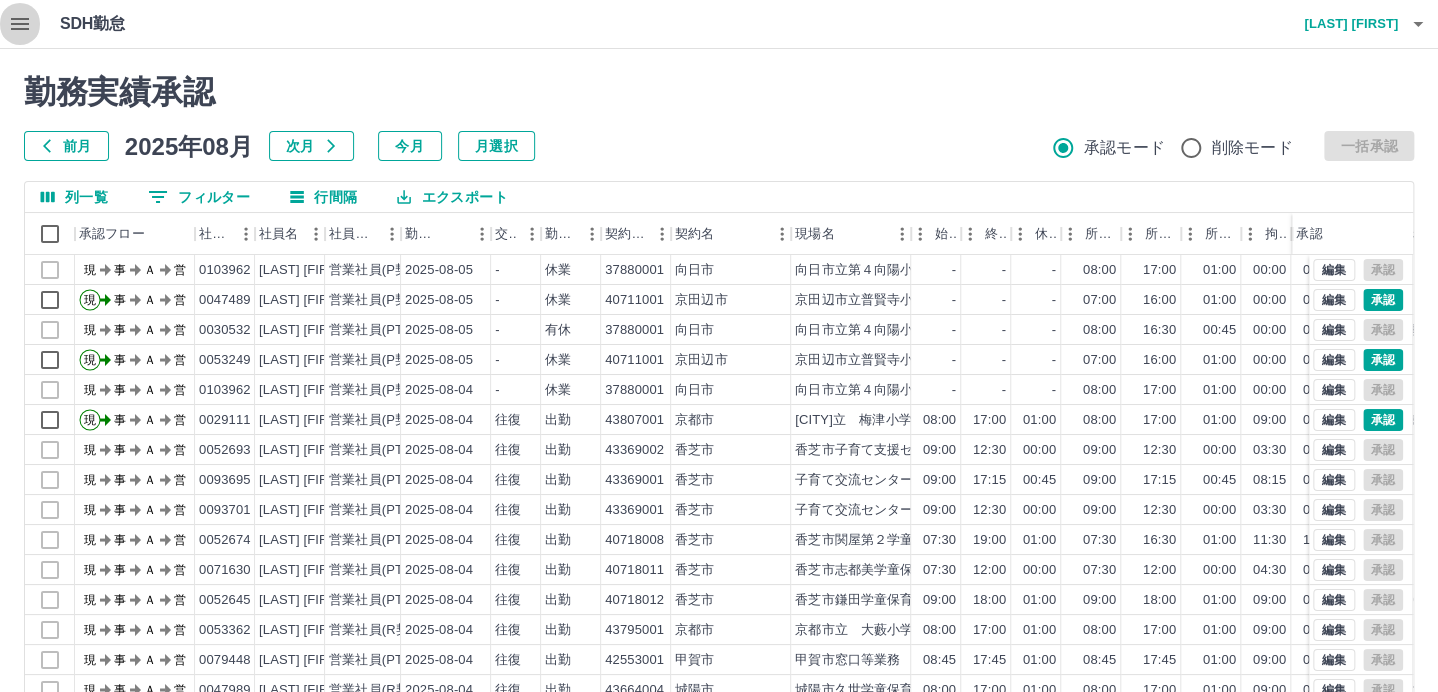 click 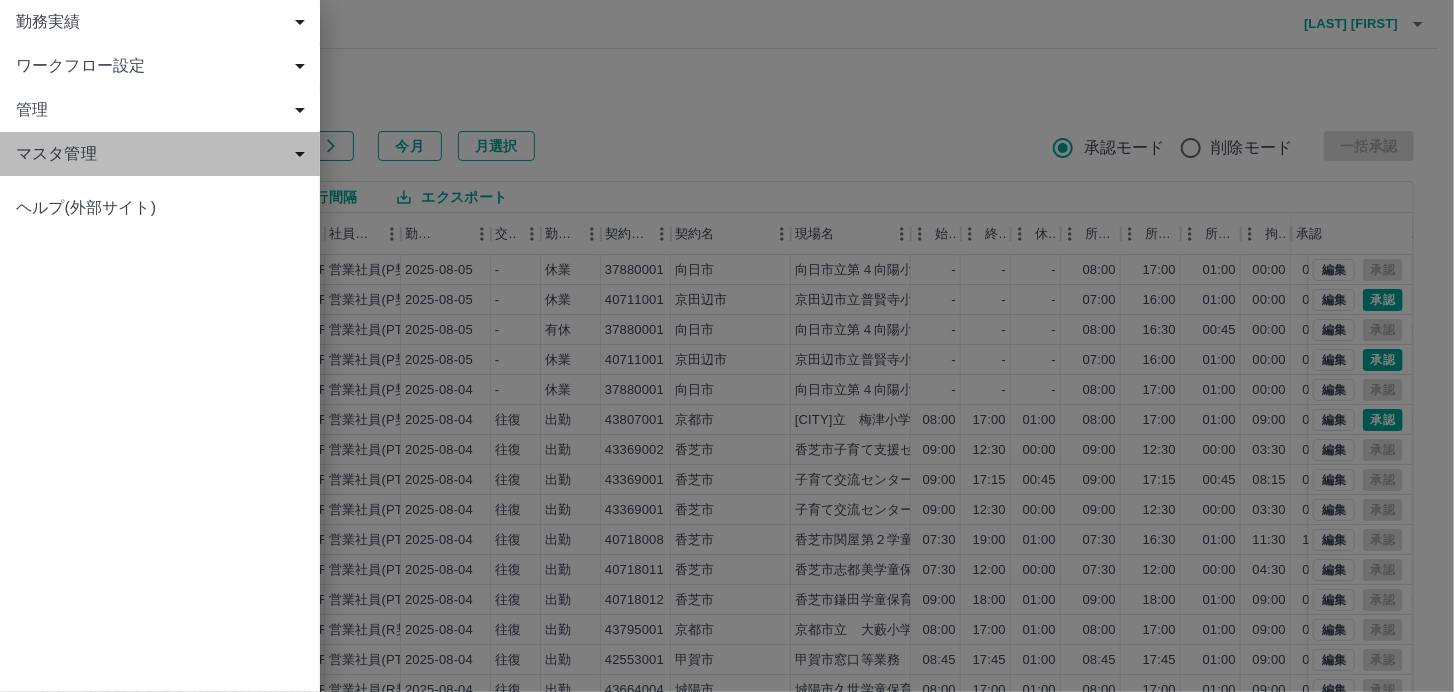 click on "マスタ管理" at bounding box center [164, 154] 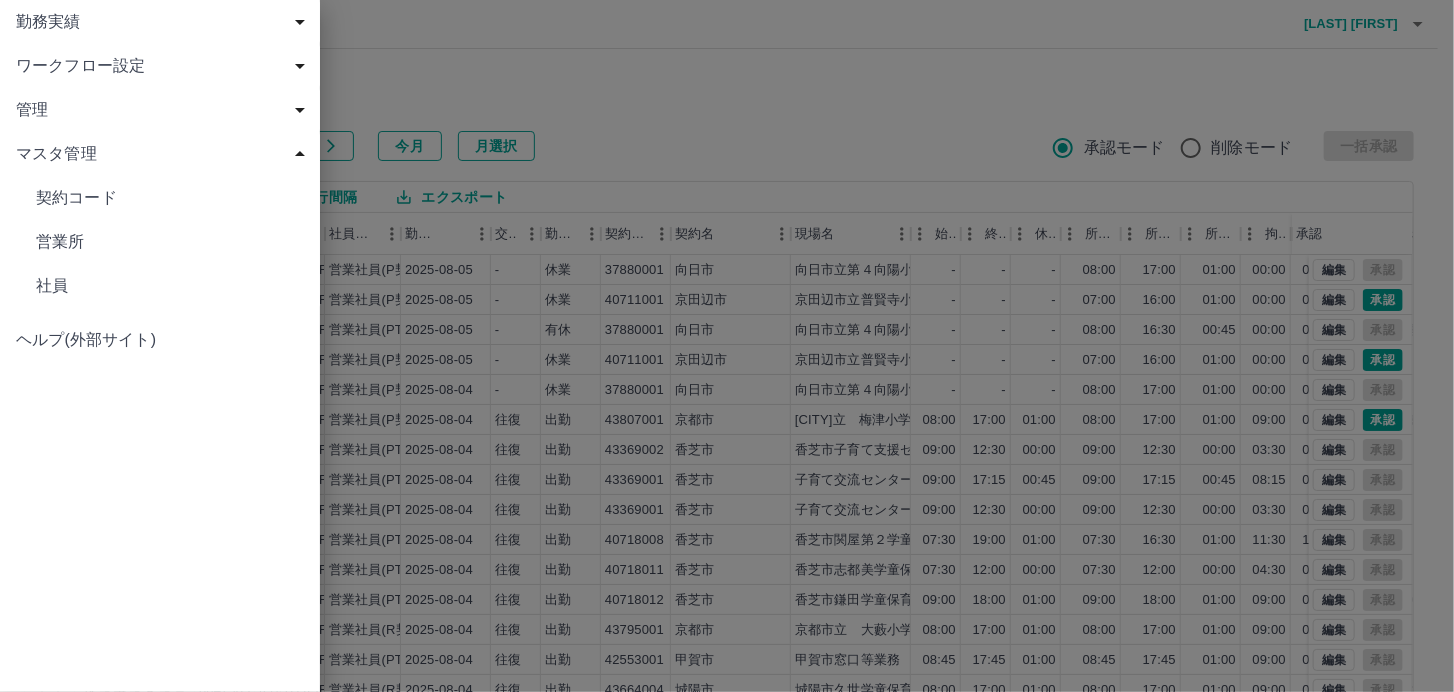 click on "社員" at bounding box center [170, 286] 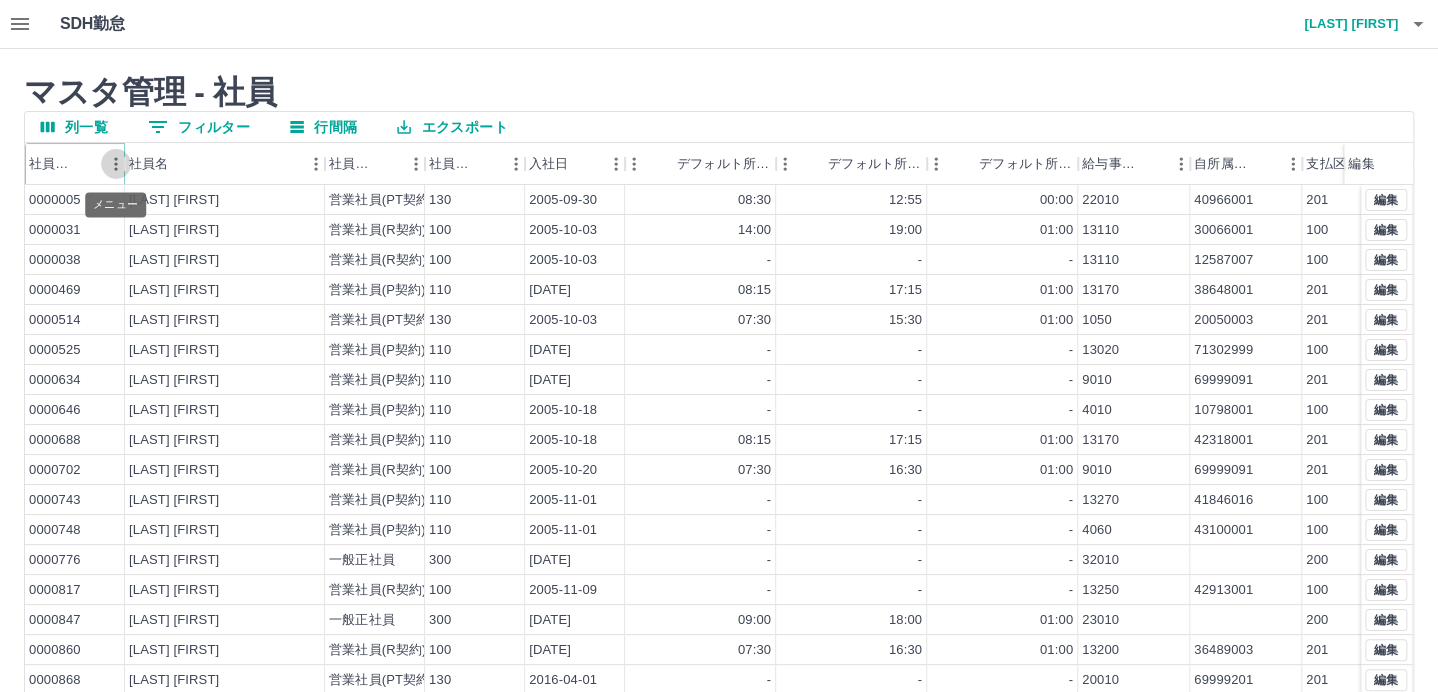 click 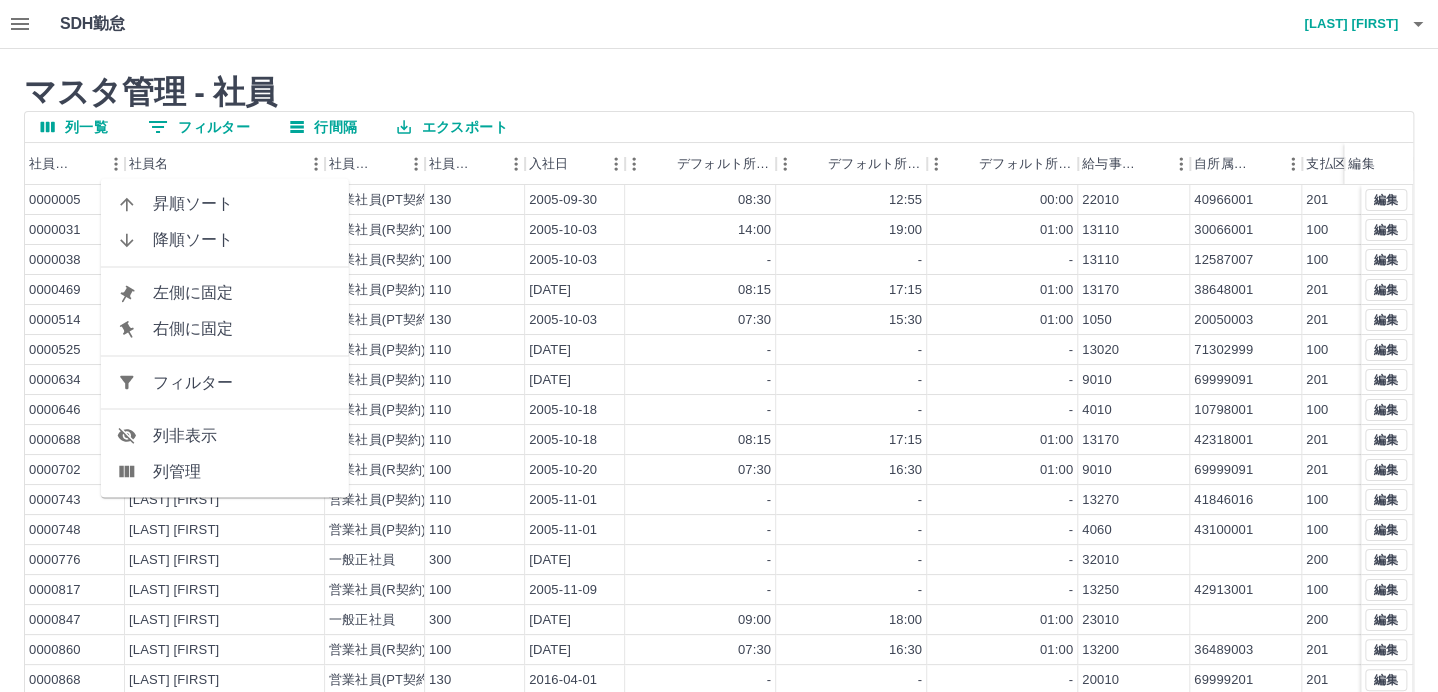 click on "フィルター" at bounding box center [243, 382] 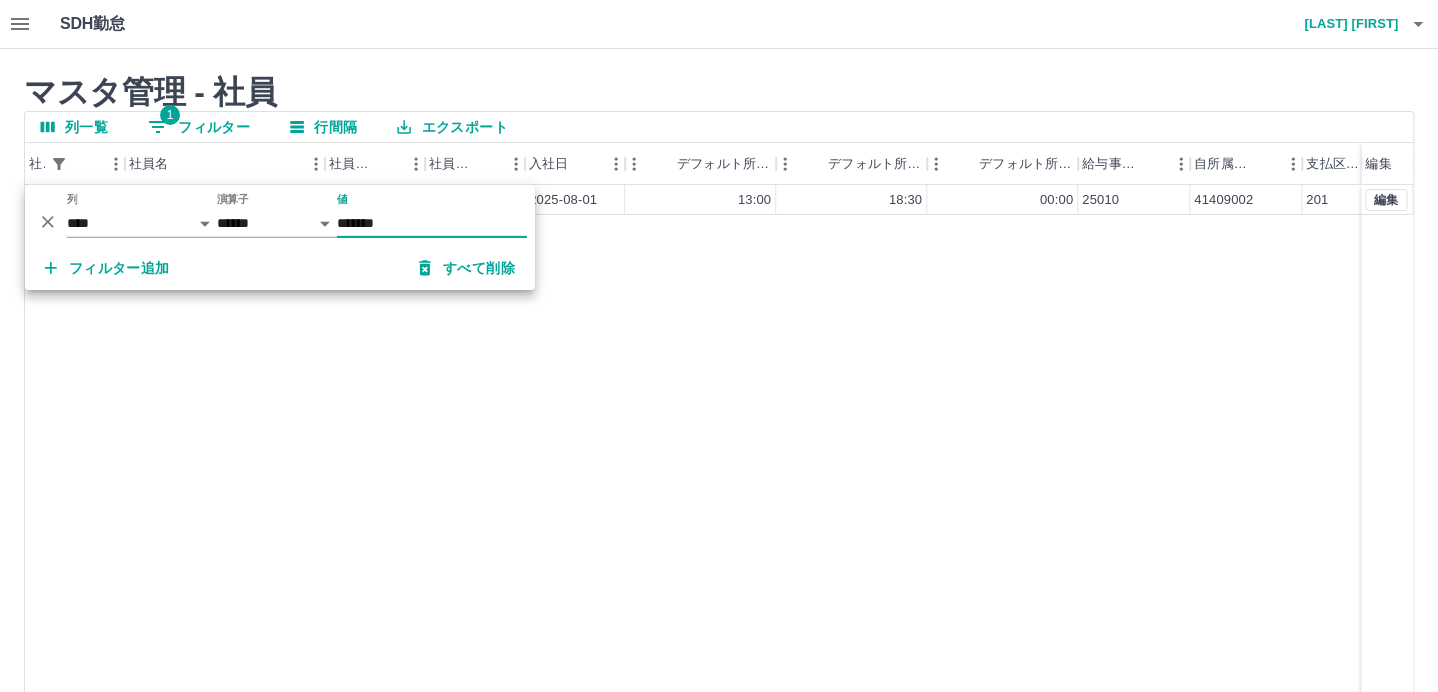 type on "*******" 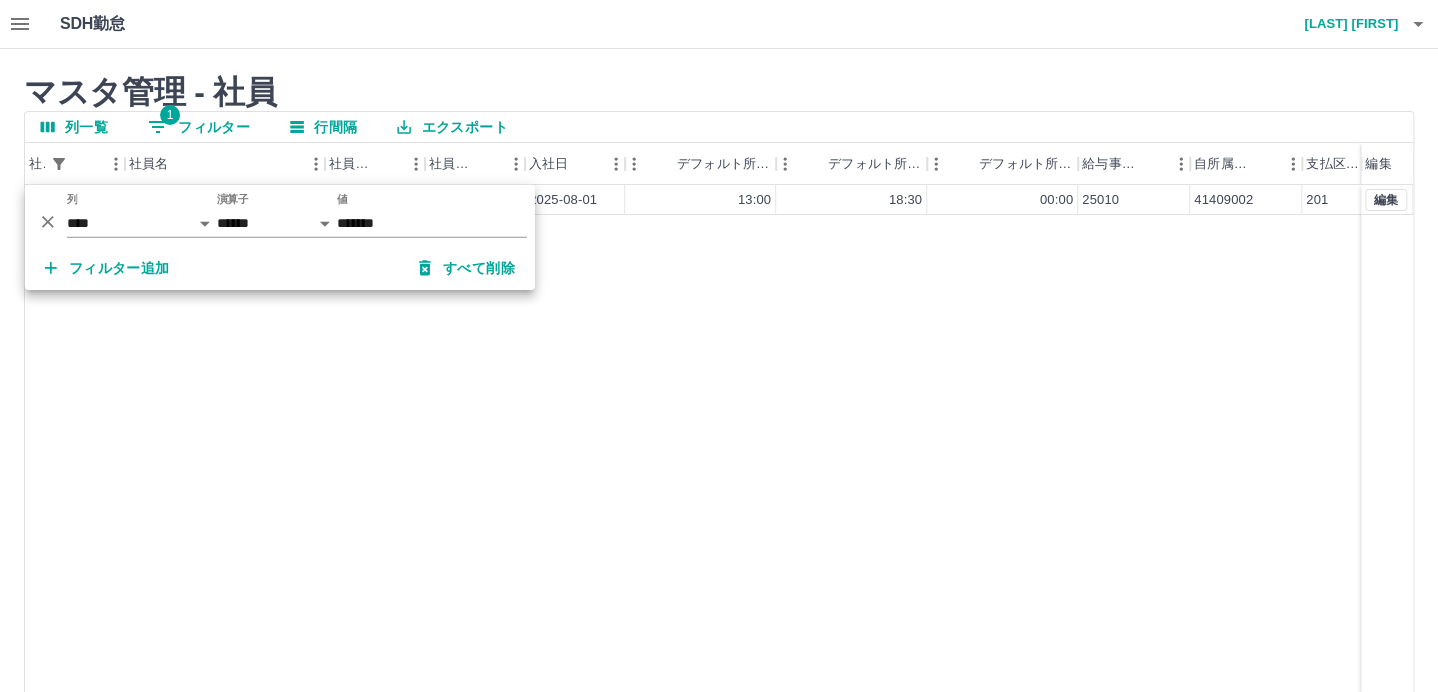 click on "マスタ管理 - 社員" at bounding box center [719, 92] 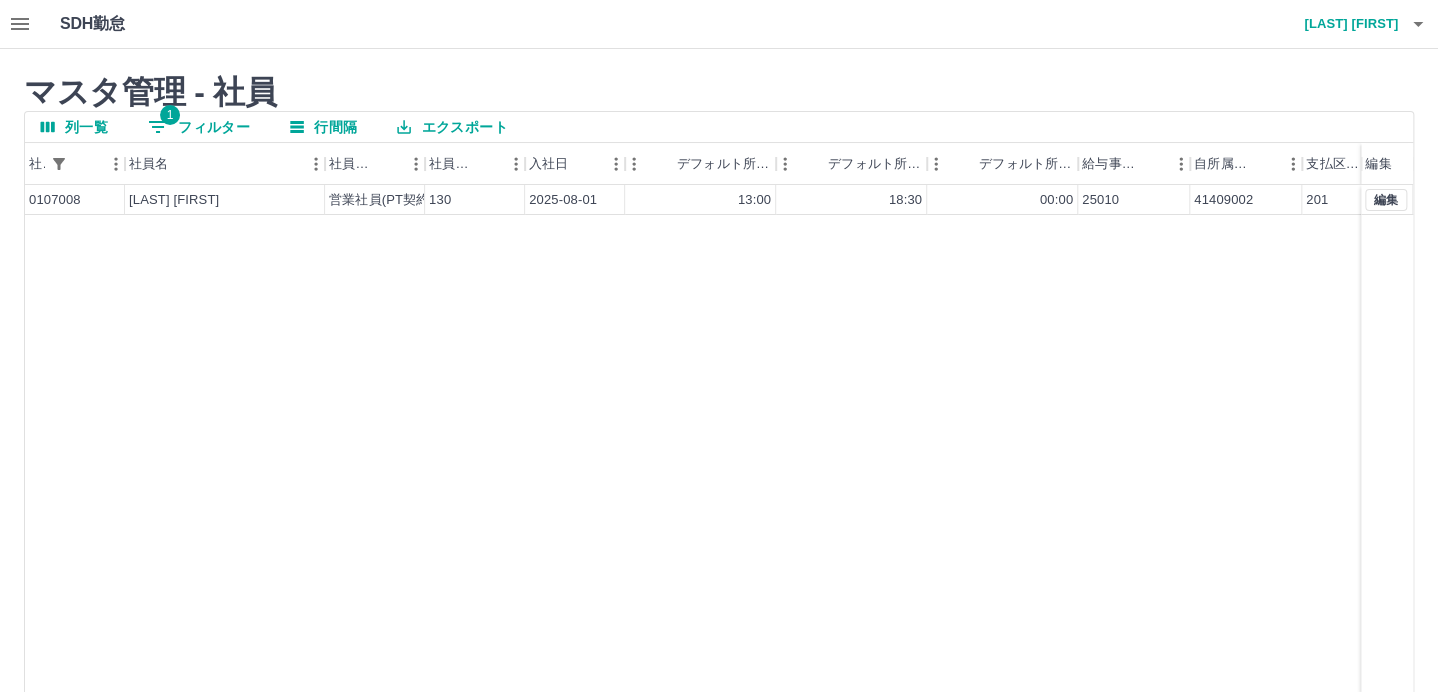 click on "マスタ管理 - 社員" at bounding box center [719, 92] 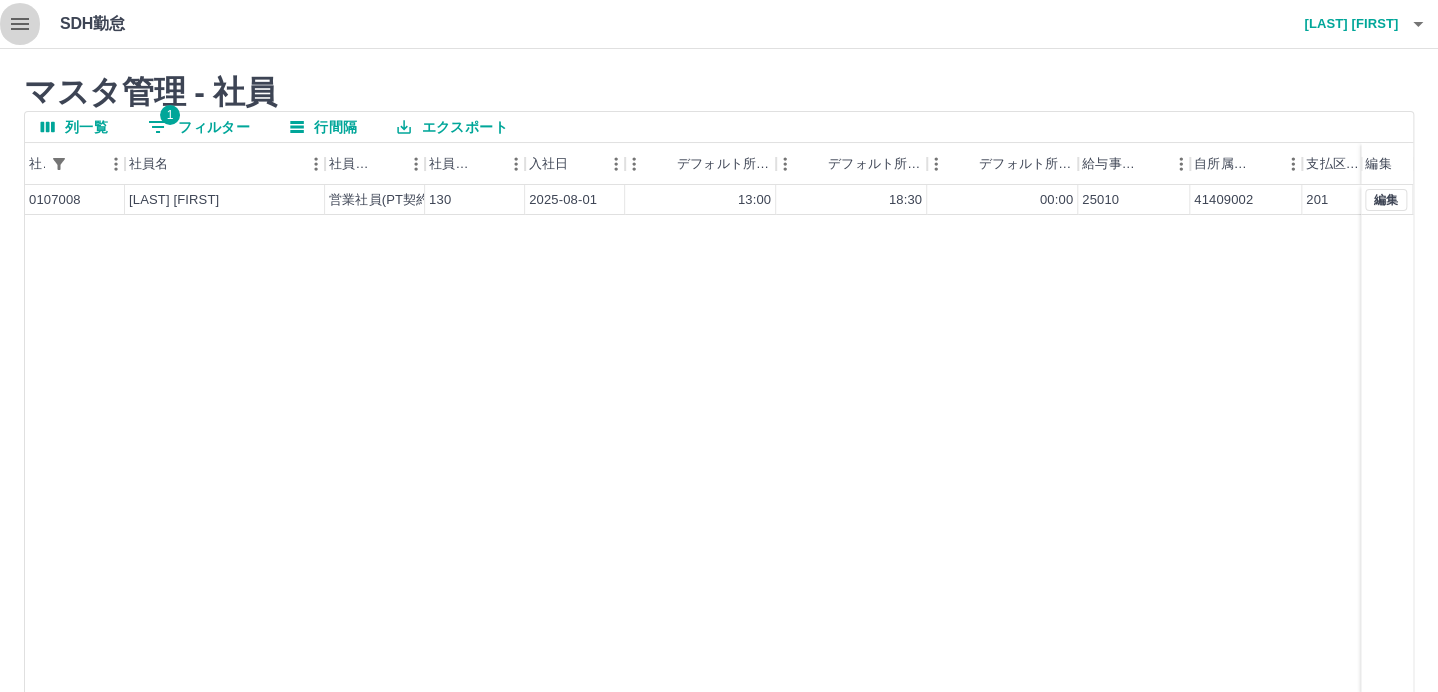 click 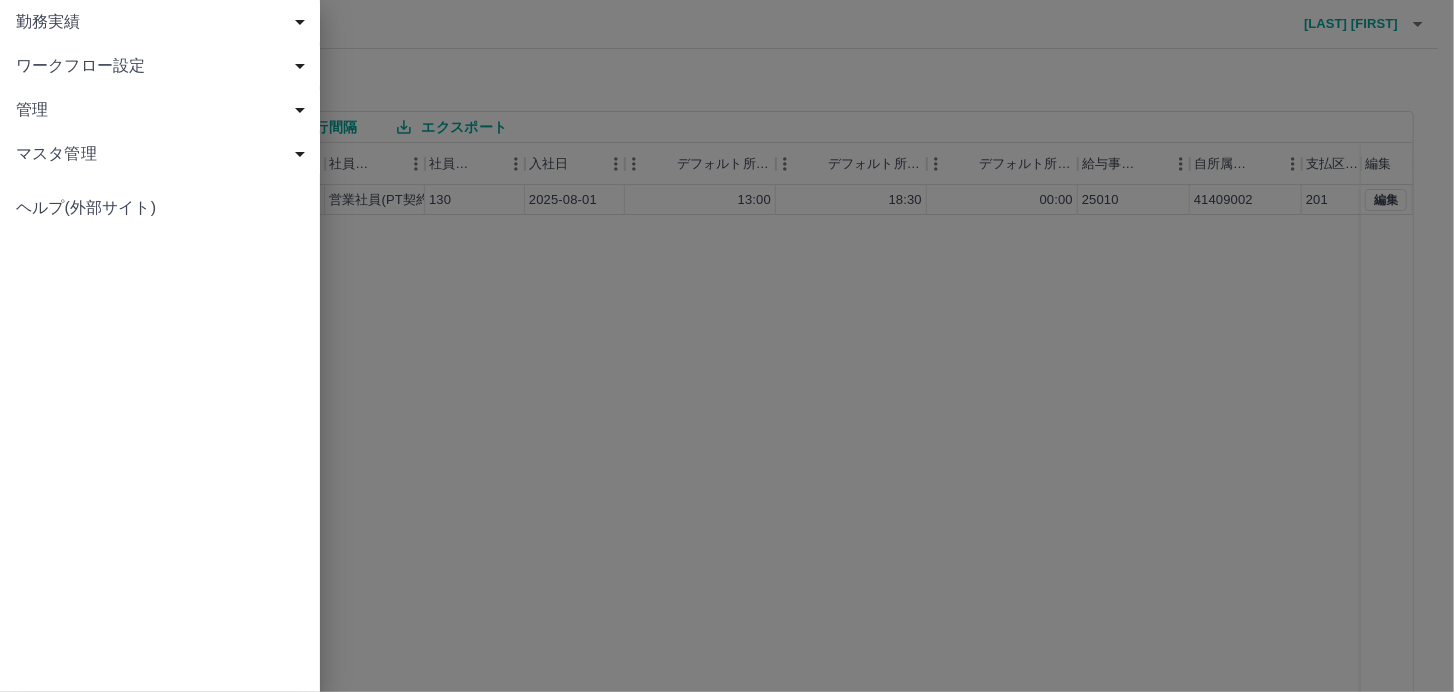 click on "勤務実績" at bounding box center [164, 22] 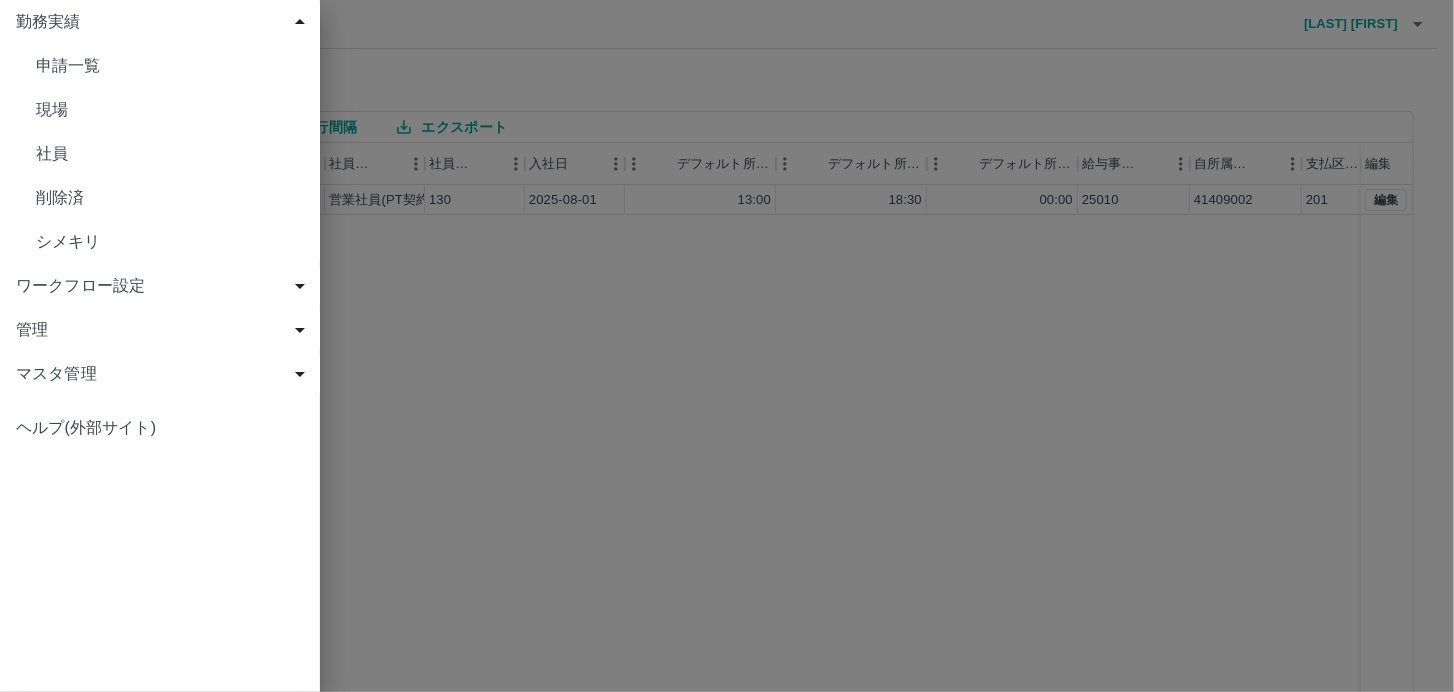 click on "申請一覧" at bounding box center (170, 66) 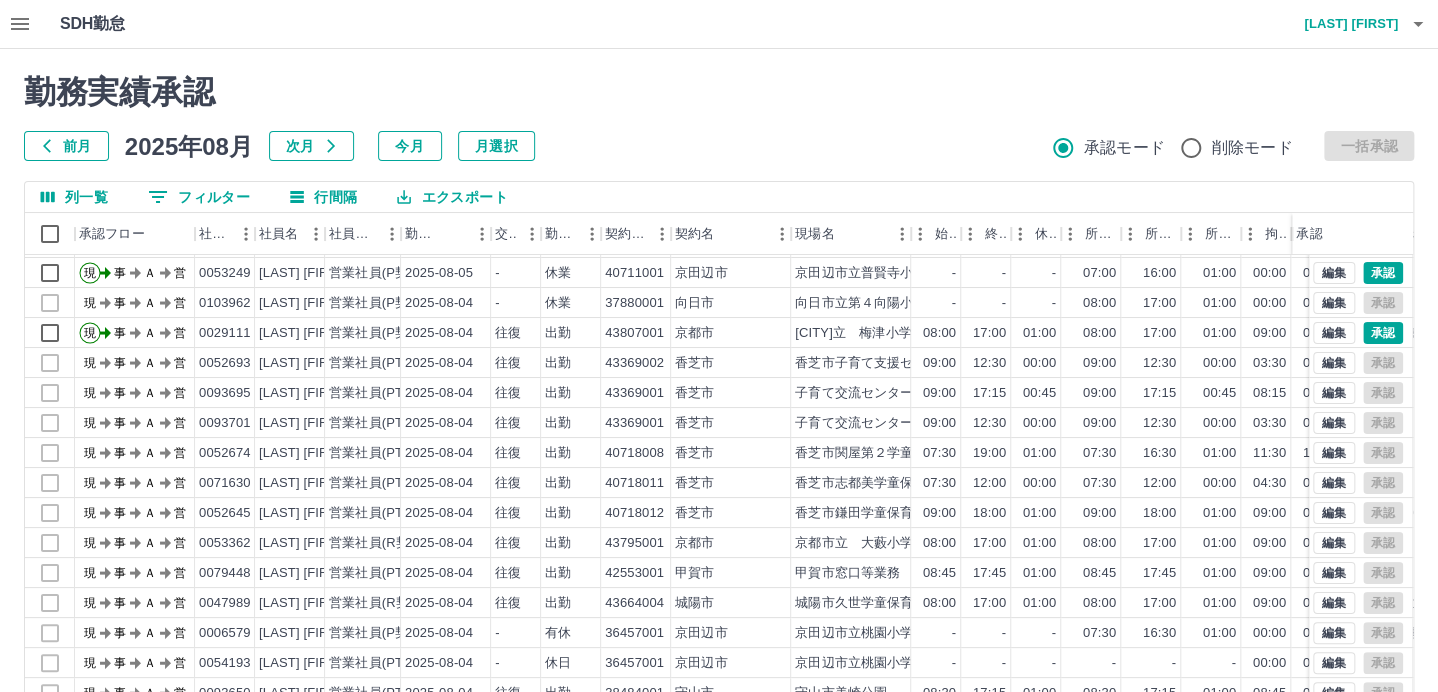 scroll, scrollTop: 103, scrollLeft: 0, axis: vertical 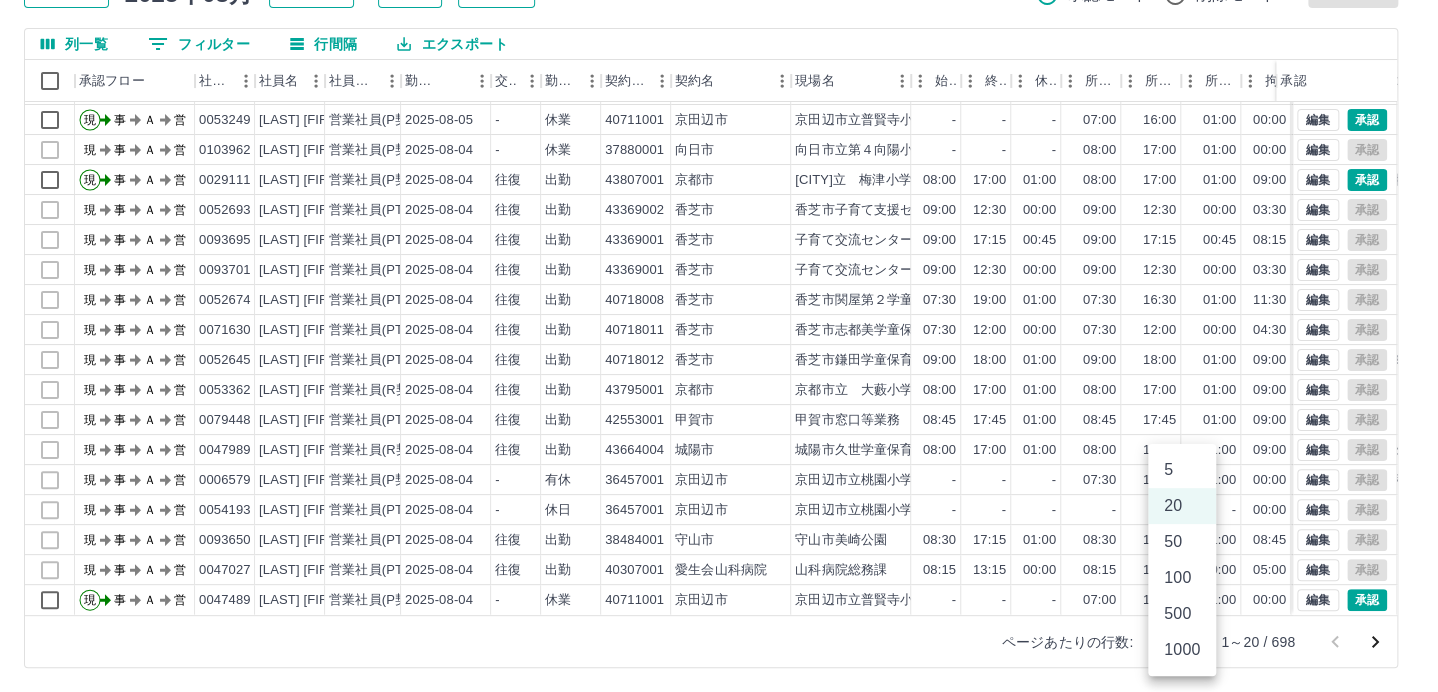 click on "SDH勤怠 [LAST] [FIRST] 勤務実績承認 前月 [DATE] 次月 今月 月選択 承認モード 削除モード 一括承認 列一覧 0 フィルター 行間隔 エクスポート 承認フロー 社員番号 [ID] [LAST] [FIRST] 社員区分 勤務日 交通費 勤務区分 契約コード 契約名 [CITY] [CITY][PLACE] - - - 07:00 16:00 01:00 00:00 00:00 00:00 事務担当者承認待 現 事 Ａ 営 [ID] [LAST] [FIRST] 営業社員(PT契約) [DATE] - 有休 [ID] [CITY] [CITY][PLACE] - - - 08:00 16:30 00:45 00:00 00:00 00:00 私事都合　エリアマネージャー承認済み 現場責任者承認待 現 事 Ａ 営 [ID] [LAST] [FIRST] 営業社員(P契約) [DATE] - 休業 [ID] [CITY] - - - 07:00 16:00 -" at bounding box center [719, 269] 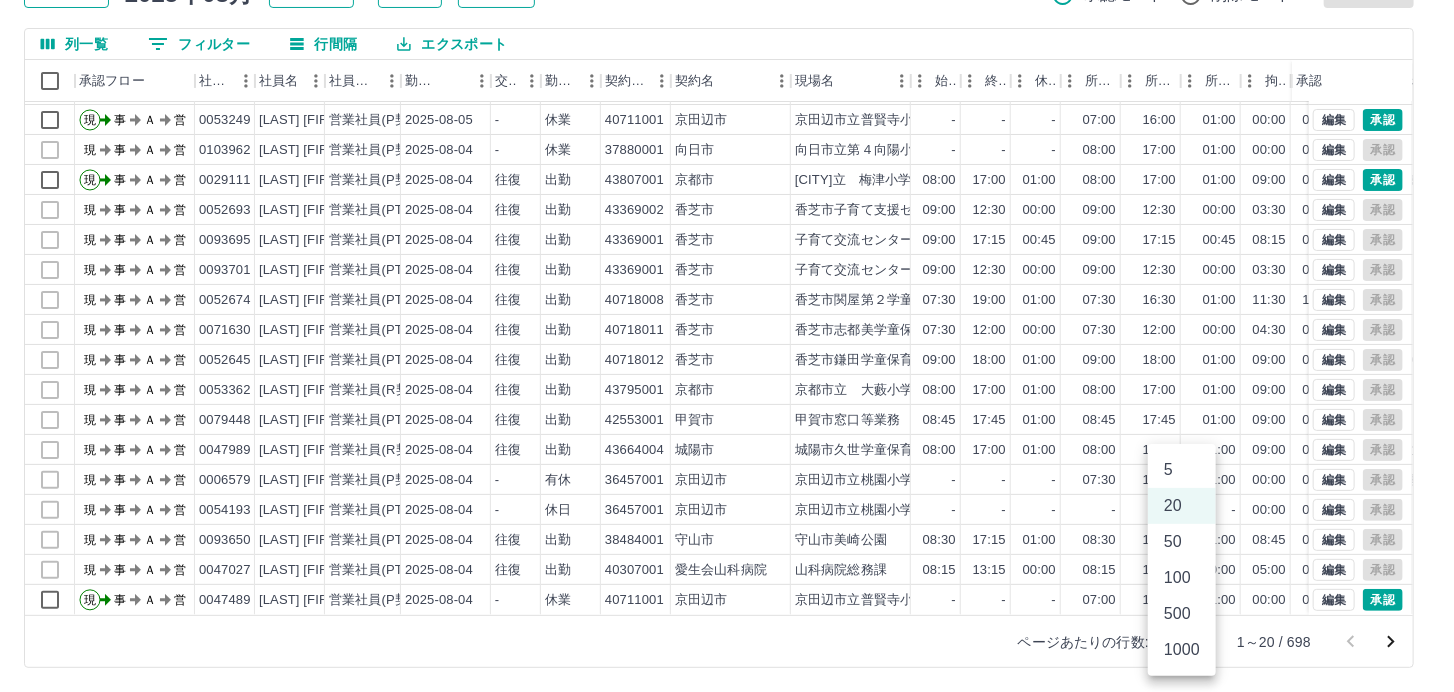 click on "1000" at bounding box center [1182, 650] 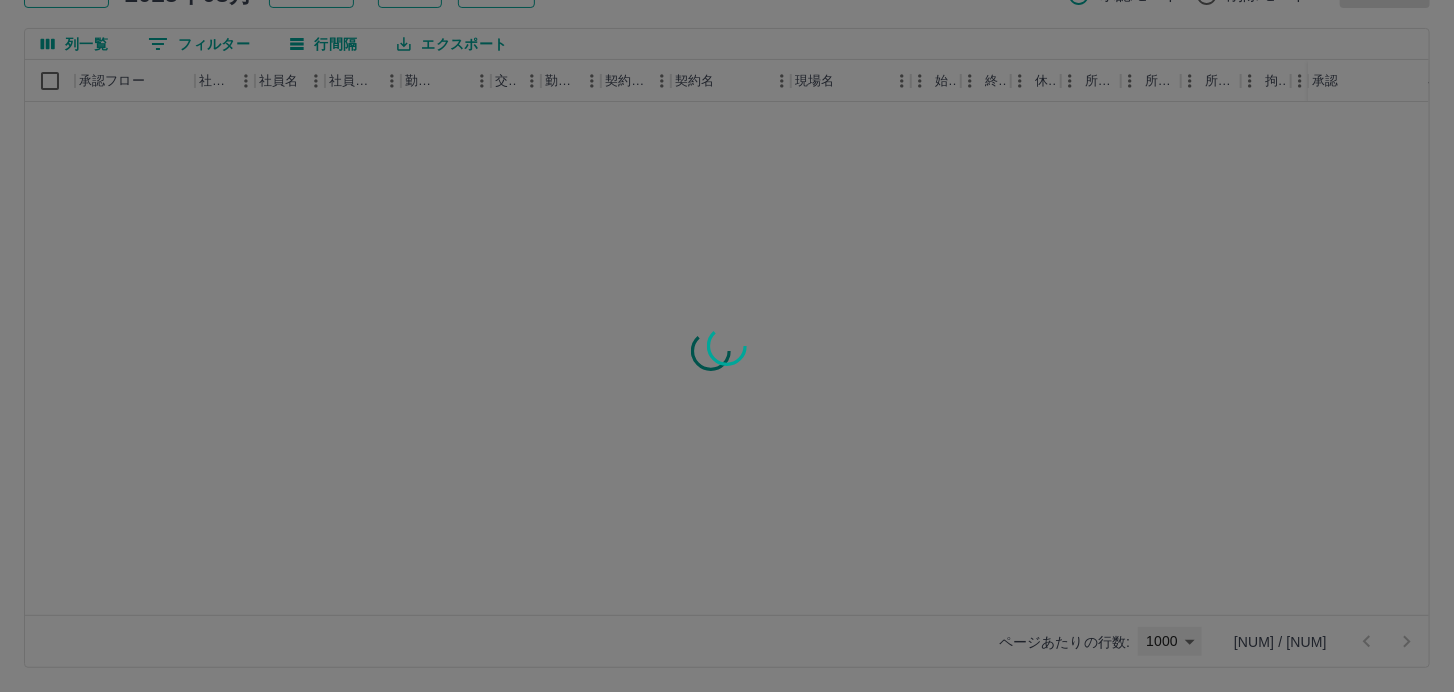 type on "****" 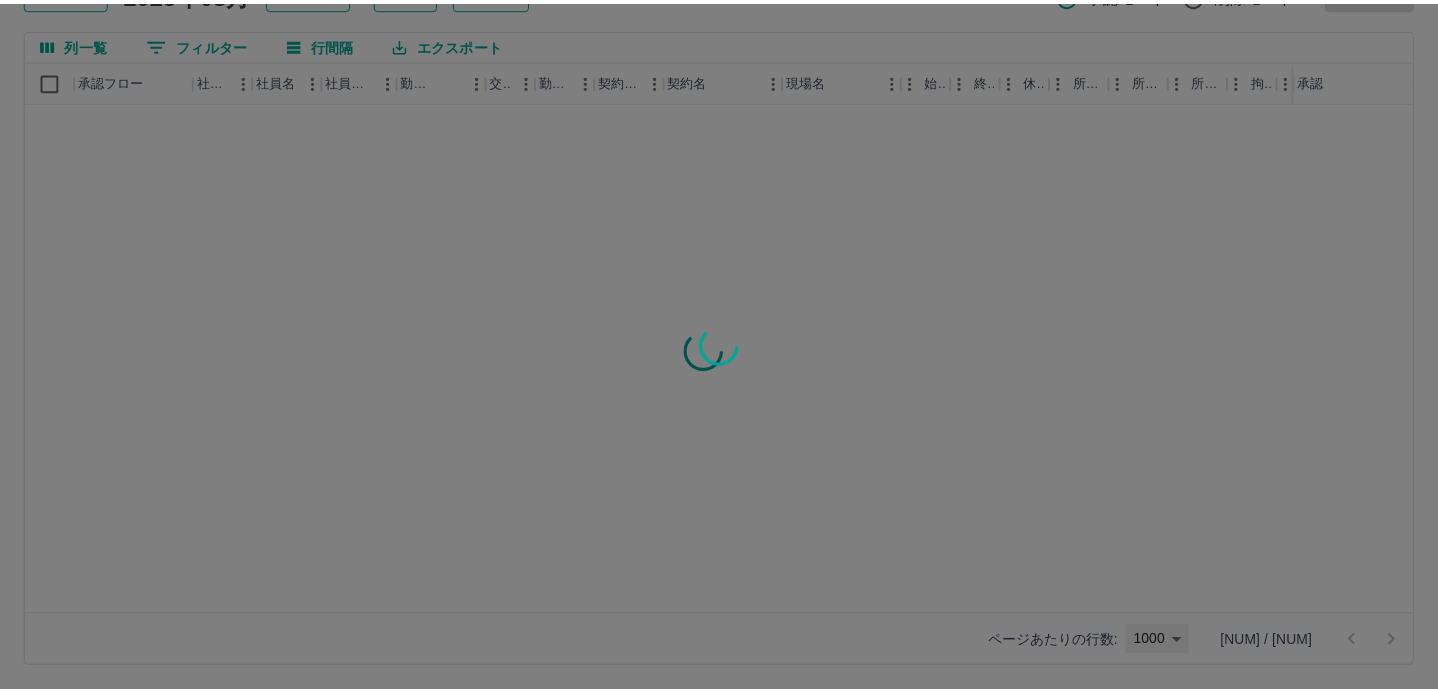 scroll, scrollTop: 0, scrollLeft: 0, axis: both 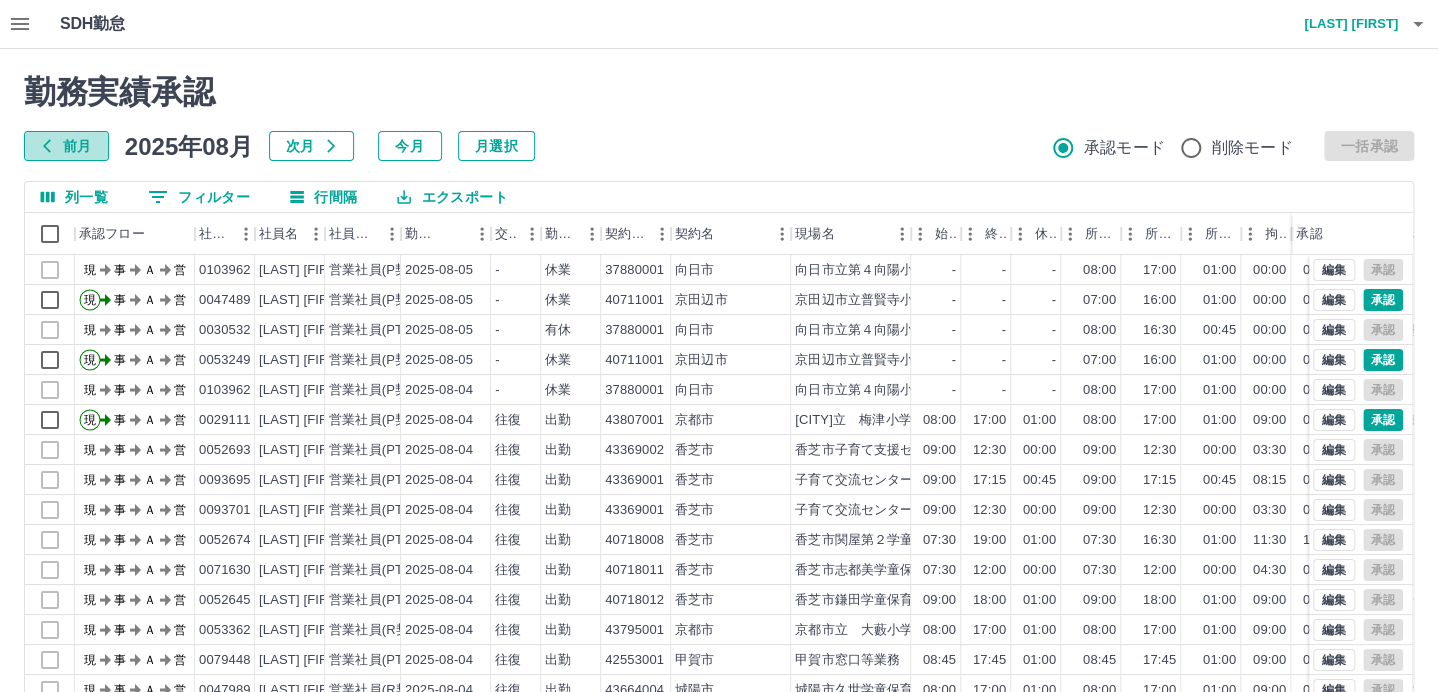 click on "前月" at bounding box center (66, 146) 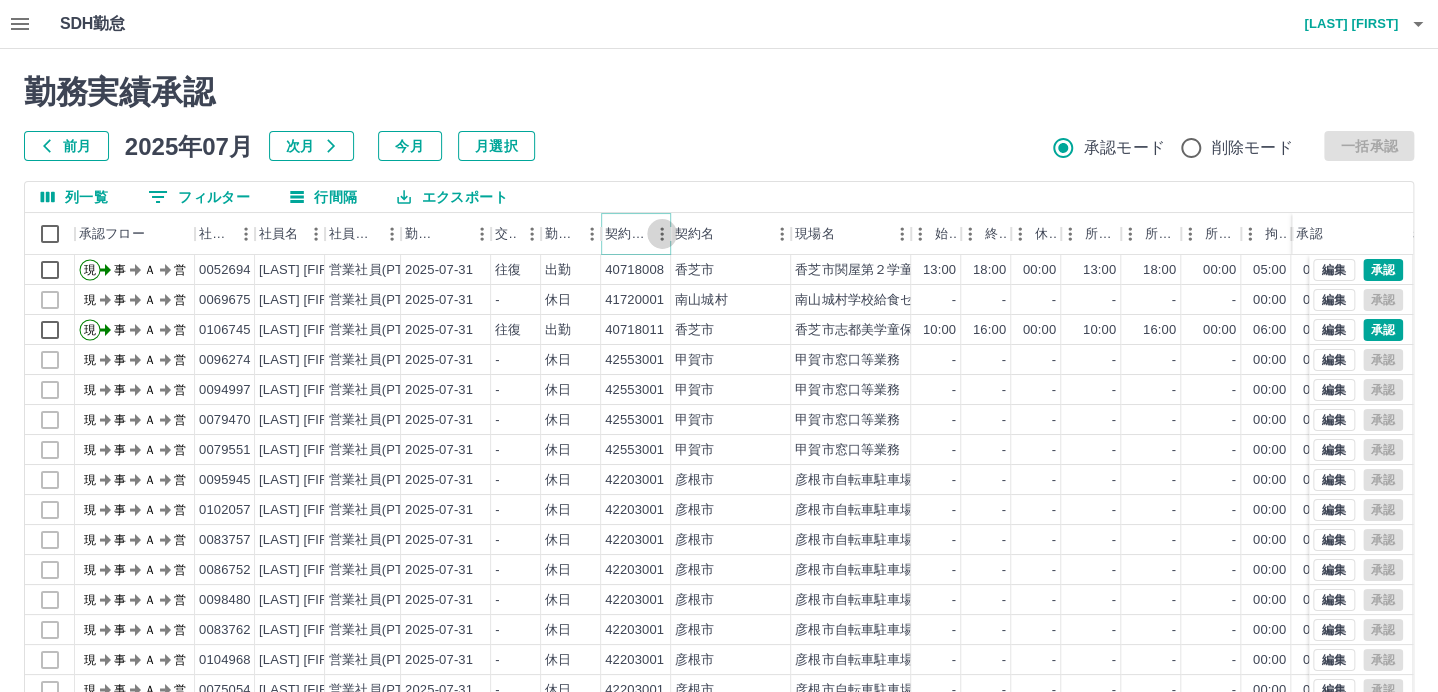 click 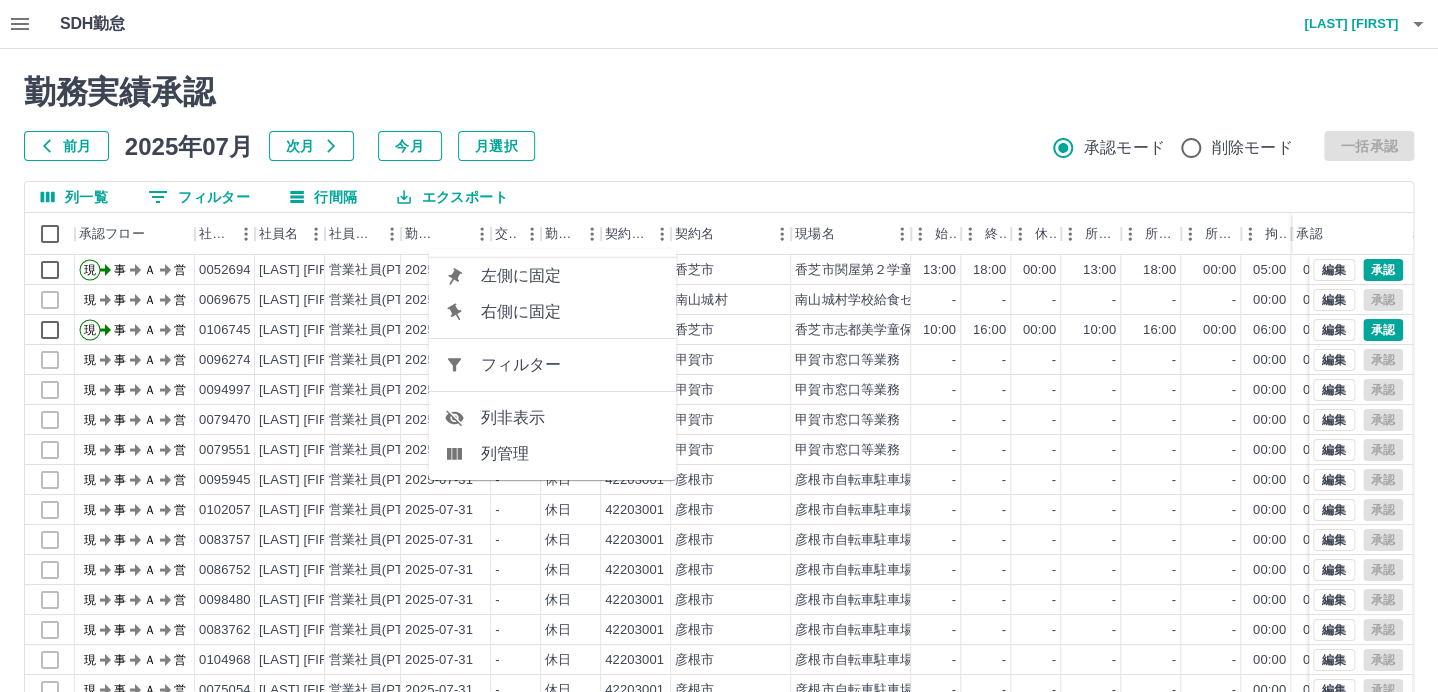 click on "フィルター" at bounding box center [570, 365] 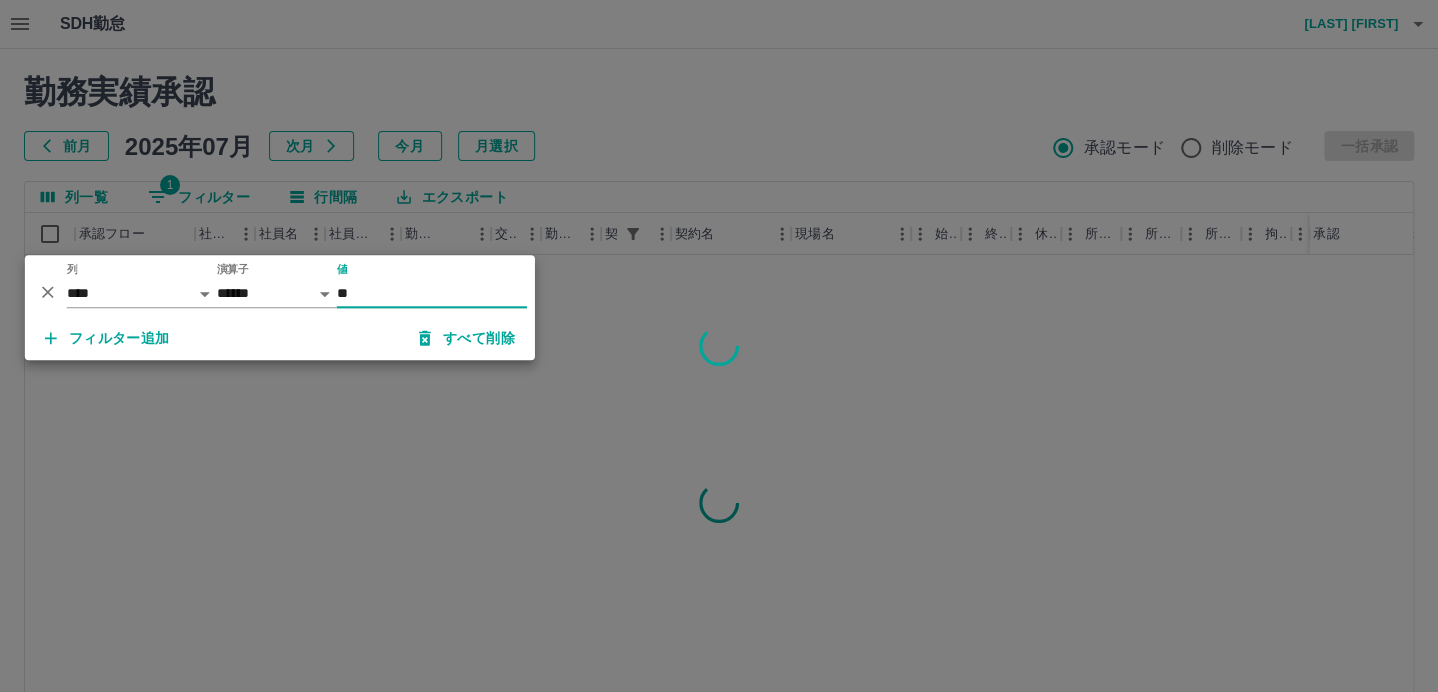type on "*" 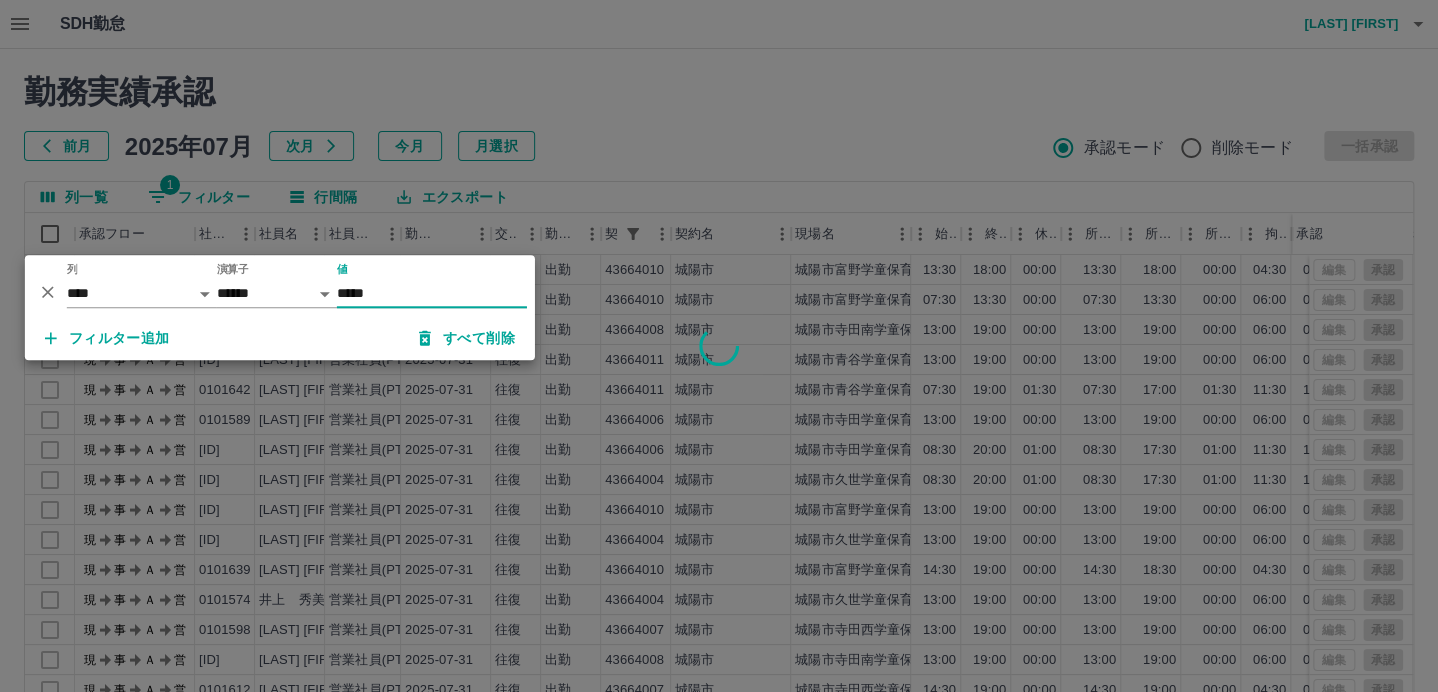 type on "*****" 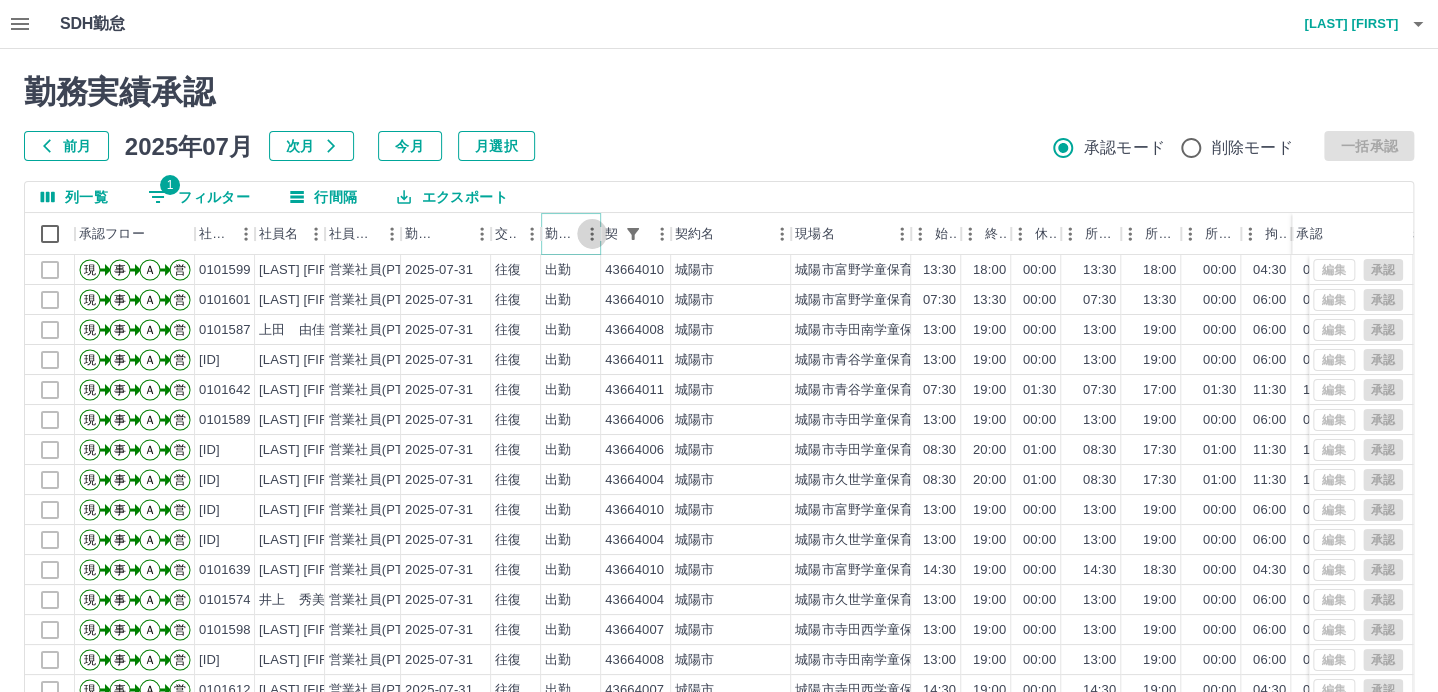 click 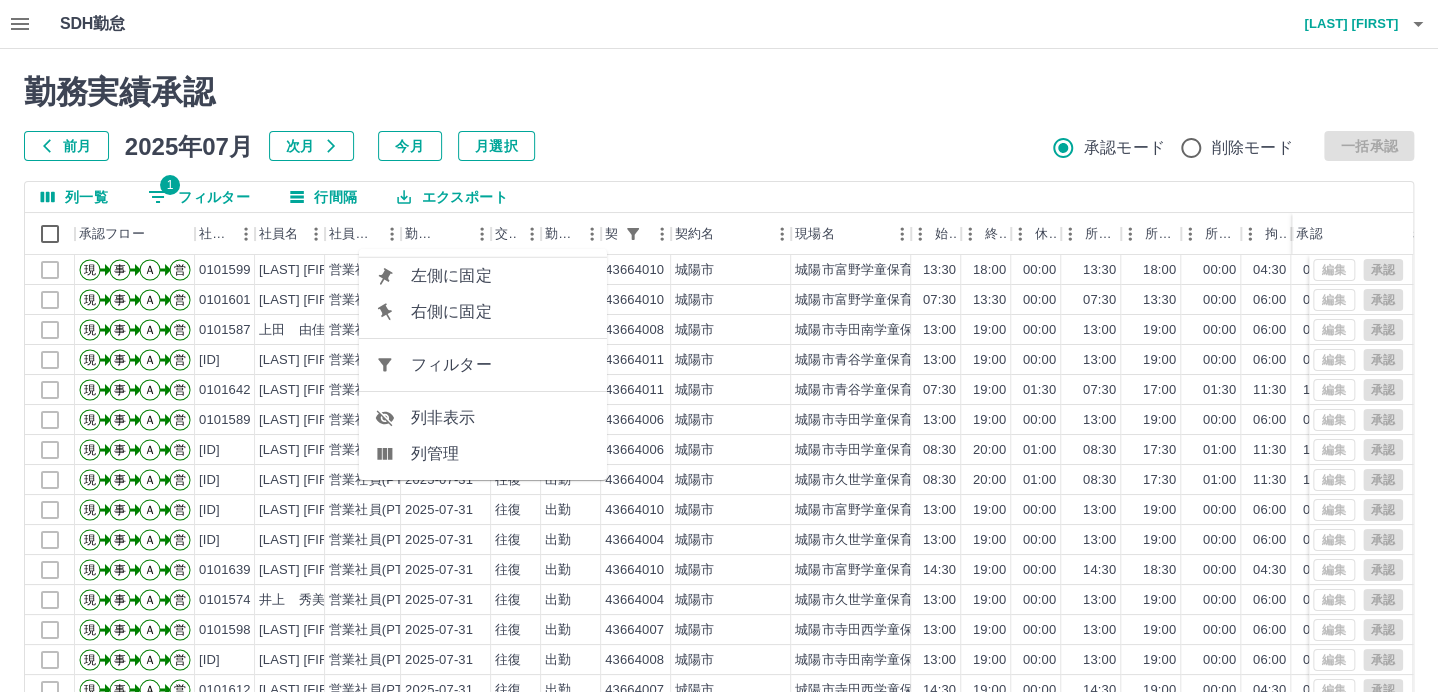 click on "フィルター" at bounding box center [501, 365] 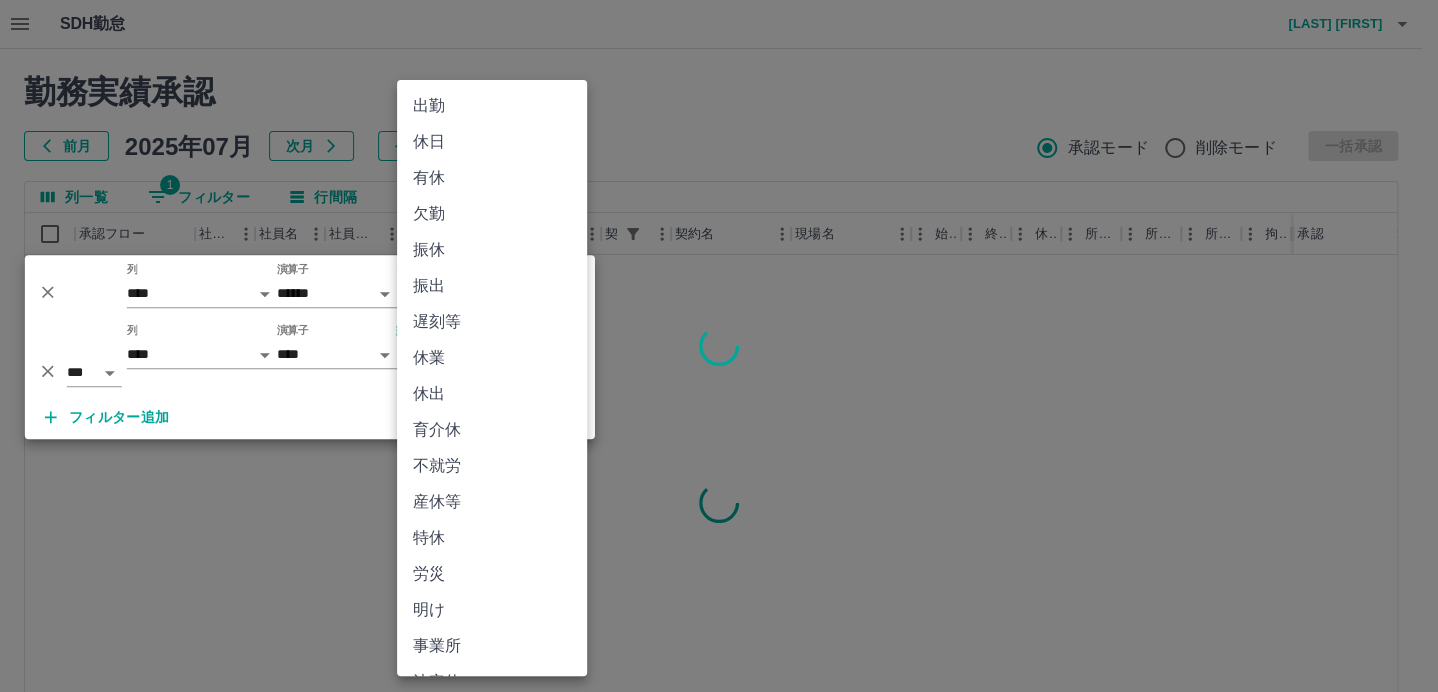 click on "SDH勤怠 [LAST] [FIRST] 勤務実績承認 前月 [DATE] 次月 今月 月選択 承認モード 削除モード 一括承認 列一覧 1 フィルター 行間隔 エクスポート 承認フロー 社員番号 社員名 社員区分 勤務日 交通費 勤務区分 契約コード 契約名 現場名 始業 終業 休憩 所定開始 所定終業 所定休憩 拘束 勤務 遅刻等 コメント ステータス 承認 ページあたりの行数: 1000 **** 1～1000 / 3014 SDH勤怠 *** ** 列 **** *** **** *** *** **** ***** *** *** ** ** ** **** **** **** ** ** *** **** ***** 演算子 ****** ******* 値 ***** *** ** 列 **** *** **** *** *** **** ***** *** *** ** ** ** **** **** **** ** ** *** **** ***** 演算子 **** ****** 勤務区分 ​ ********* フィルター追加 すべて削除 出勤 休日 有休 欠勤 振休 振出 遅刻等 休業 休出 育介休 不就労 産休等 特休 労災 明け 事業所 法定休 休職" at bounding box center [719, 422] 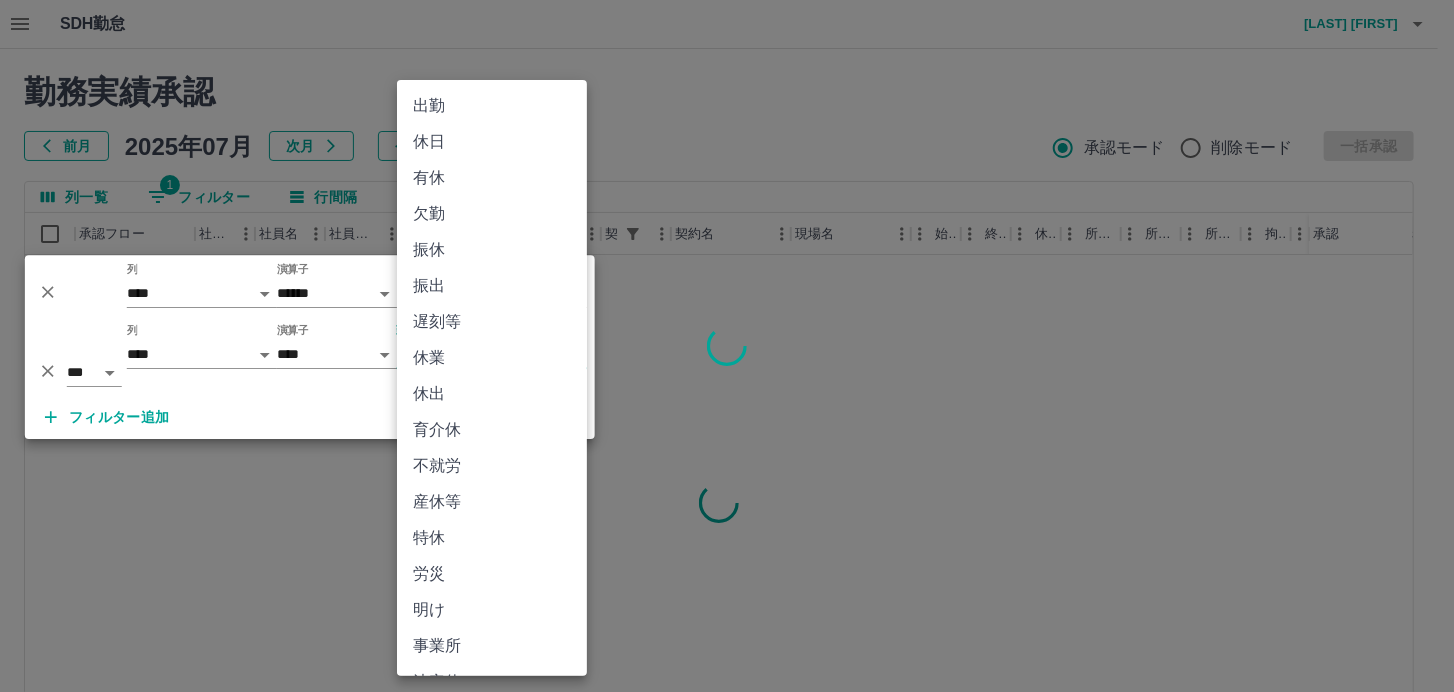 click on "出勤" at bounding box center [492, 106] 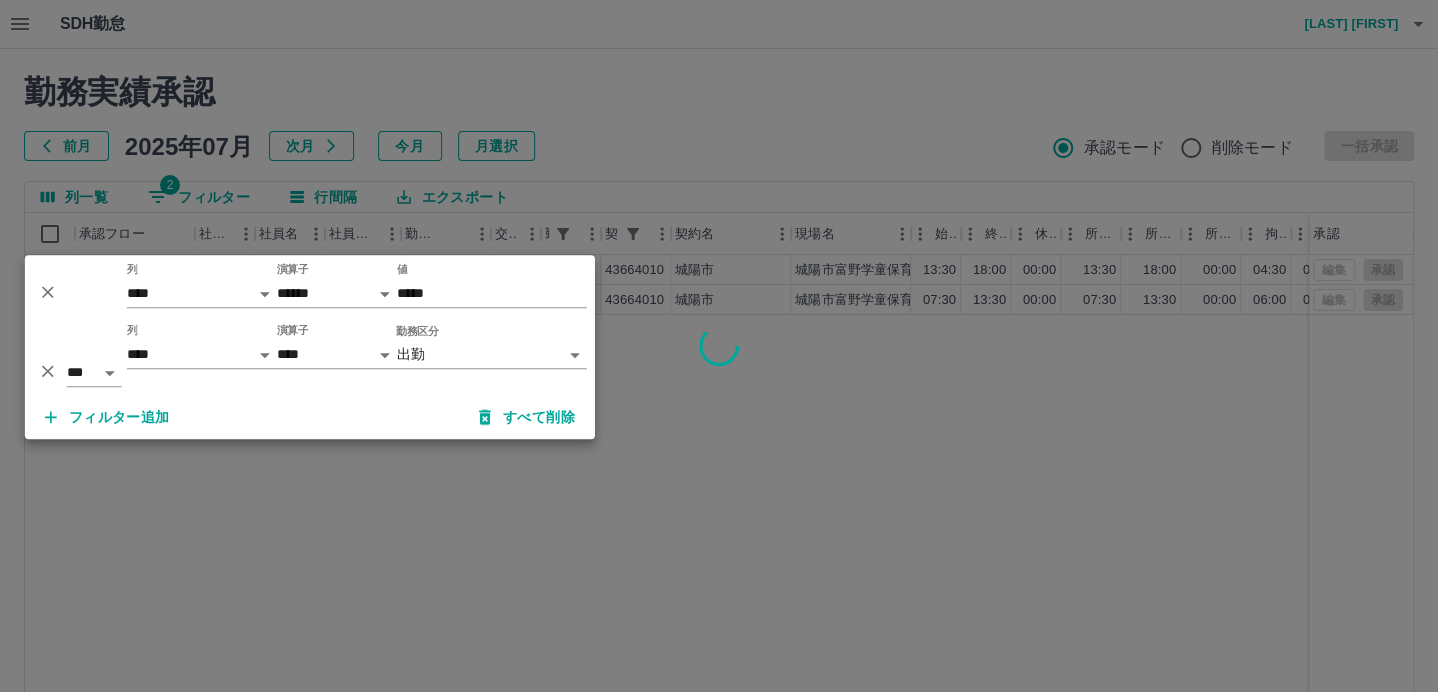 click at bounding box center (719, 346) 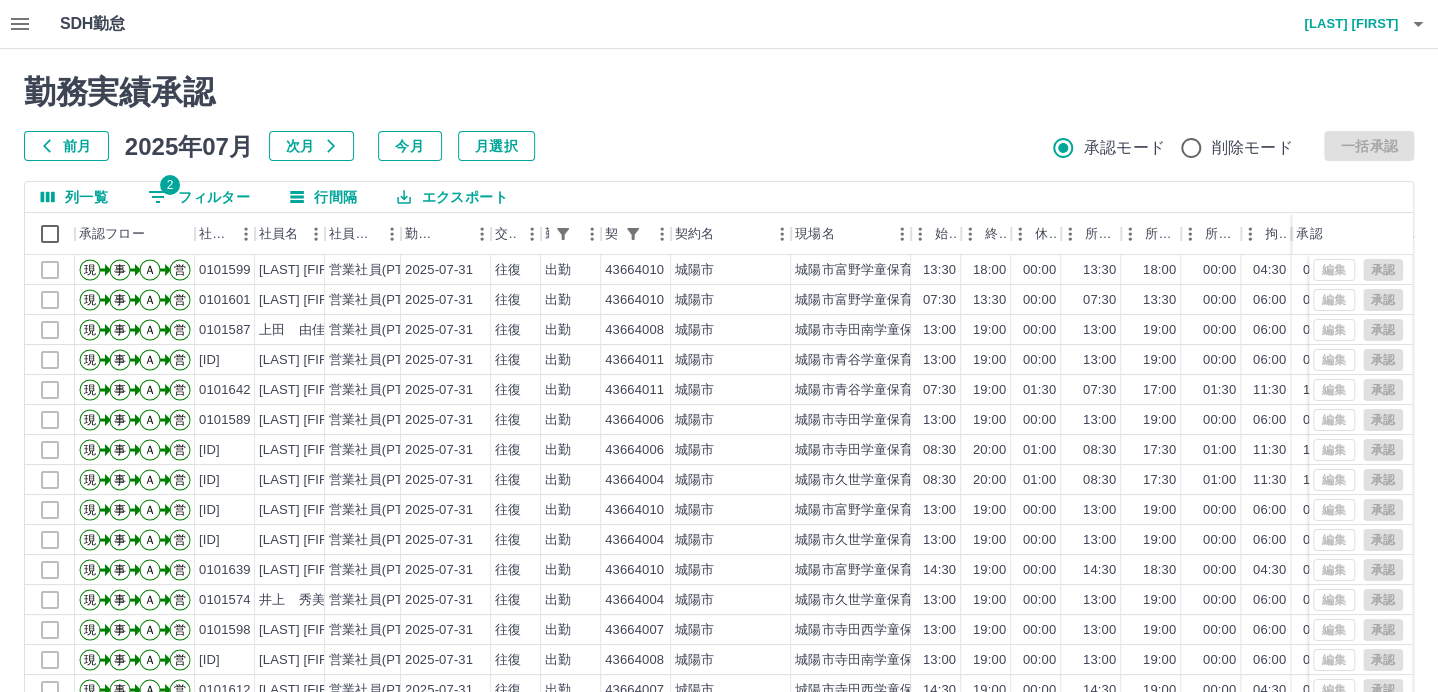 click on "勤務実績承認 前月 2025年07月 次月 今月 月選択 承認モード 削除モード 一括承認" at bounding box center [719, 117] 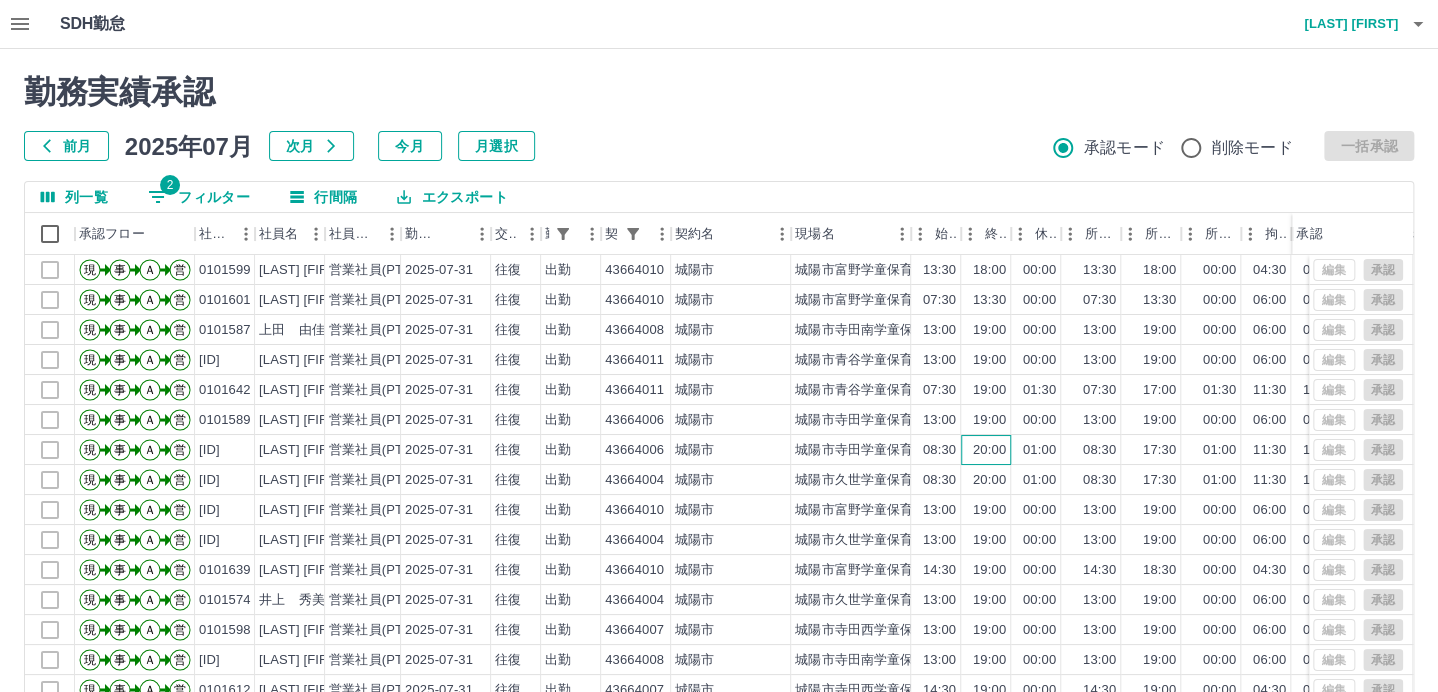 click on "20:00" at bounding box center (986, 450) 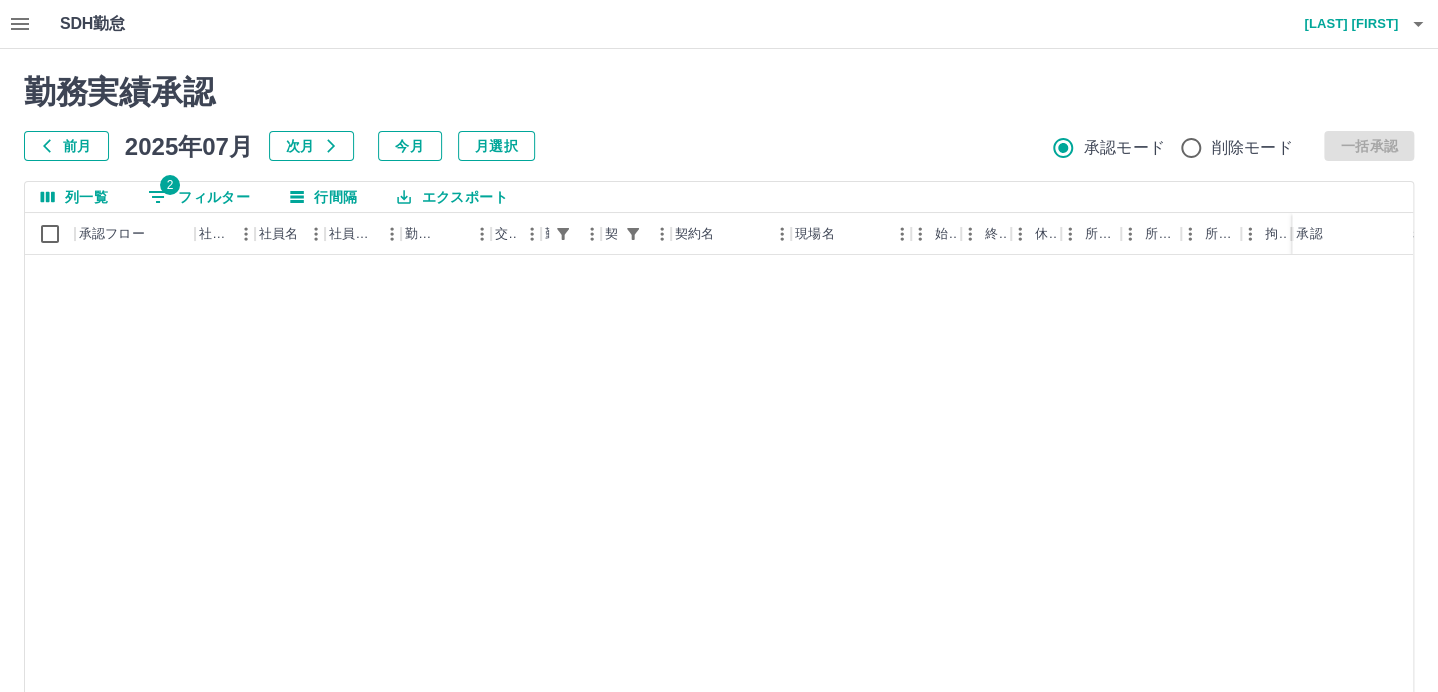 scroll, scrollTop: 3, scrollLeft: 0, axis: vertical 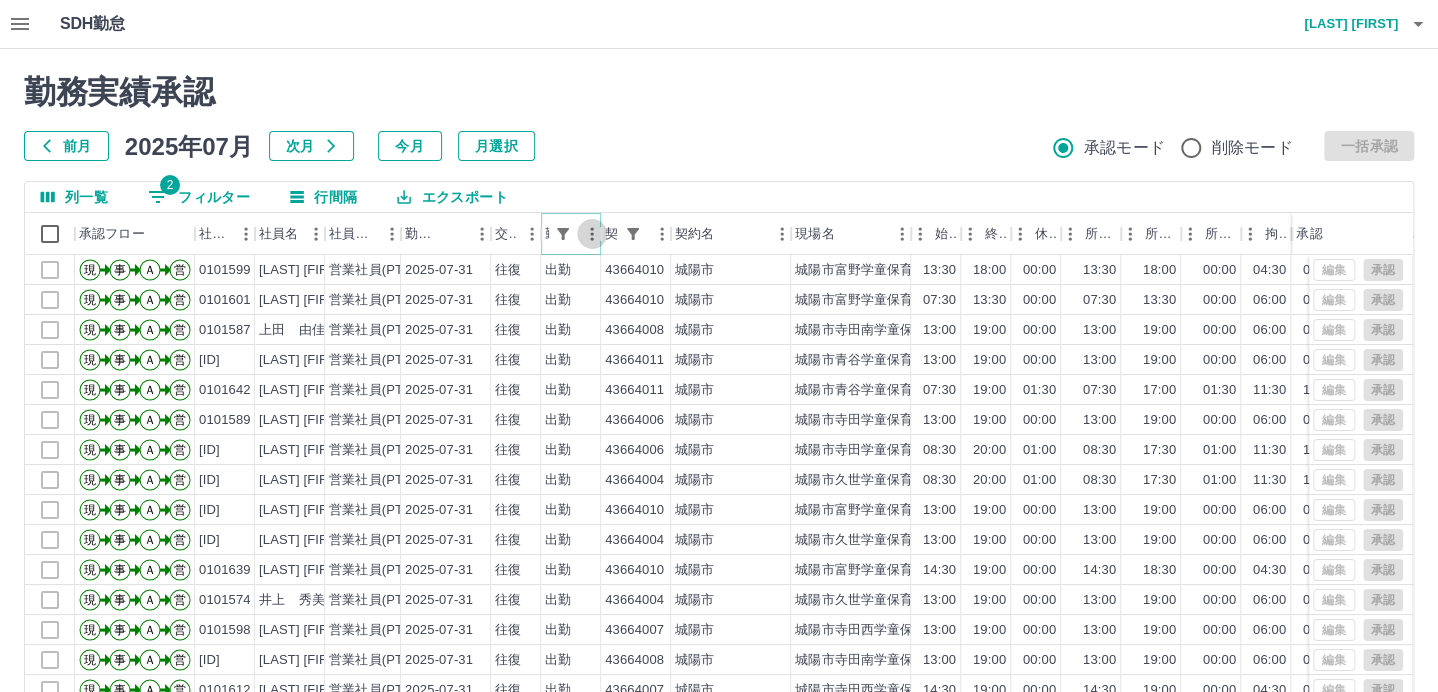 click at bounding box center (592, 234) 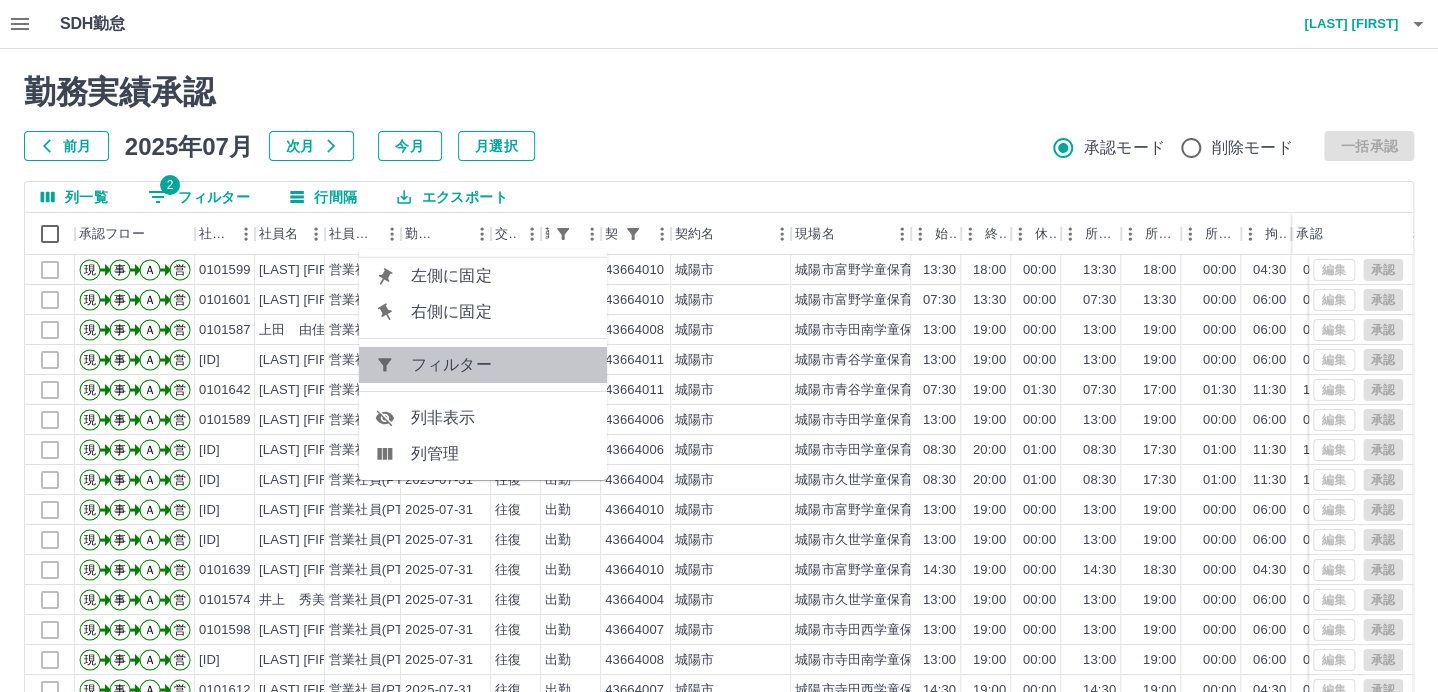 click on "フィルター" at bounding box center [501, 365] 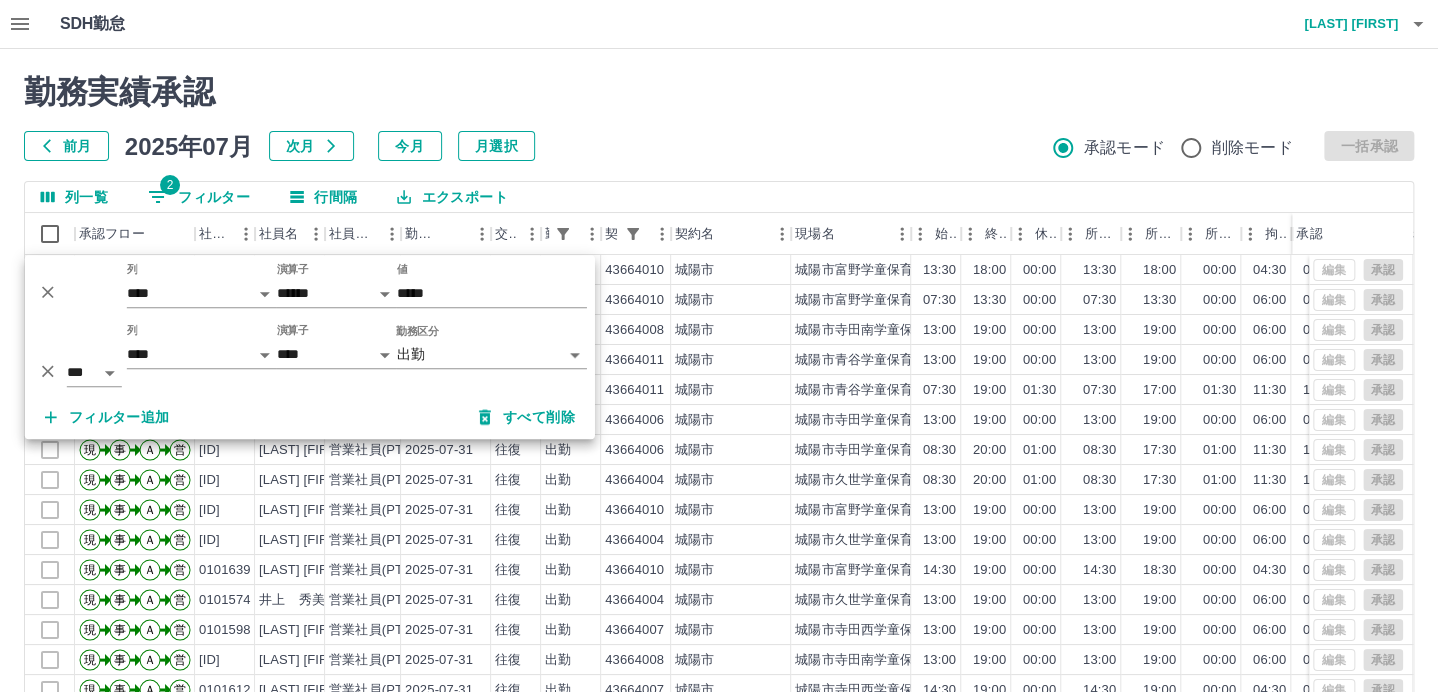 click on "勤務実績承認" at bounding box center (719, 92) 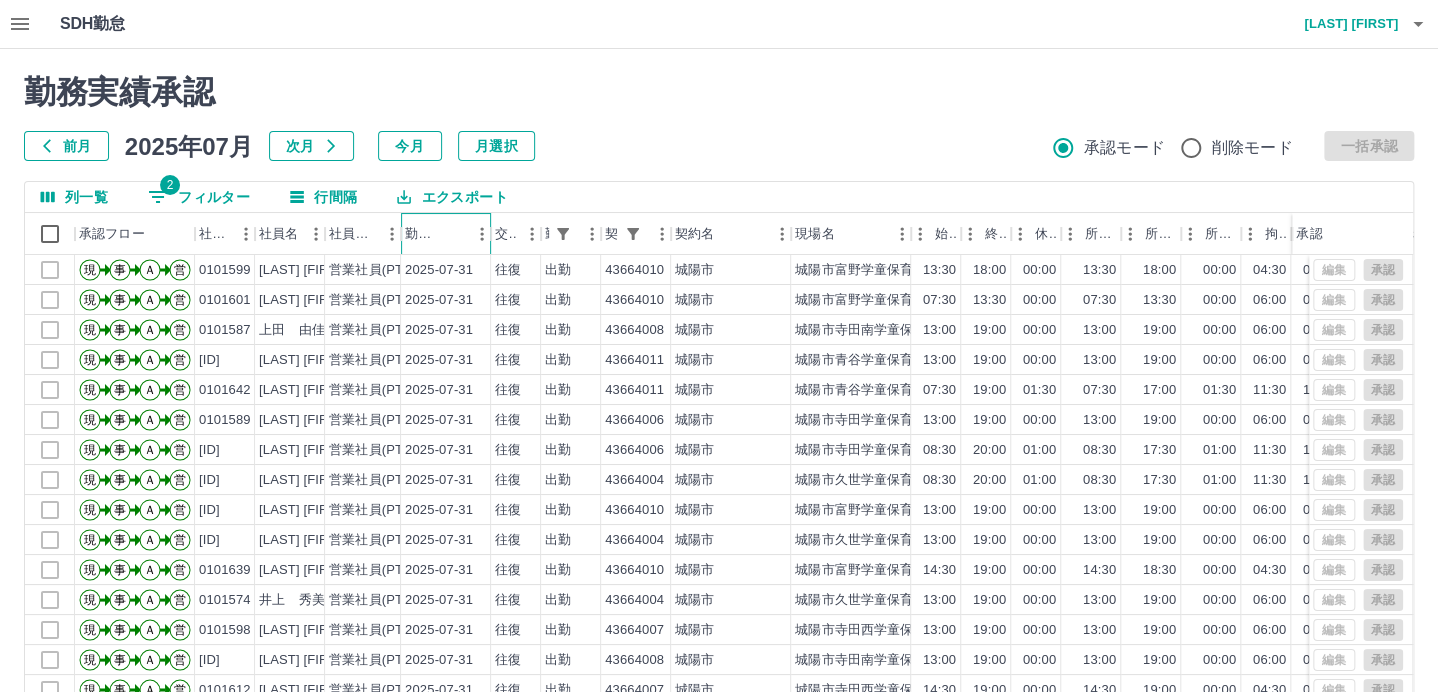 click at bounding box center (453, 234) 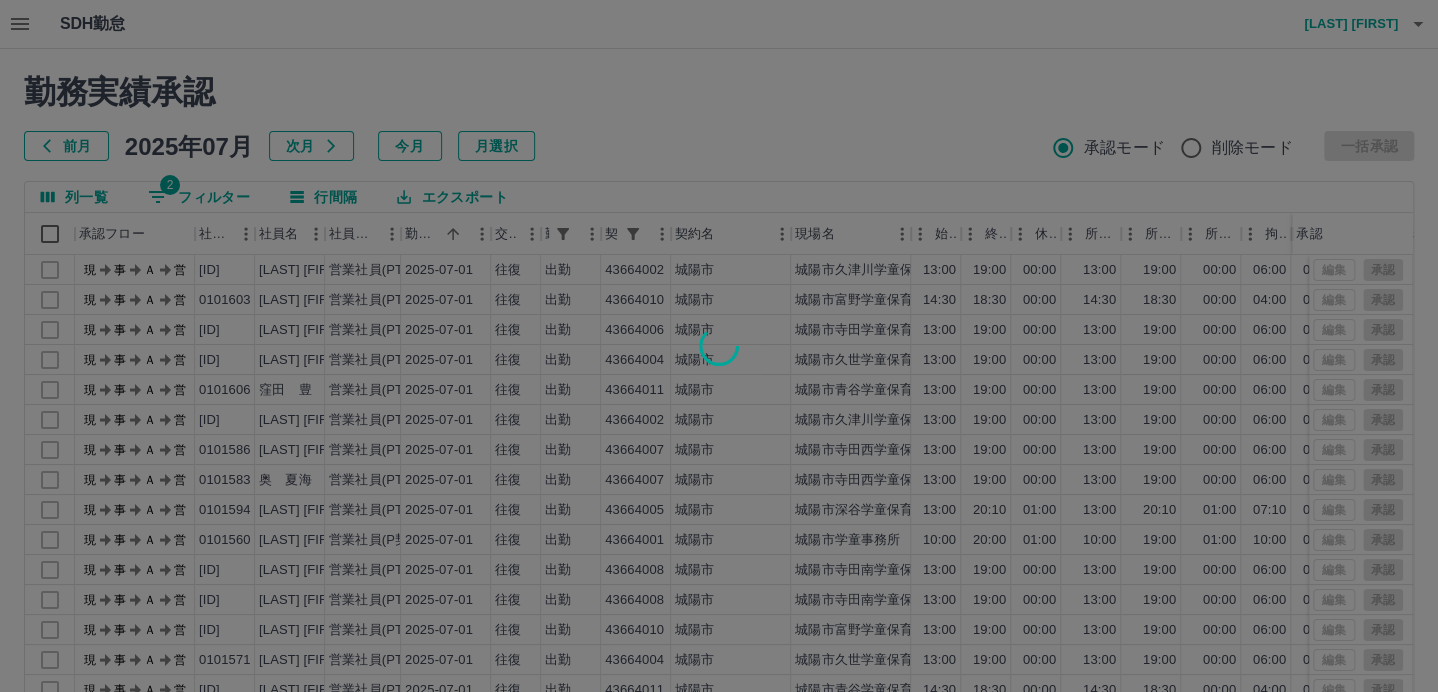 click at bounding box center [719, 346] 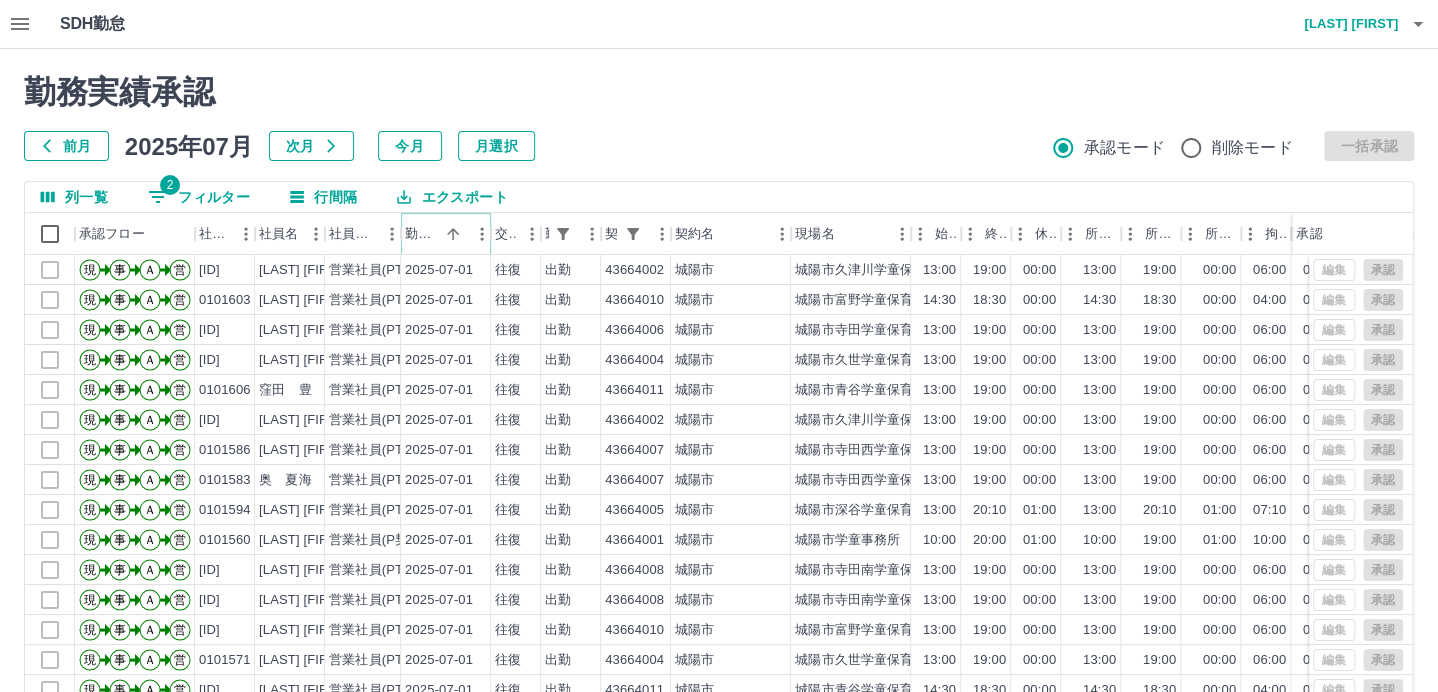 click 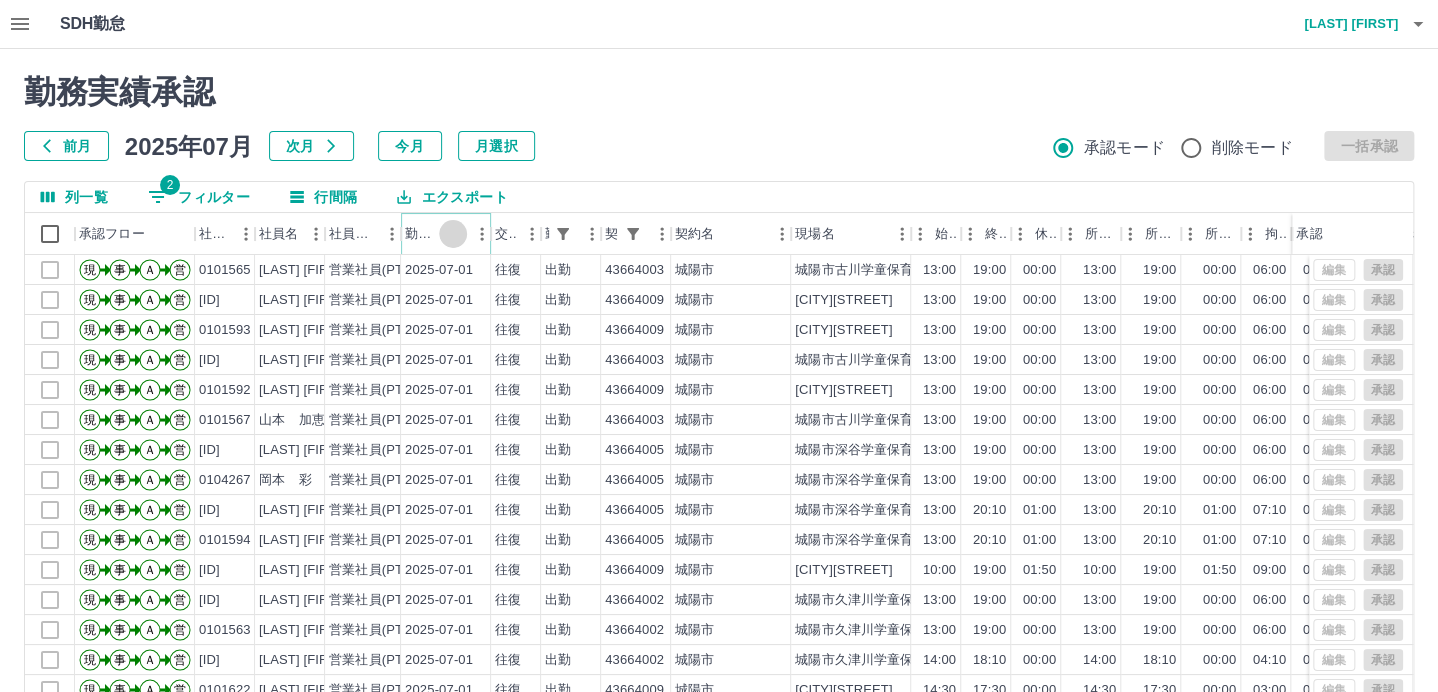 click 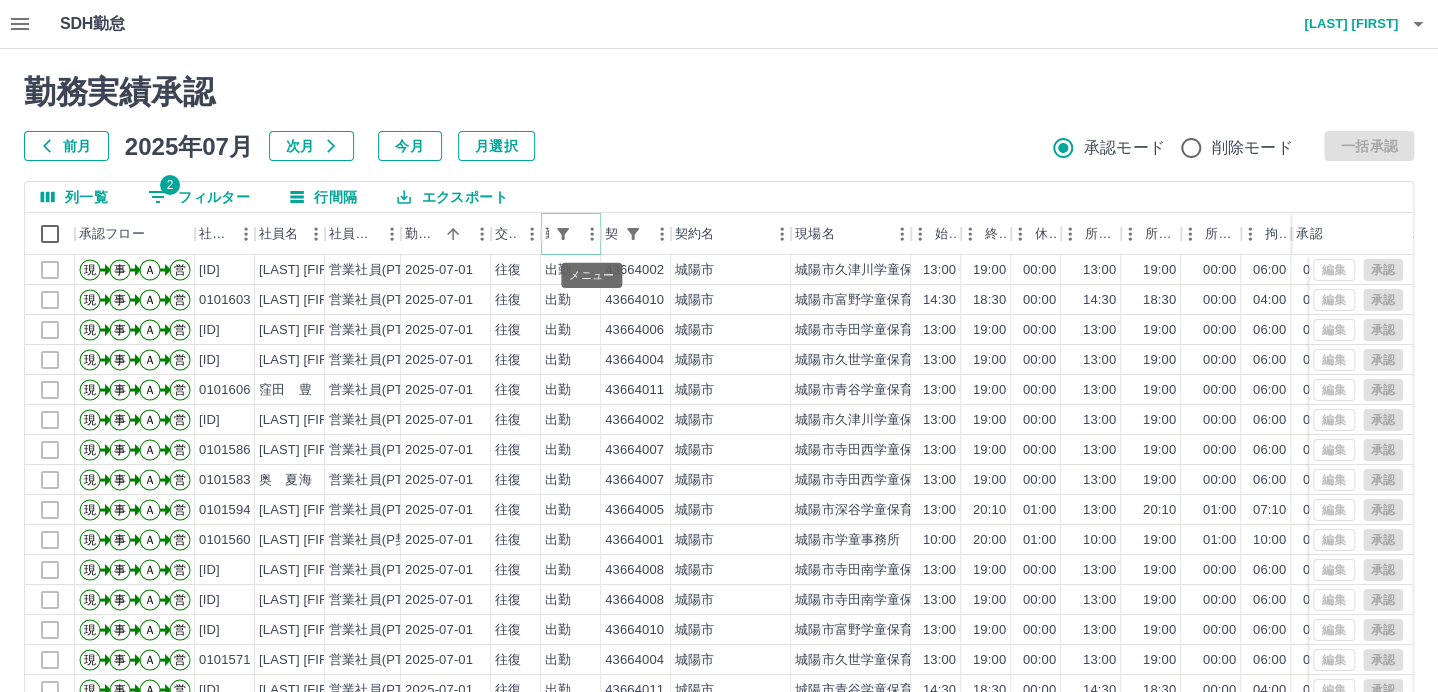 click 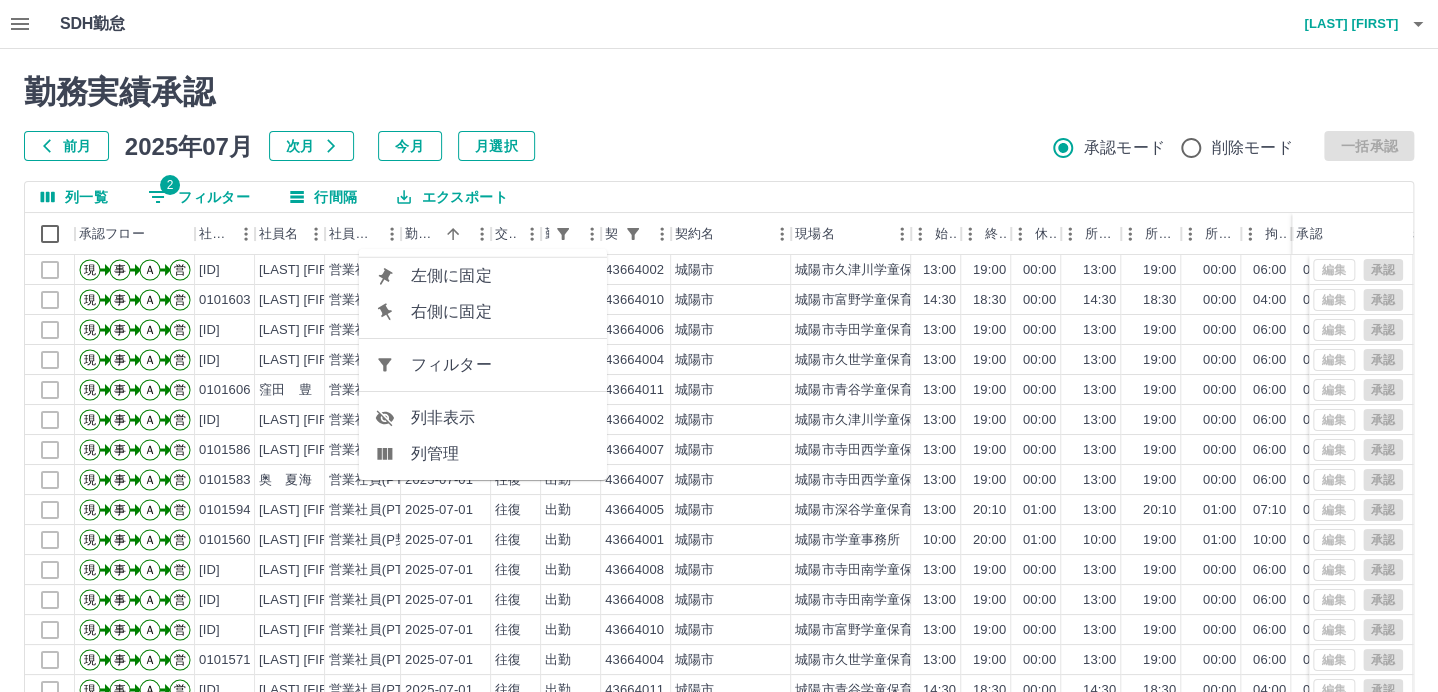 click on "フィルター" at bounding box center (501, 365) 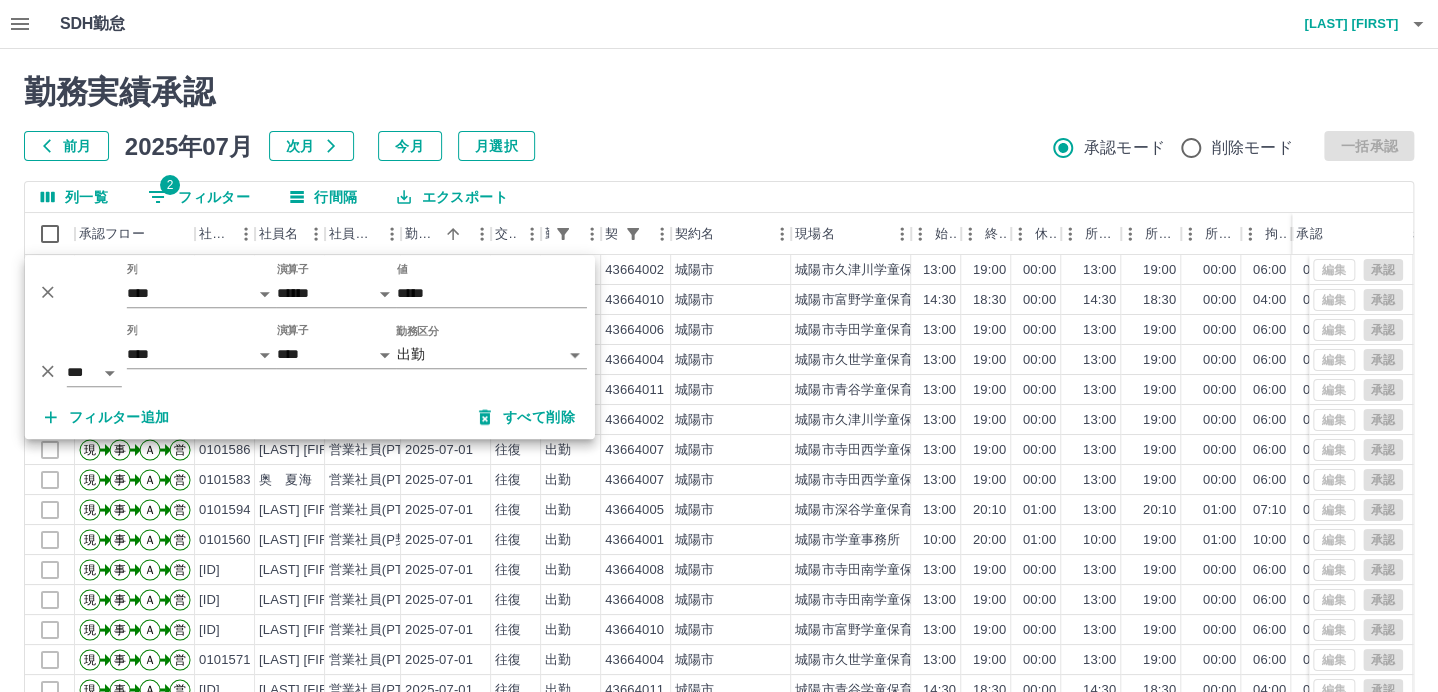 click on "列一覧 2 フィルター 行間隔 エクスポート" at bounding box center [719, 197] 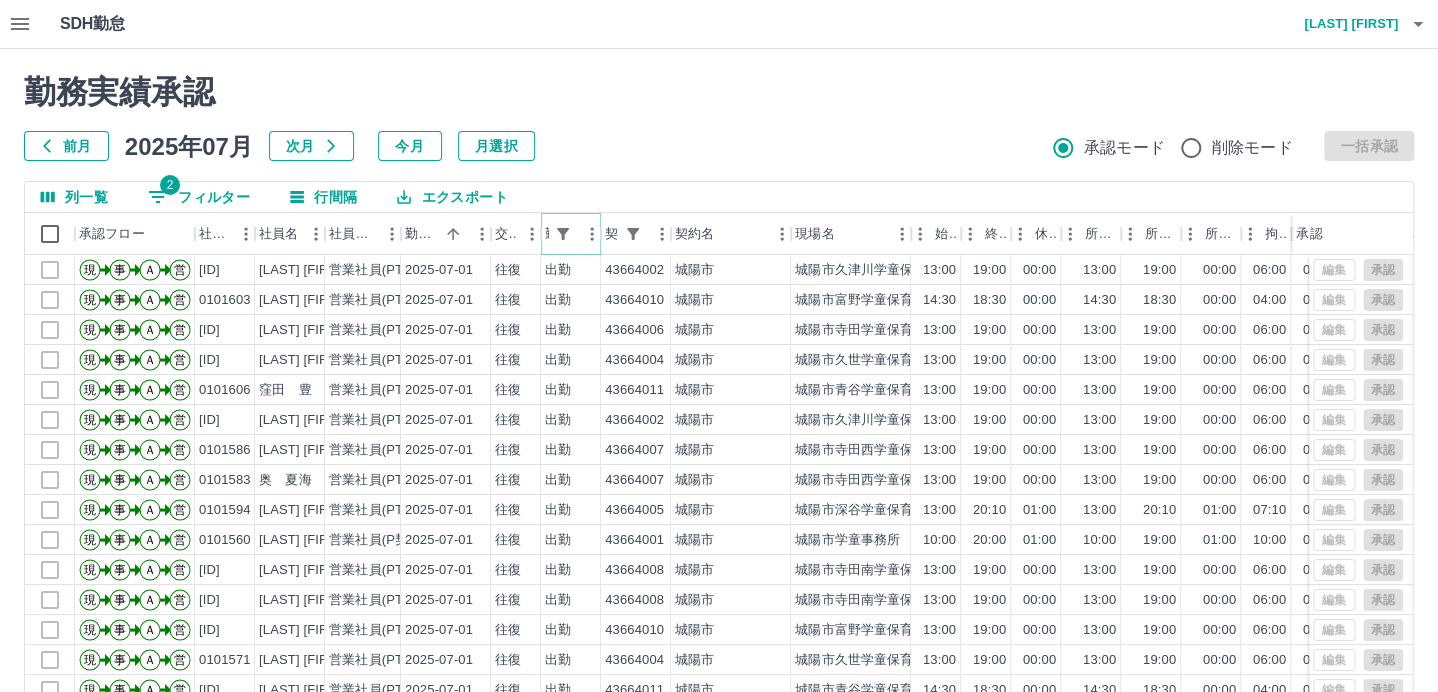 click at bounding box center (592, 234) 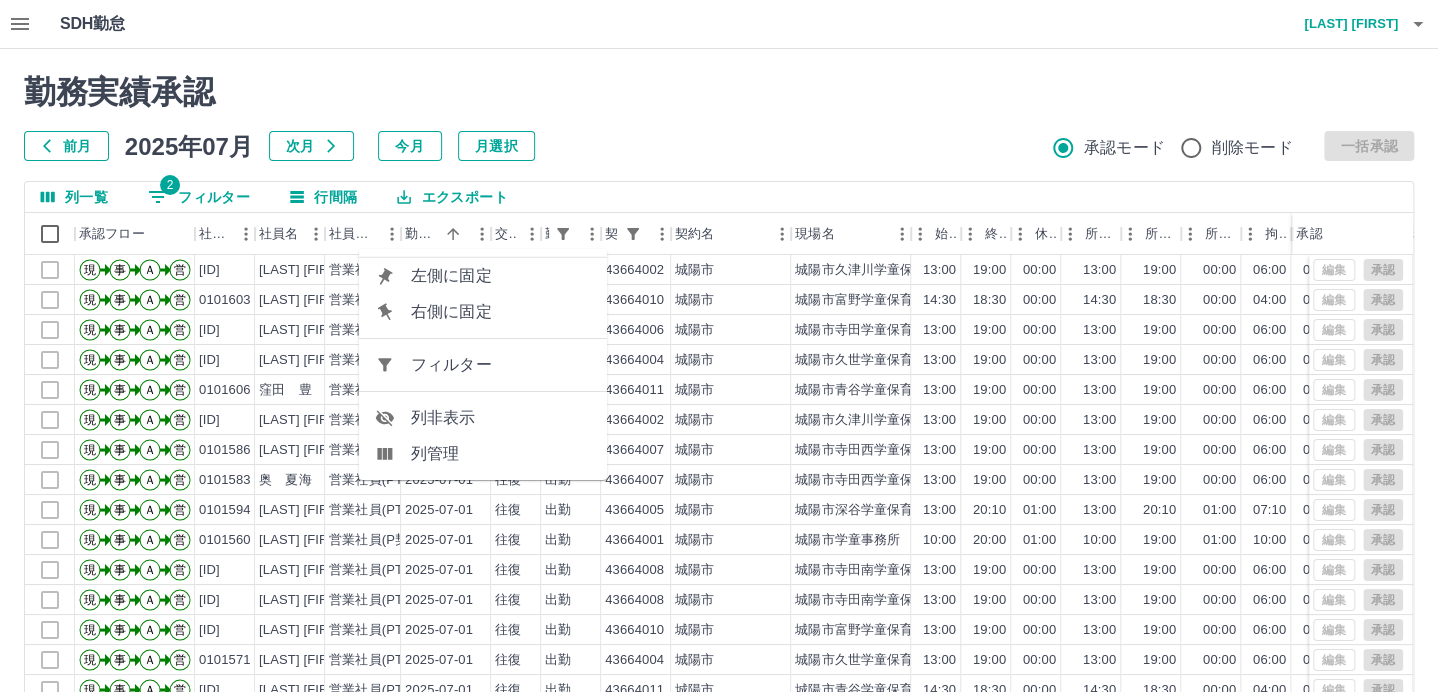 click on "フィルター" at bounding box center (501, 365) 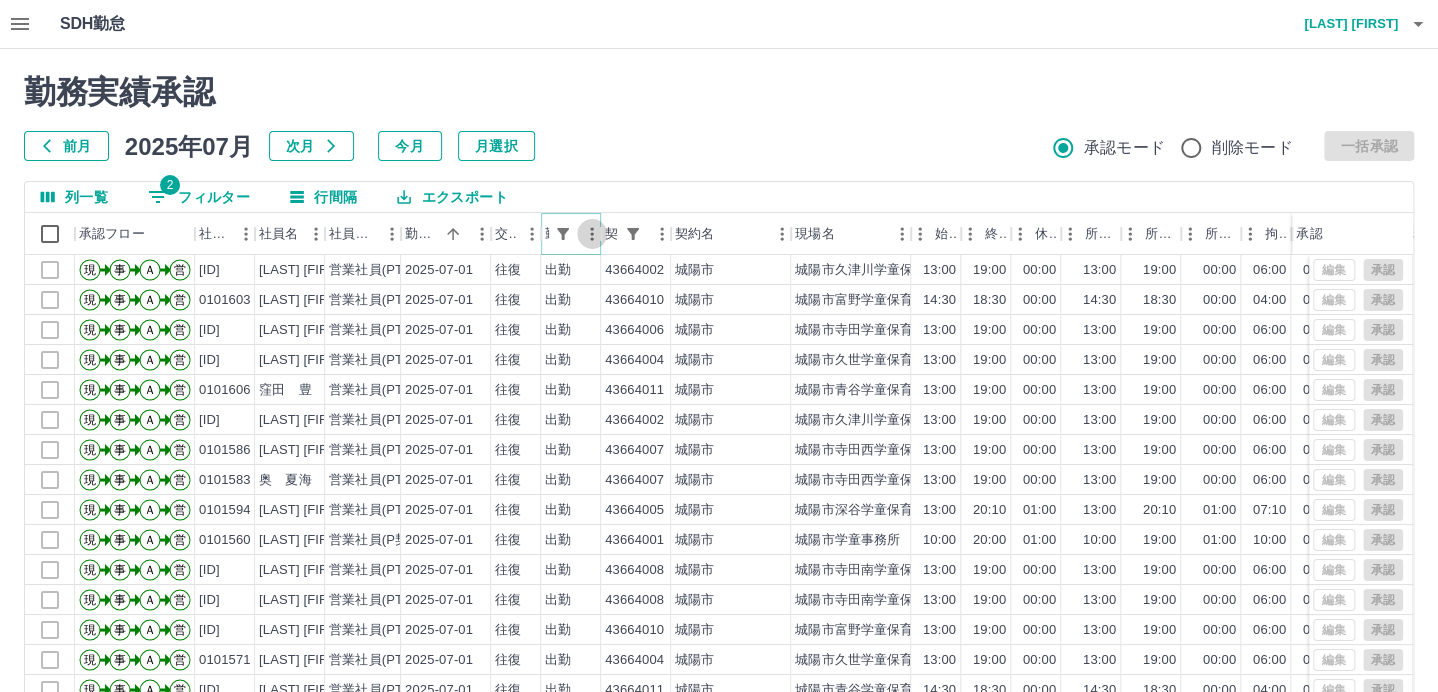 click 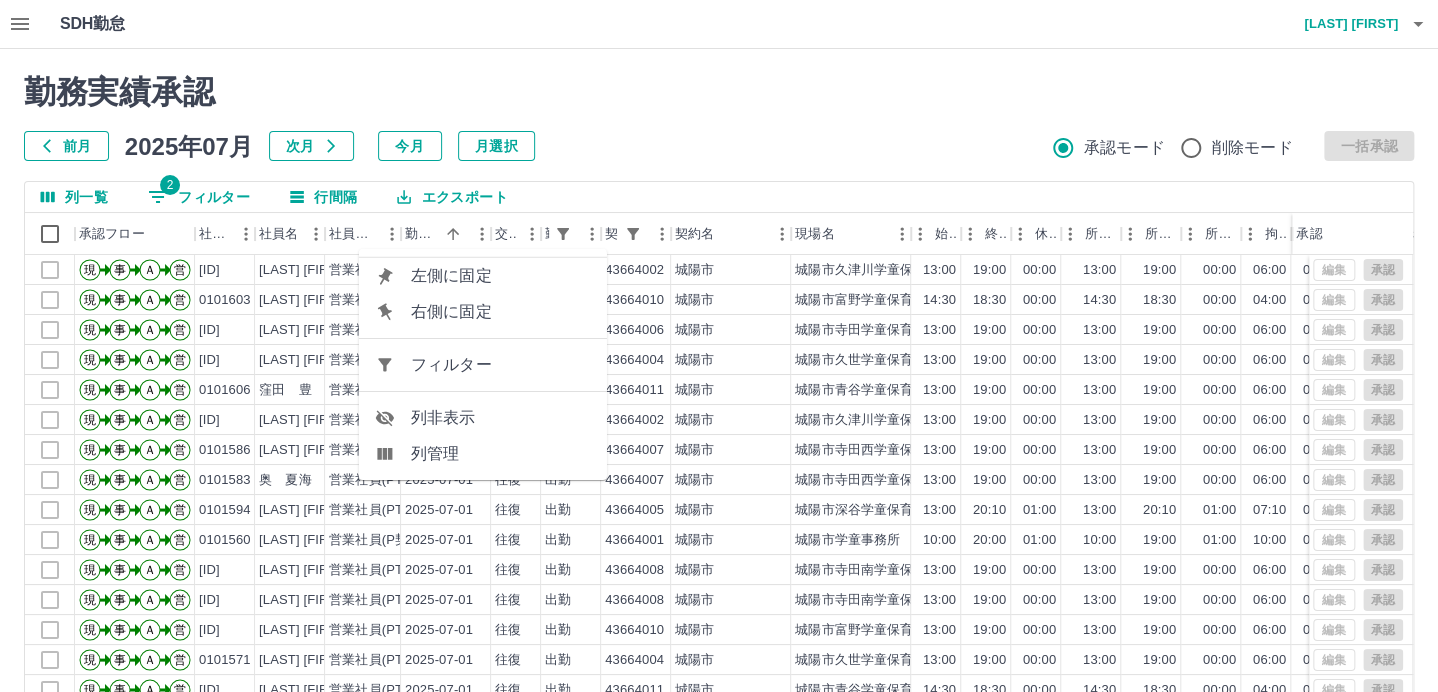 click on "フィルター" at bounding box center [501, 365] 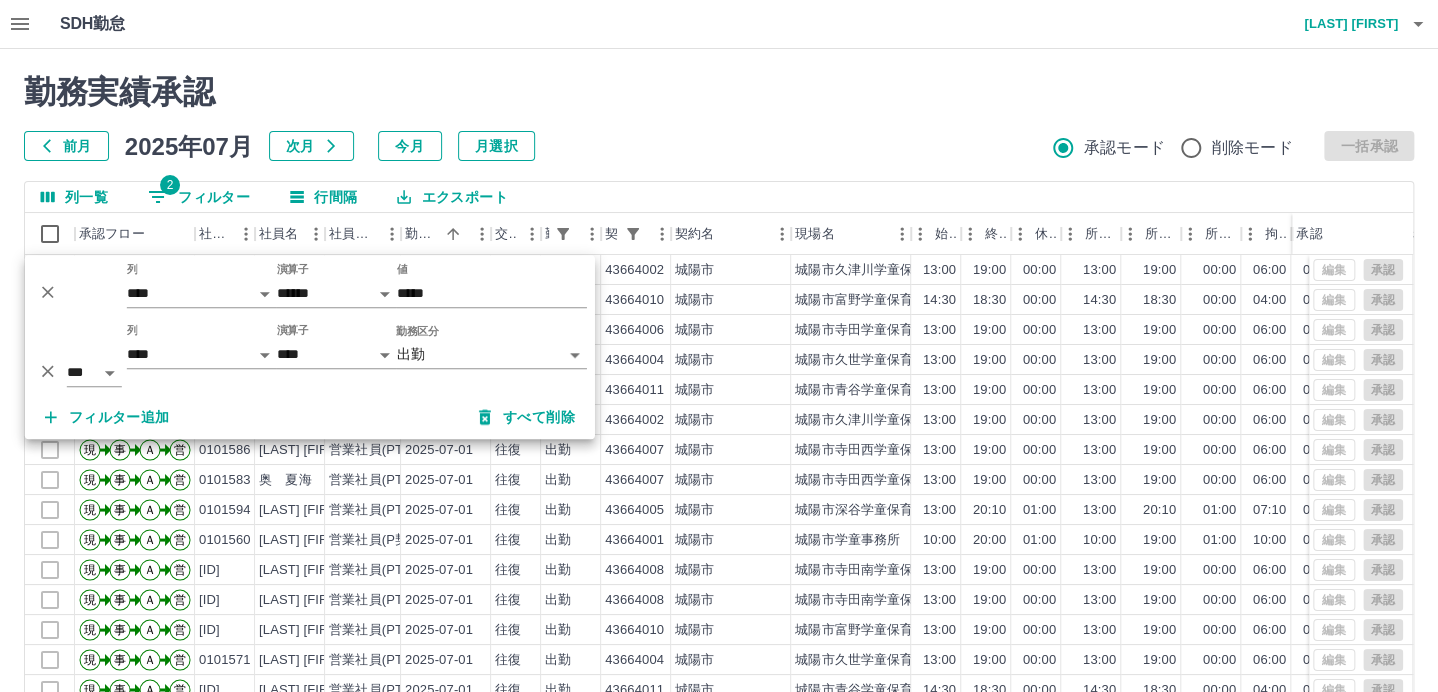 click on "前月 2025年07月 次月 今月 月選択 承認モード 削除モード 一括承認" at bounding box center (719, 146) 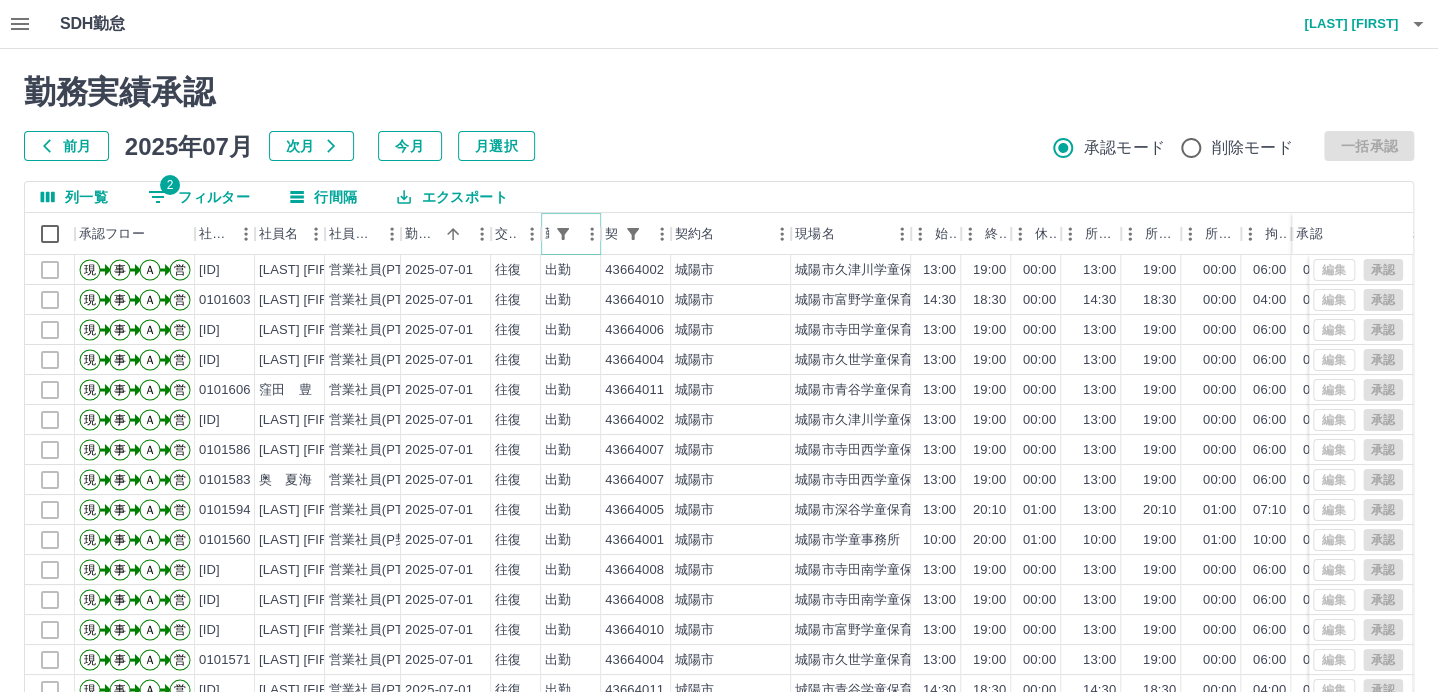 click 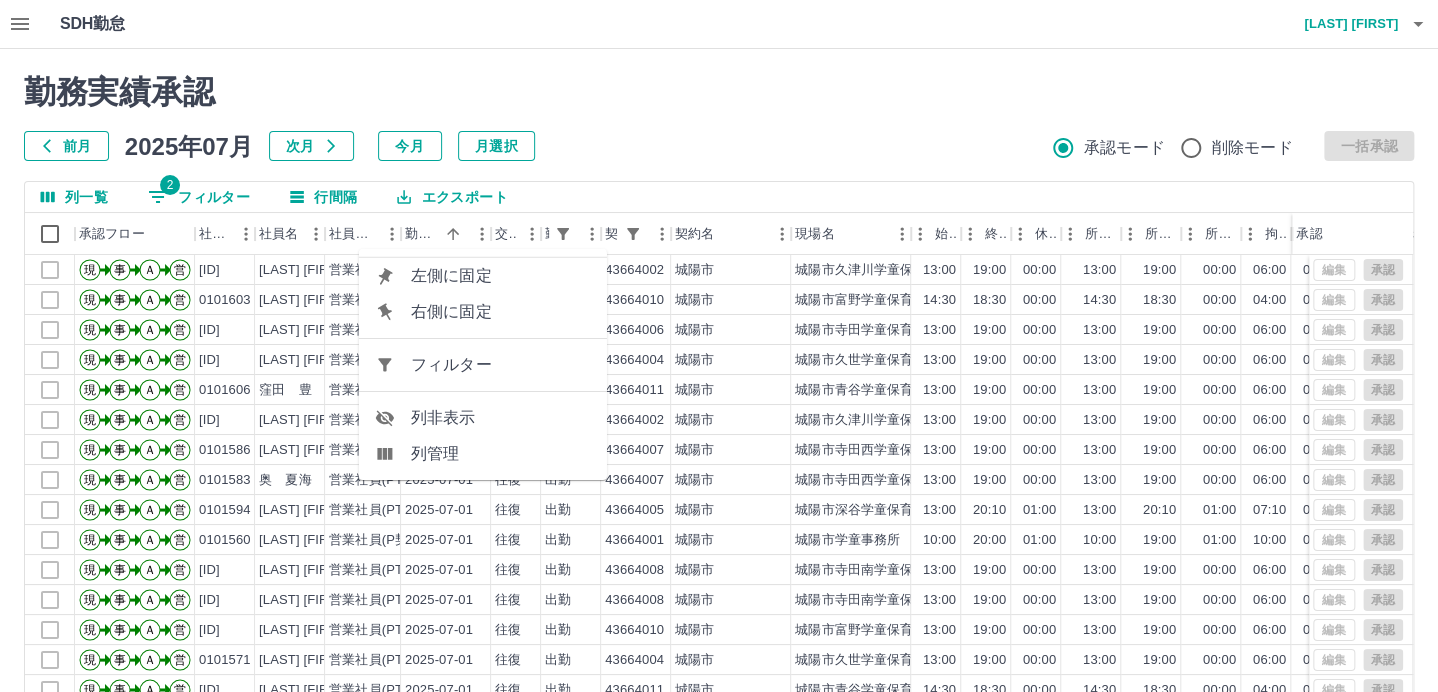 click on "フィルター" at bounding box center (501, 365) 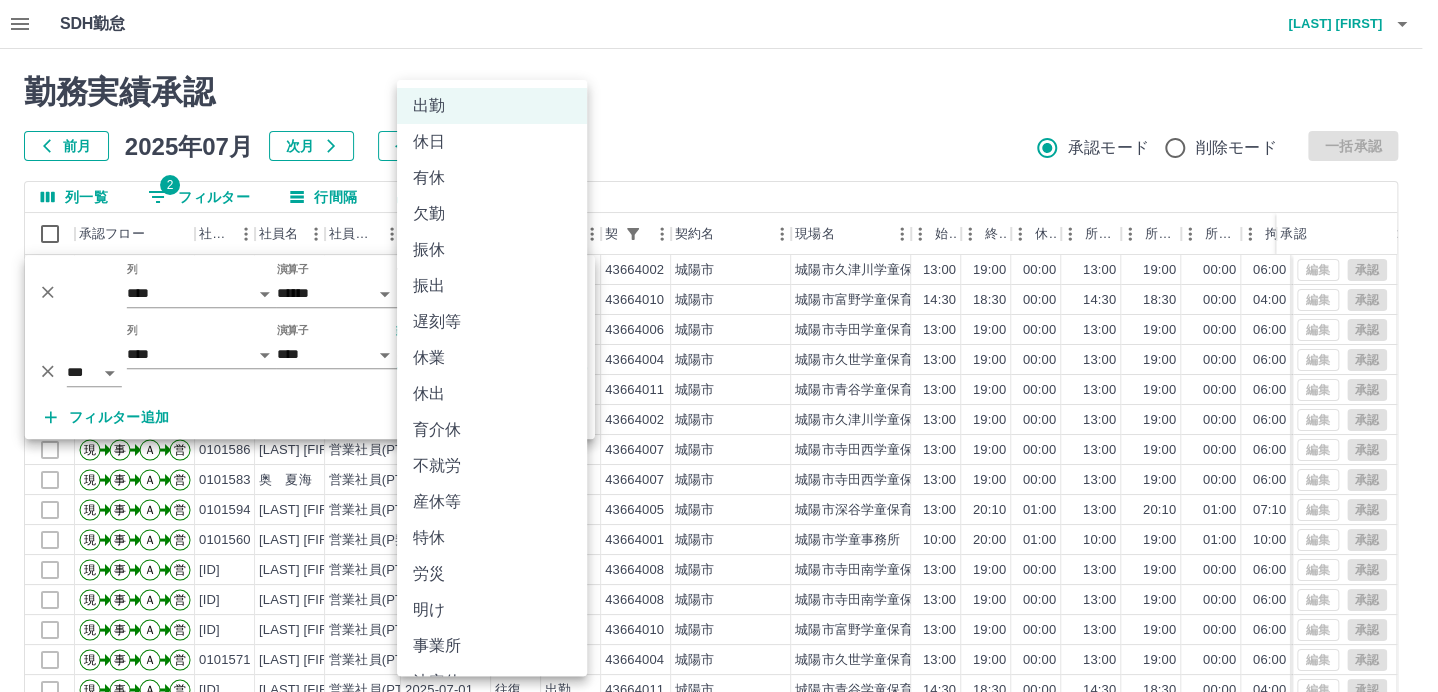 click on "SDH勤怠 皆元　佐紀 勤務実績承認 前月 2025年07月 次月 今月 月選択 承認モード 削除モード 一括承認 列一覧 2 フィルター 行間隔 エクスポート 承認フロー 社員番号 [LAST] [FIRST] 社員区分 勤務日 往復 出勤 43664002 [CITY] [CITY]久津川学童保育所 13:00 19:00 00:00 13:00 19:00 00:00 06:00 06:00 00:00 全承認済 現 事 Ａ 営 0101603 中川　陽子 営業社員(PT契約) 2025-07-01 往復 出勤 43664010 [CITY] [CITY]富野学童保育所 14:30 18:30 00:00 14:30 18:30 00:00 04:00 04:00 00:00 全承認済 現 事 Ａ 営 0101578 武元　敬子 営業社員(PT契約) 2025-07-01 往復 出勤 43664006 [CITY] [CITY]寺田学童保育所 13:00 19:00 00:00 13:00 19:00 00:00 06:00" at bounding box center [719, 422] 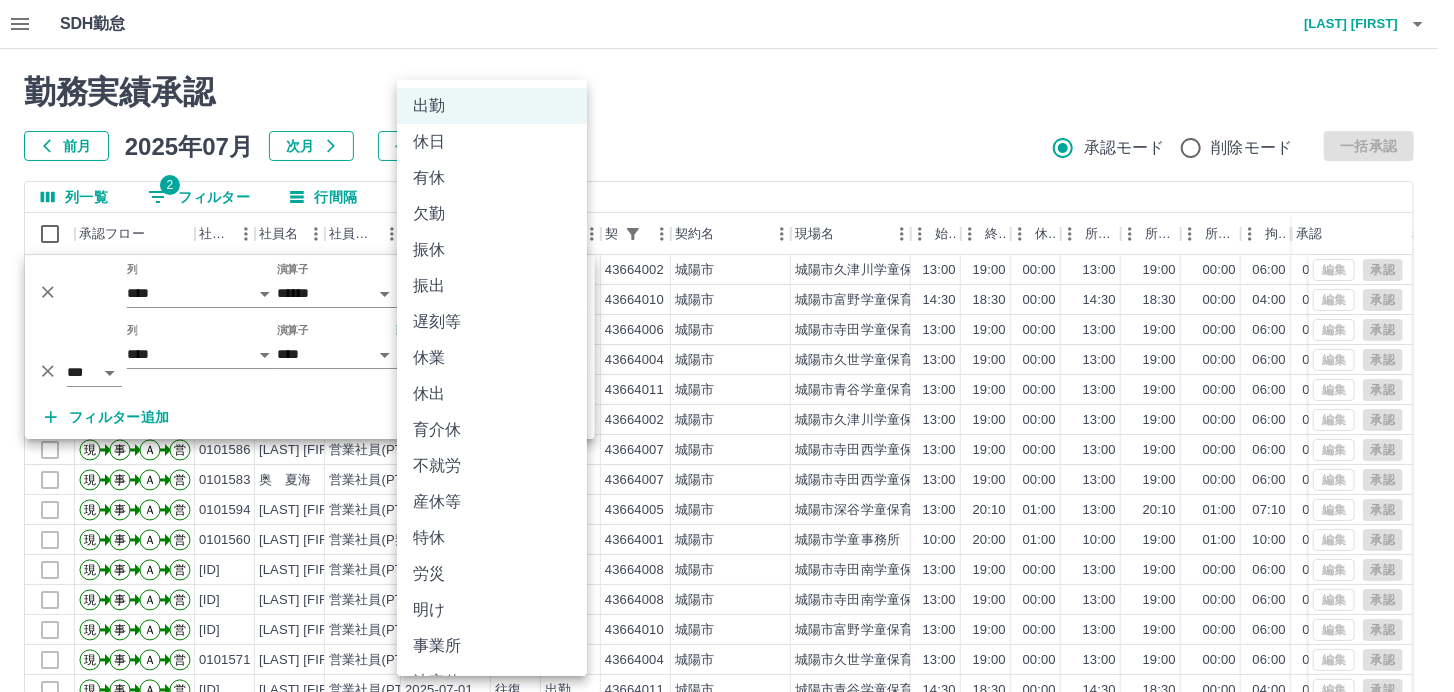 click on "有休" at bounding box center (492, 178) 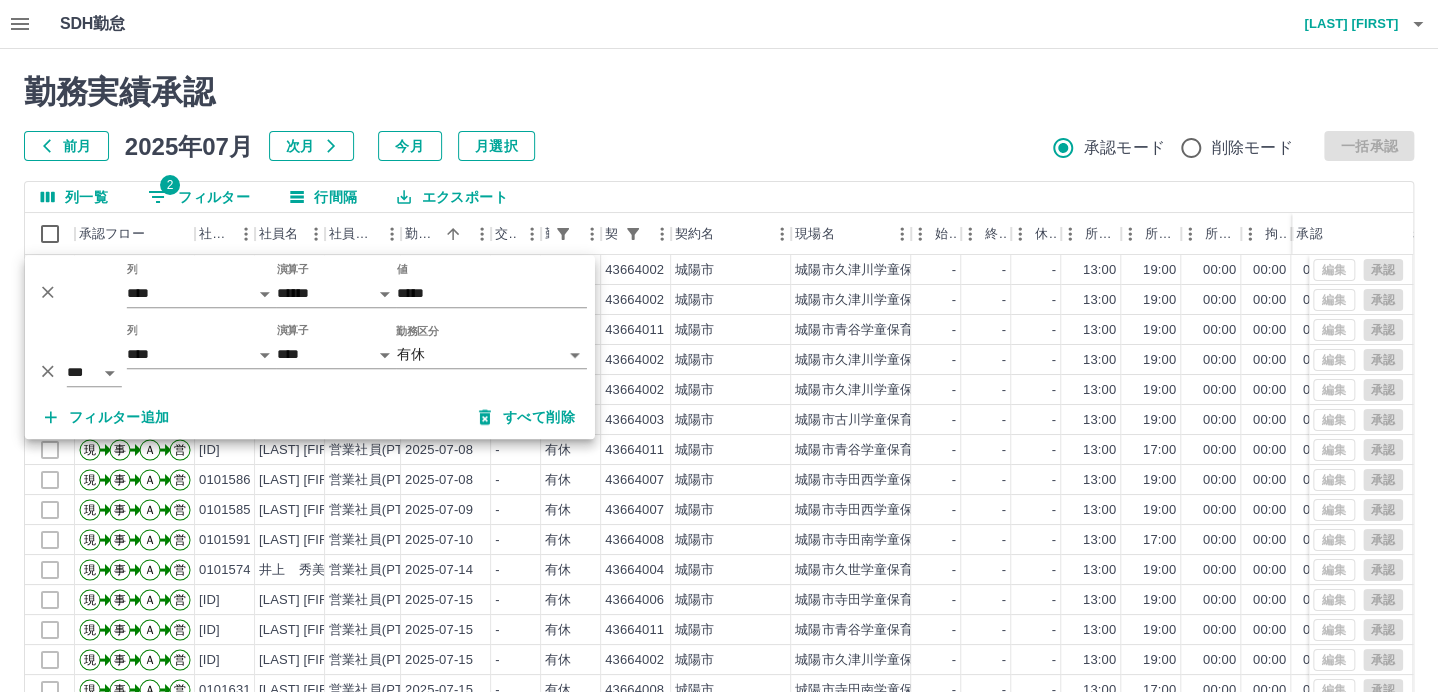 click on "勤務実績承認 前月 2025年07月 次月 今月 月選択 承認モード 削除モード 一括承認" at bounding box center [719, 117] 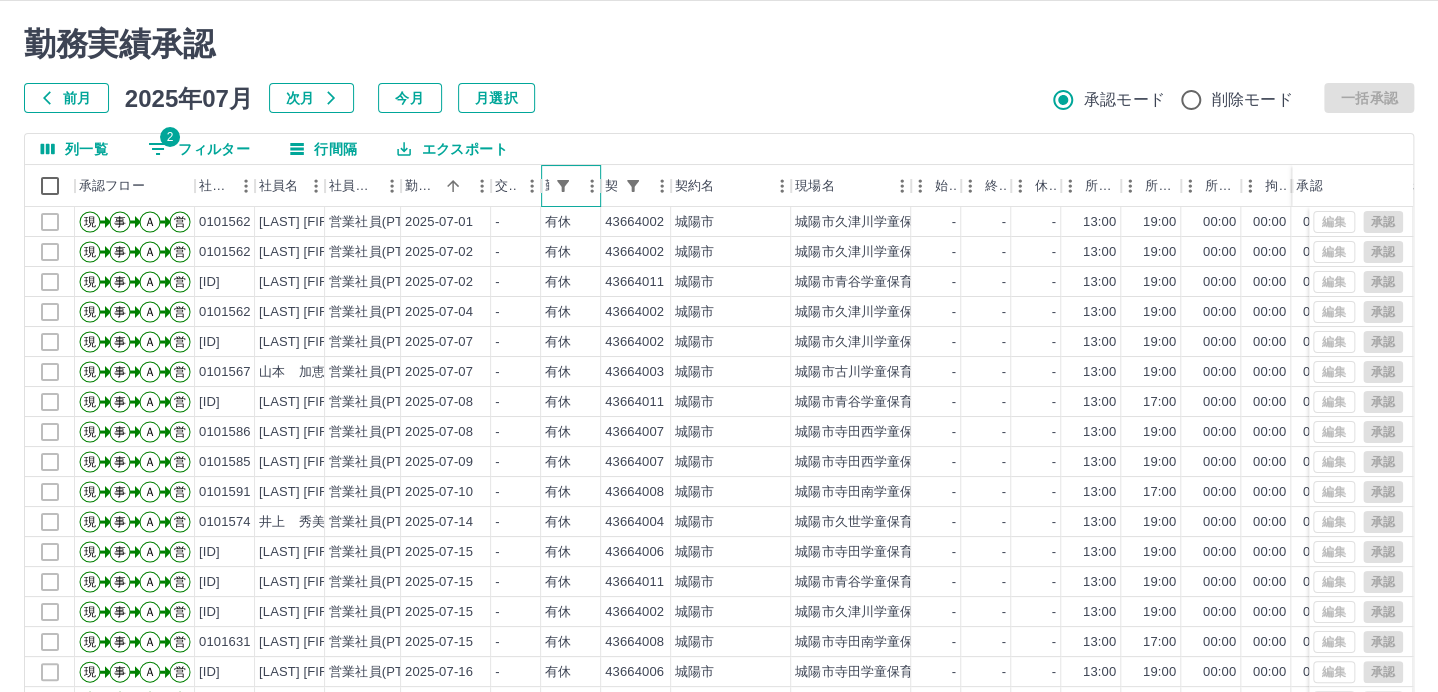 scroll, scrollTop: 153, scrollLeft: 0, axis: vertical 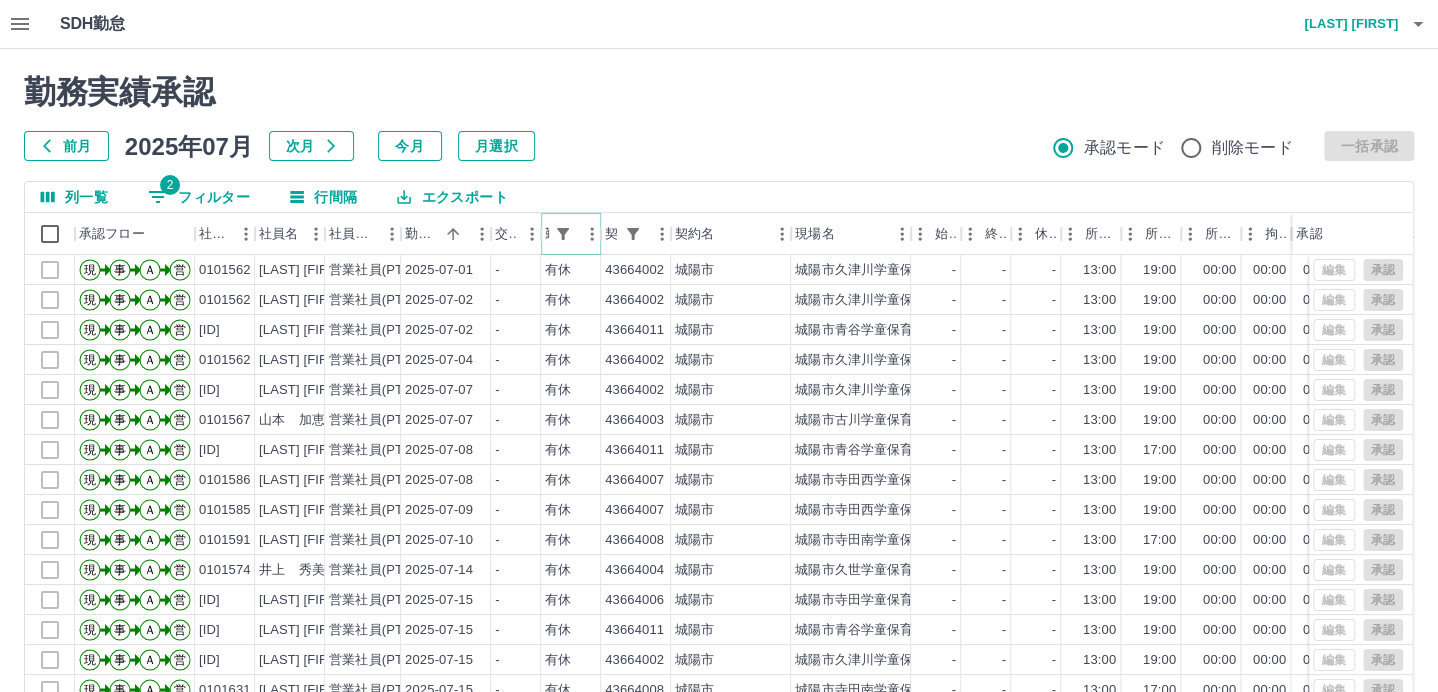 click 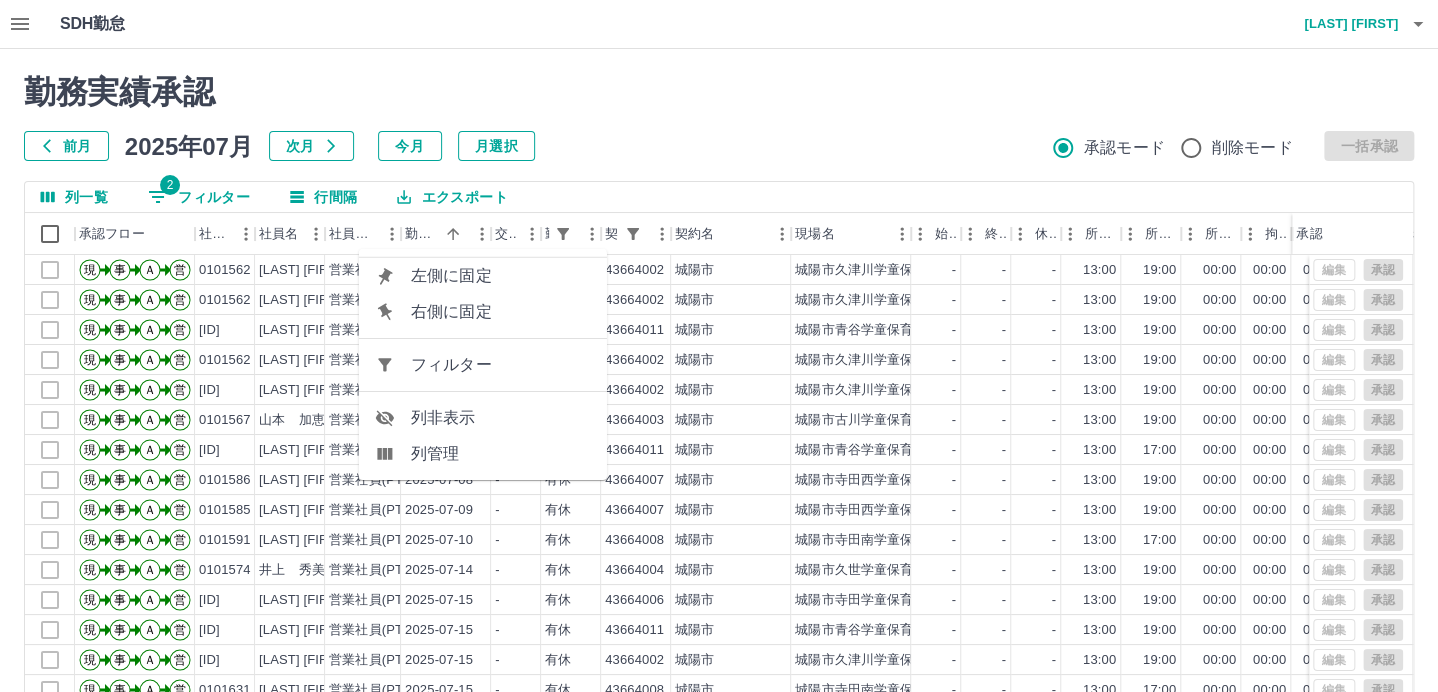 click on "フィルター" at bounding box center [501, 365] 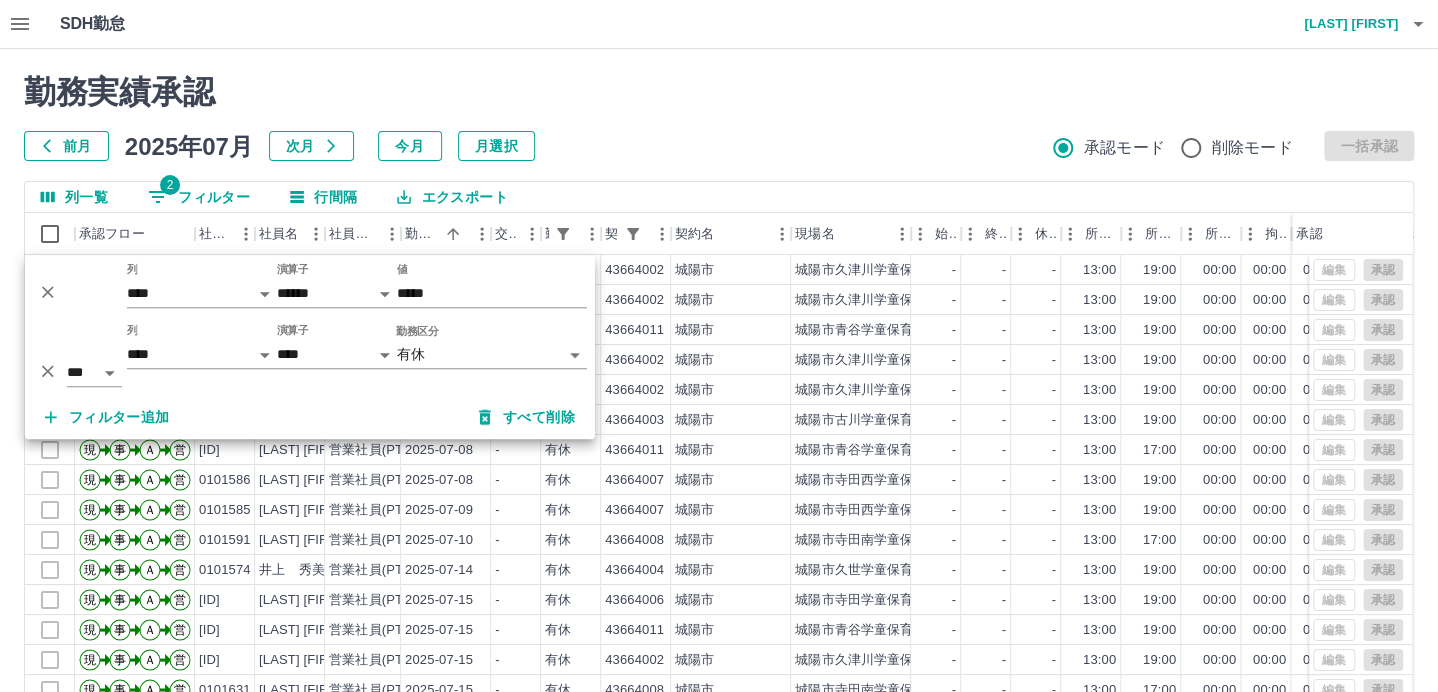 click on "SDH勤怠 [LAST] [FIRST] 勤務実績承認 前月 [DATE] 次月 今月 月選択 承認モード 削除モード 一括承認 列一覧 2 フィルター 行間隔 エクスポート 承認フロー 社員番号 [ID] [LAST] [FIRST] 営業社員(PT契約) [DATE] - 有休 [ID] [CITY] [CITY][PLACE] - - - 13:00 19:00 00:00 00:00 00:00 00:00 全承認済 現 事 Ａ 営 [ID] [LAST] [FIRST] 営業社員(PT契約) [DATE] - 有休 [ID] [CITY] [CITY][PLACE] - - - 13:00 19:00 00:00 00:00 00:00 00:00 全承認済 現 事 Ａ 営 [ID] [LAST] [FIRST] 営業社員(PT契約) [DATE] - 有休 [ID] [CITY] [CITY][PLACE] - - - 13:00 19:00 00:00 00:00 00:00 00:00 全承認済 現 事 Ａ 営" at bounding box center (719, 422) 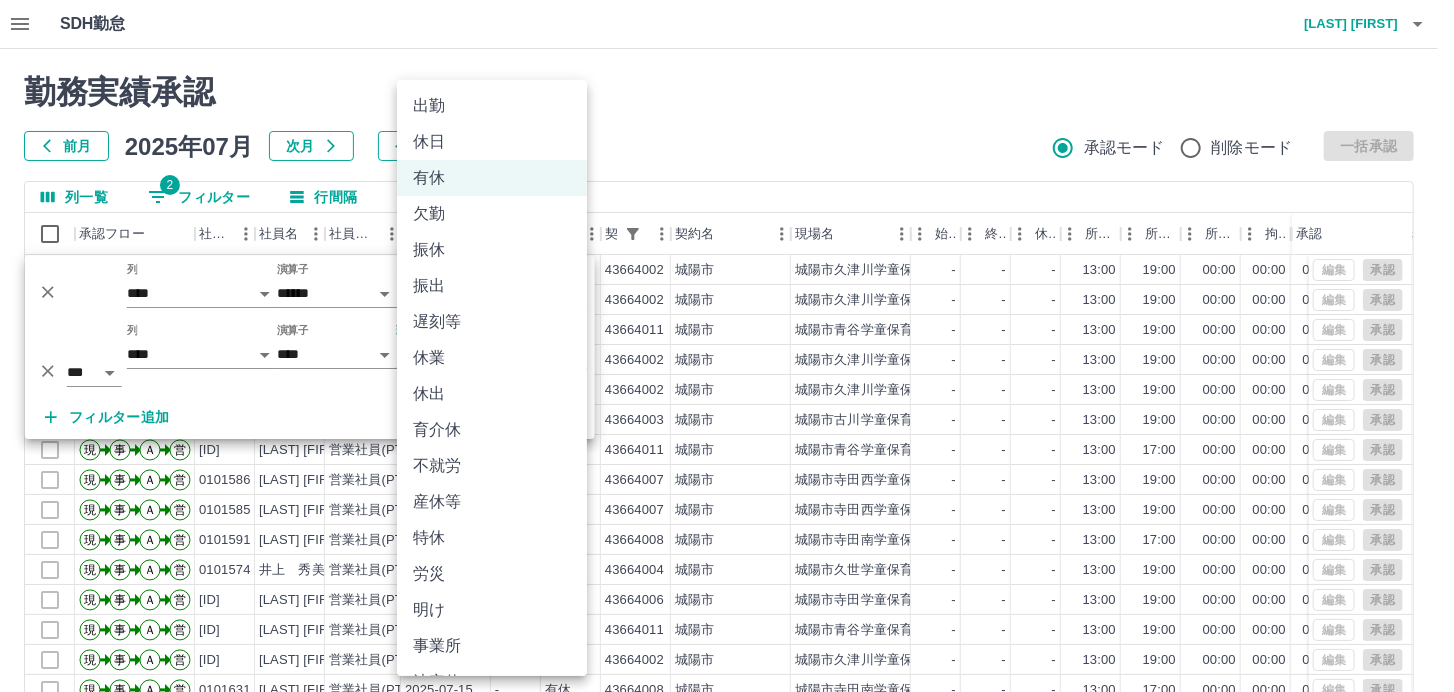 click on "特休" at bounding box center (492, 538) 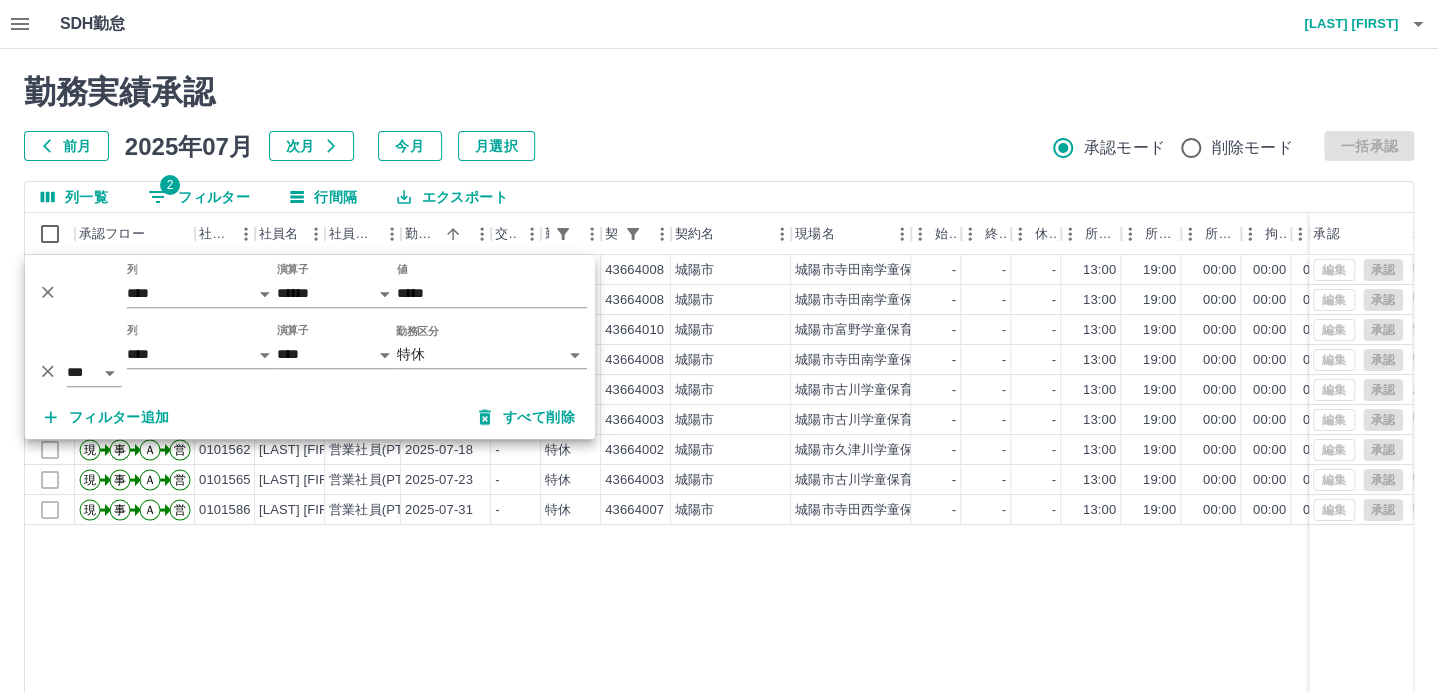 click on "勤務実績承認" at bounding box center [719, 92] 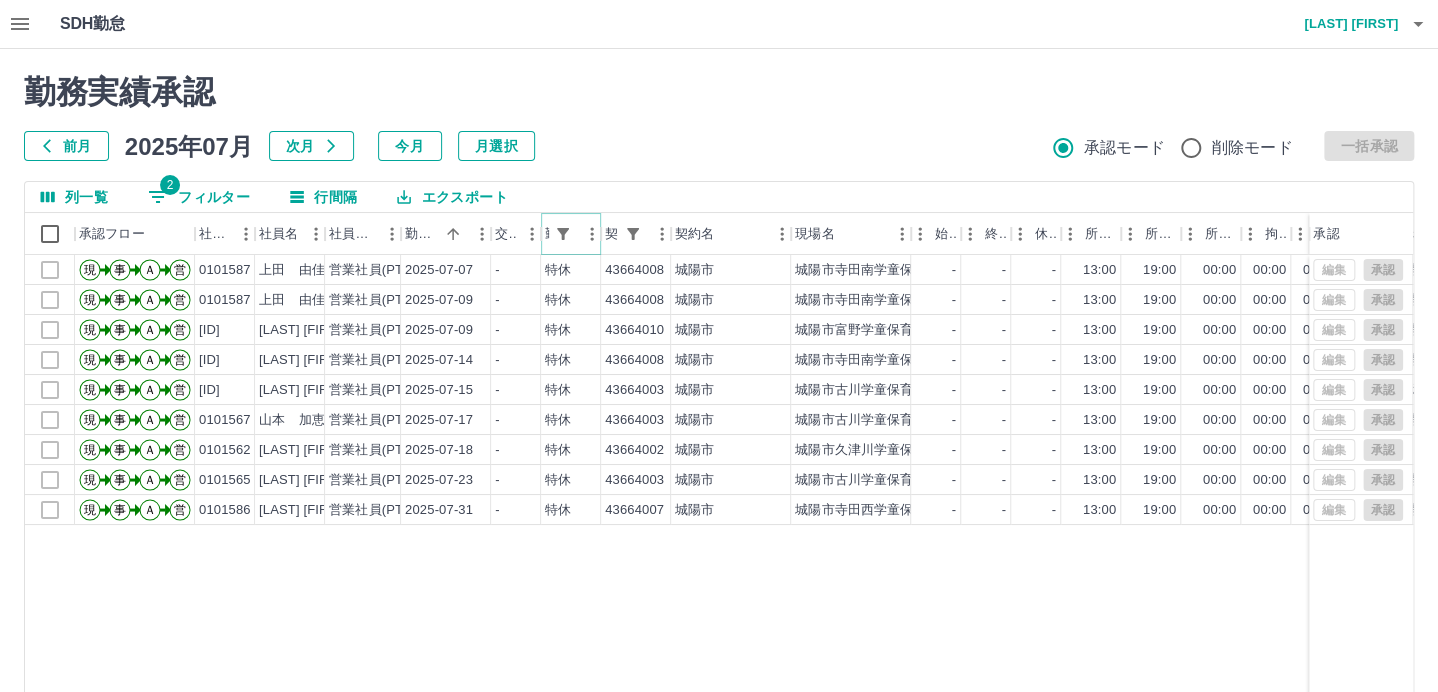 click at bounding box center (563, 234) 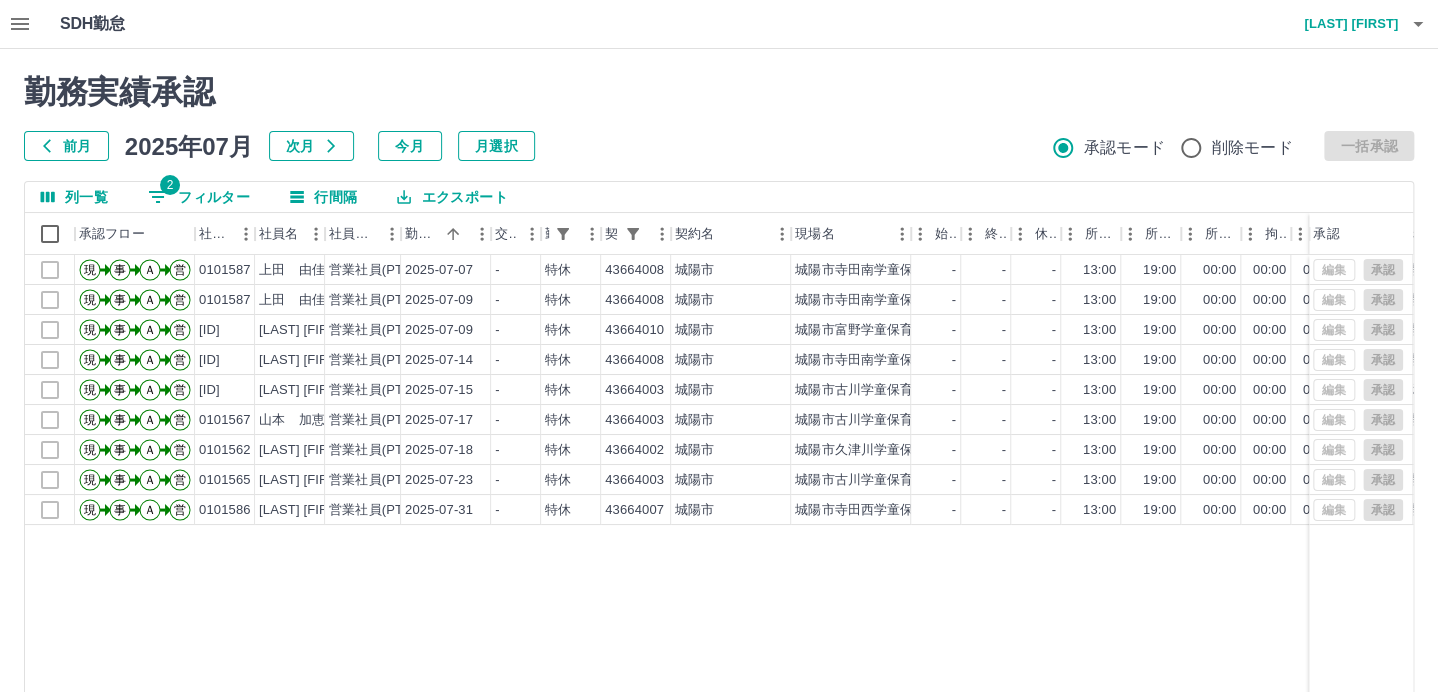 select on "**********" 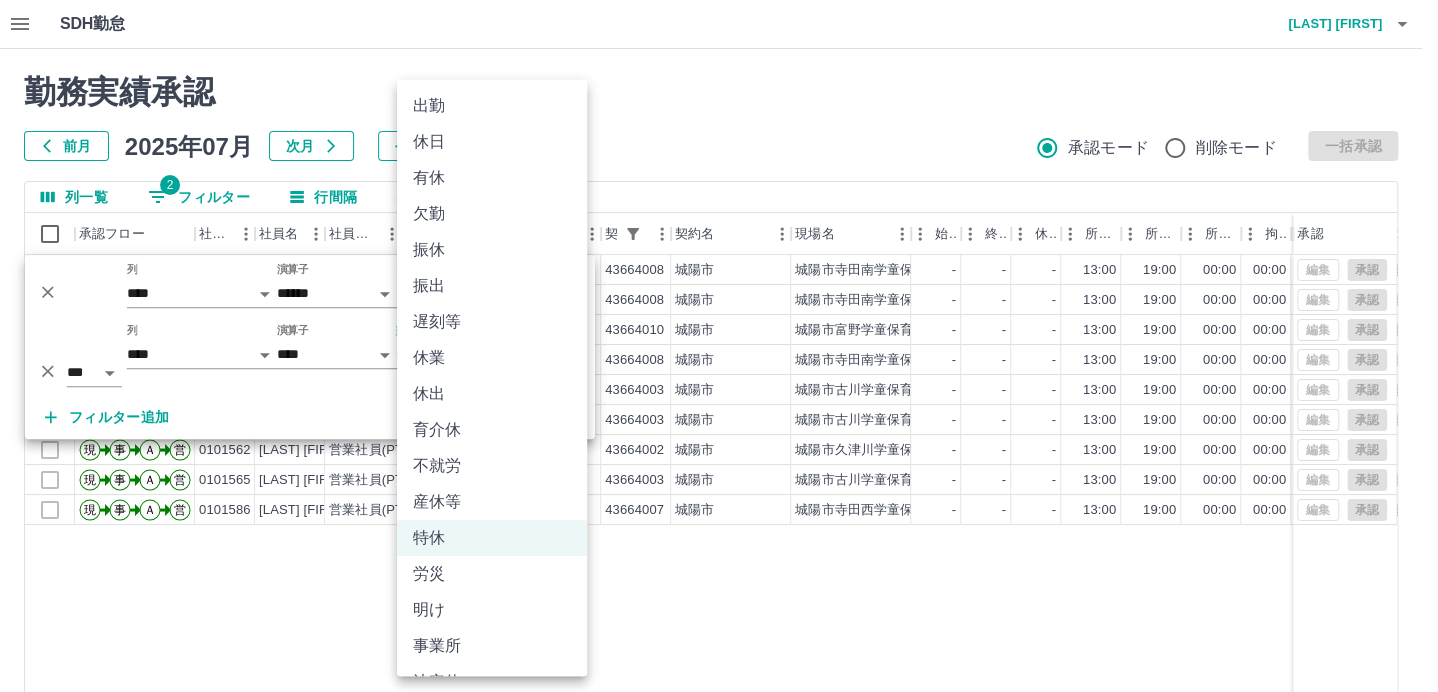 click on "SDH勤怠 [LAST] [FIRST] 勤務実績承認 前月 [DATE] 次月 今月 月選択 承認モード 削除モード 一括承認 列一覧 2 フィルター 行間隔 エクスポート 承認フロー 社員番号 [ID] [LAST] [FIRST] 営業社員(PT契約) [DATE] - 特休 [ID] [CITY] [CITY][PLACE] - - - 13:00 19:00 00:00 00:00 00:00 00:00 夏季休暇 全承認済 現 事 Ａ 営 [ID] [LAST] [FIRST] 営業社員(PT契約) [DATE] - 特休 [ID] [CITY] [CITY][PLACE] - - - 13:00 19:00 00:00 00:00 00:00 00:00 夏季休暇 全承認済 現 事 Ａ 営 [ID] [LAST] [FIRST] 営業社員(PT契約) [DATE] - 有休 [ID] [CITY] [CITY][PLACE] - - - 13:00 19:00 00:00 00:00 00:00 00:00 全承認済 現 事 Ａ 営" at bounding box center (719, 422) 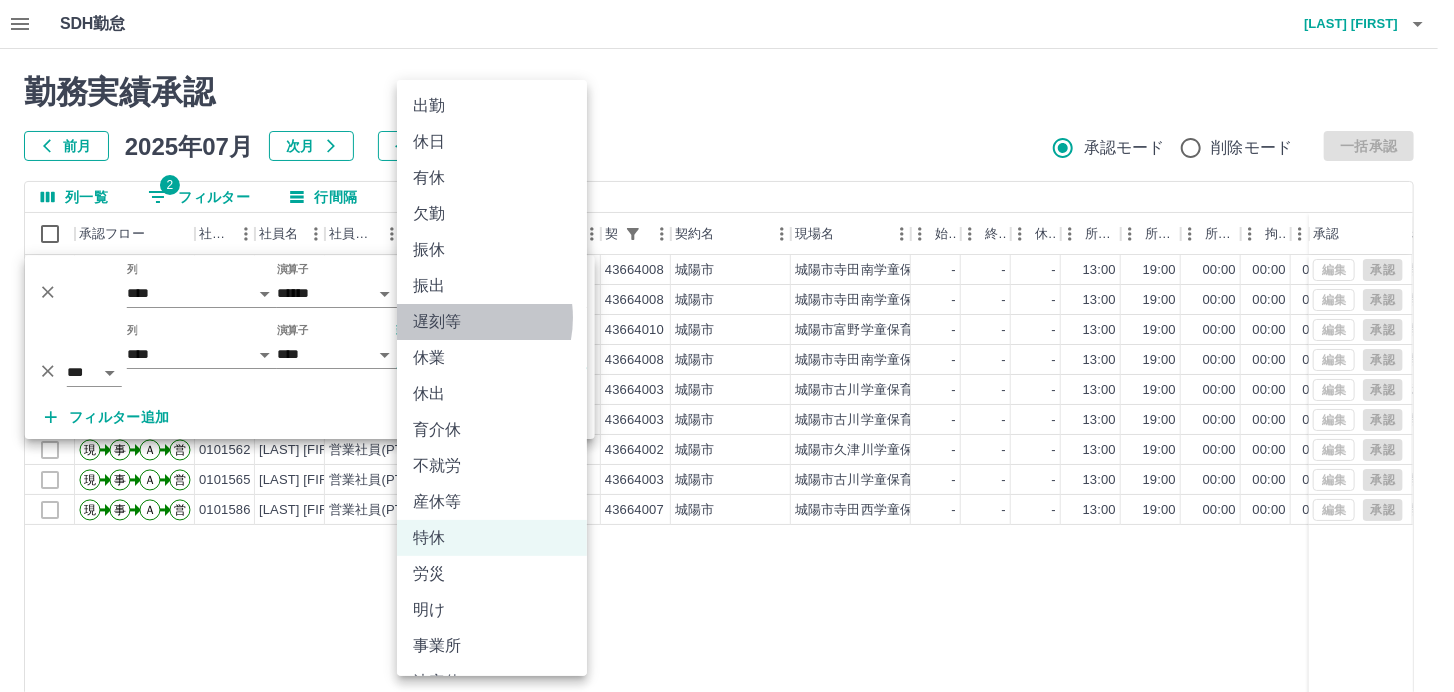 click on "遅刻等" at bounding box center (492, 322) 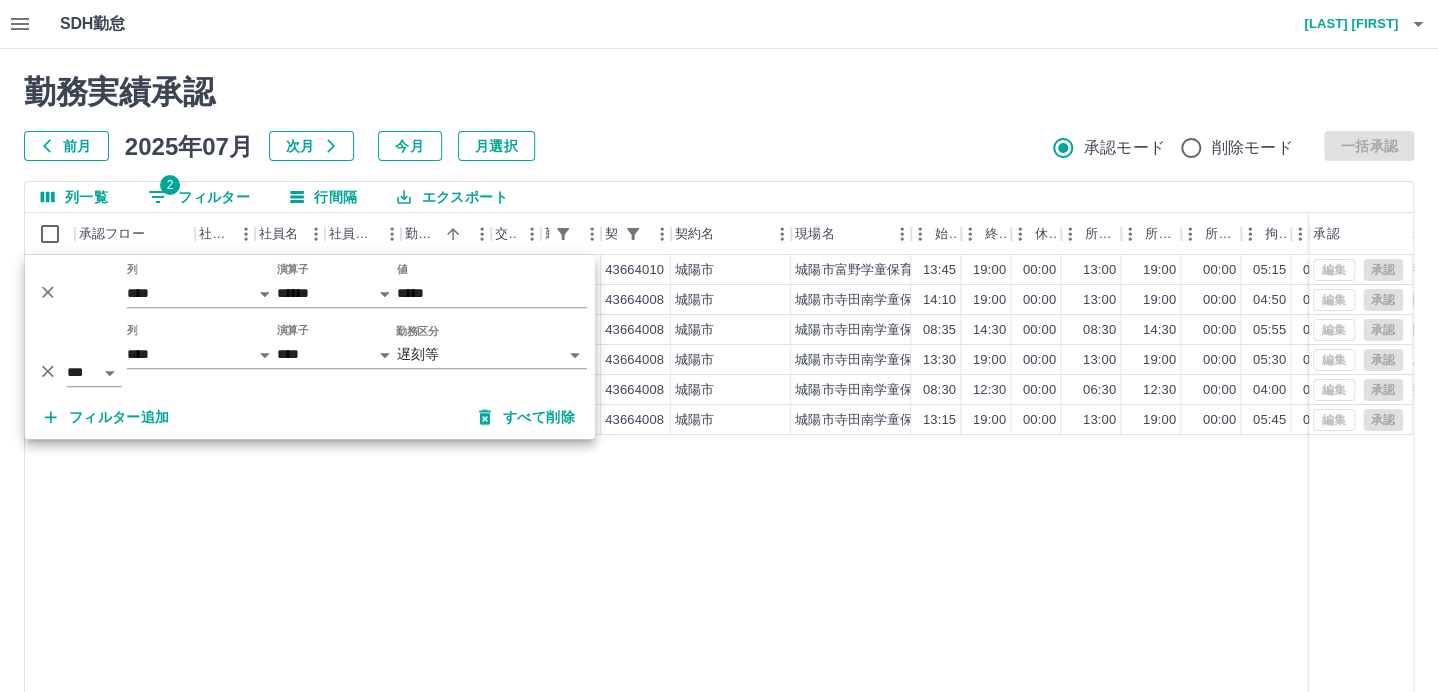 click on "勤務実績承認" at bounding box center [719, 92] 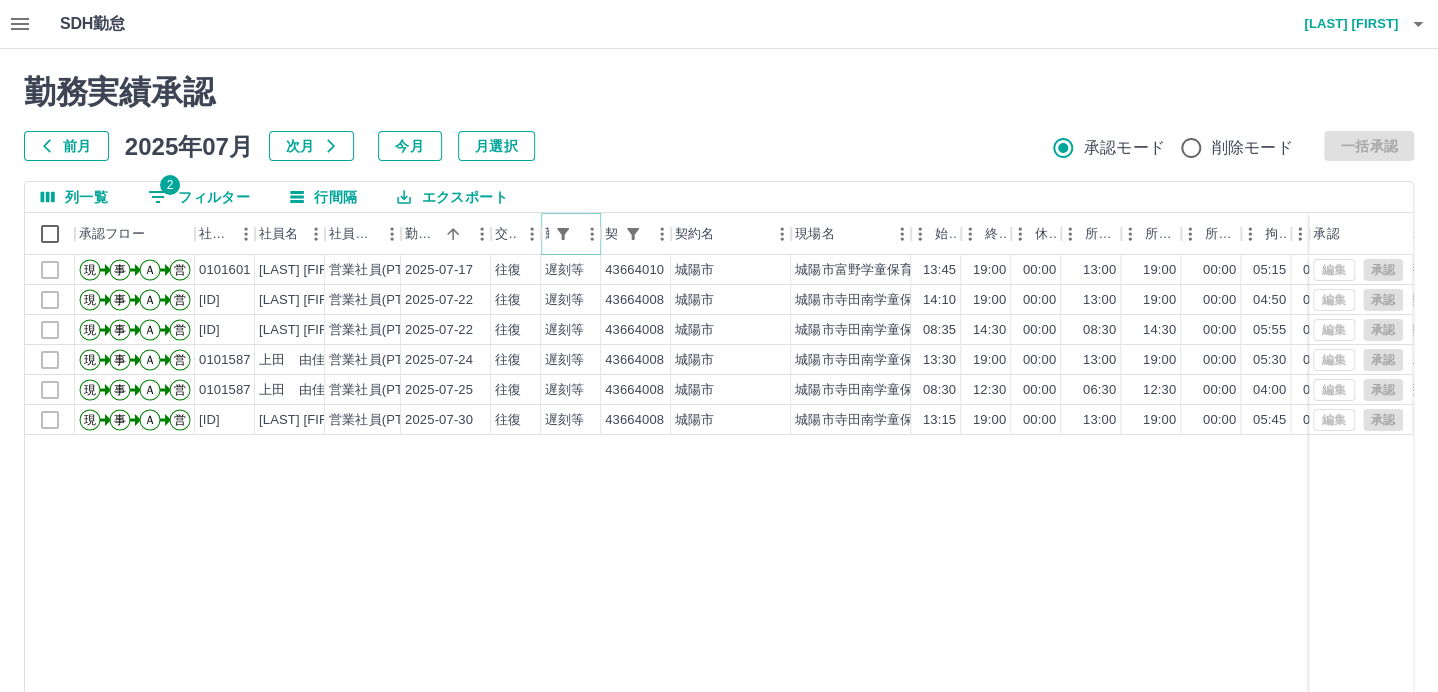 click at bounding box center (592, 234) 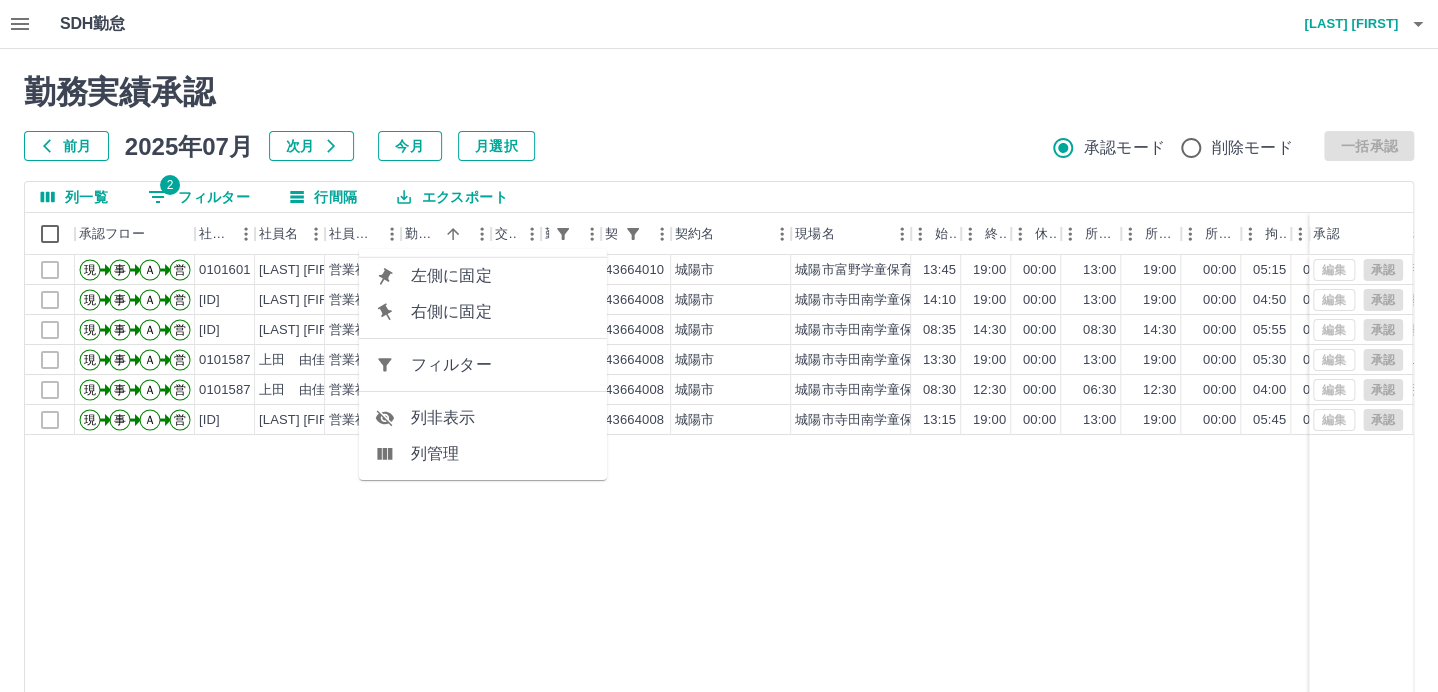 click on "フィルター" at bounding box center (501, 365) 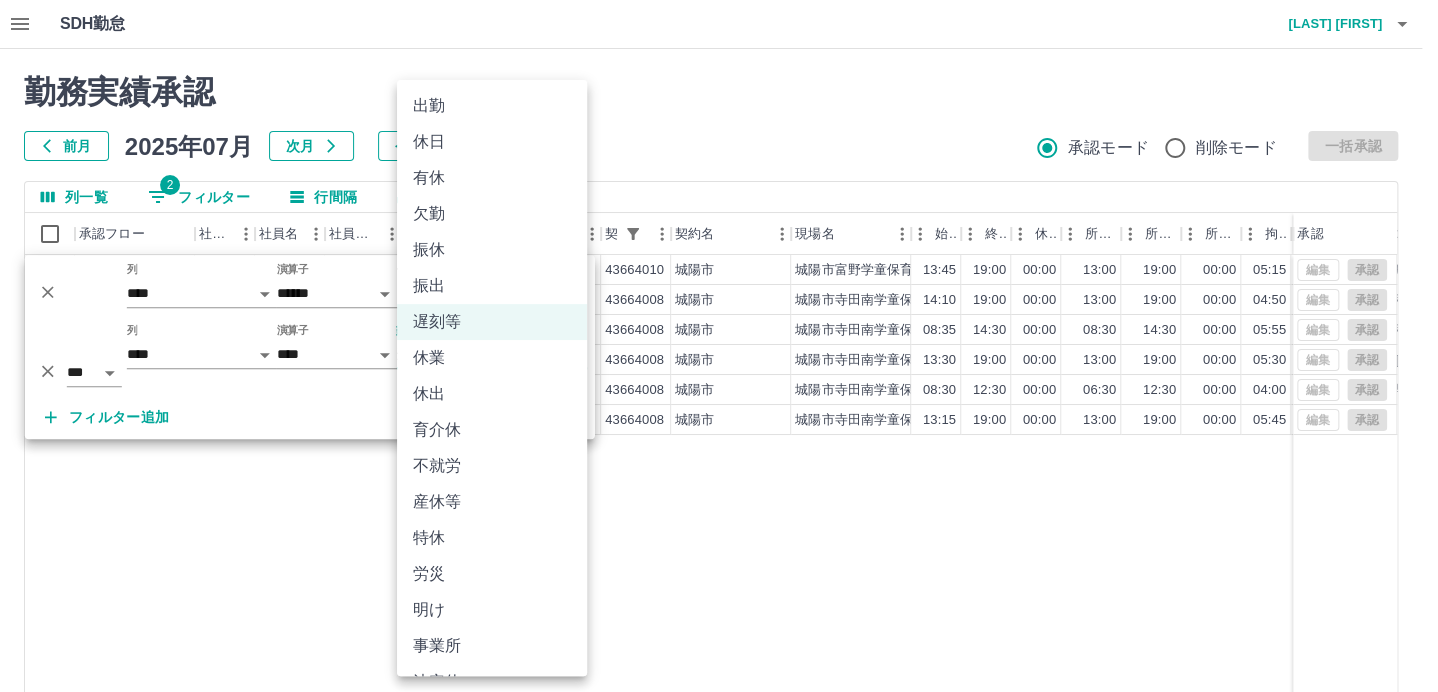click on "SDH勤怠 [LAST] [FIRST] 勤務実績承認 前月 [DATE] 次月 今月 月選択 承認モード 削除モード 一括承認 列一覧 2 フィルター 行間隔 エクスポート 承認フロー 社員番号 [ID] [LAST] [FIRST] 営業社員(PT契約) [DATE] 往復 遅刻等 [ID] [CITY] [CITY][PLACE] 13:45 19:00 00:00 13:00 19:00 00:00 05:15 05:15 00:45 所用の為 全承認済 現 事 Ａ 営 [ID] [LAST] [FIRST] 営業社員(PT契約) [DATE] 往復 遅刻等 [ID] [CITY] [CITY][PLACE] 14:10 19:00 00:00 13:00 19:00 00:00 04:50 04:50 01:10 私事都合 全承認済 現 事 Ａ 営 [ID] [LAST] [FIRST] 営業社員(PT契約) [DATE] 往復 遅刻等 [ID] [CITY] [CITY][PLACE]" at bounding box center [719, 422] 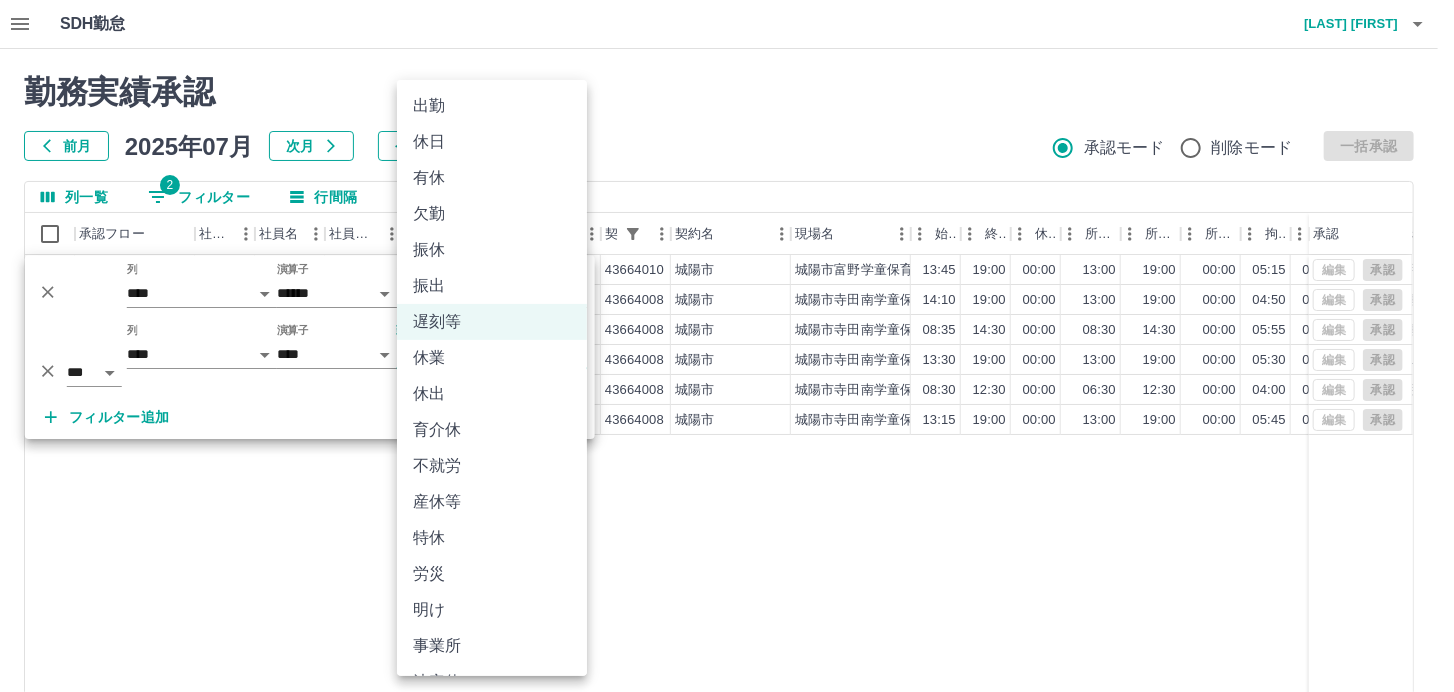 click on "振出" at bounding box center (492, 286) 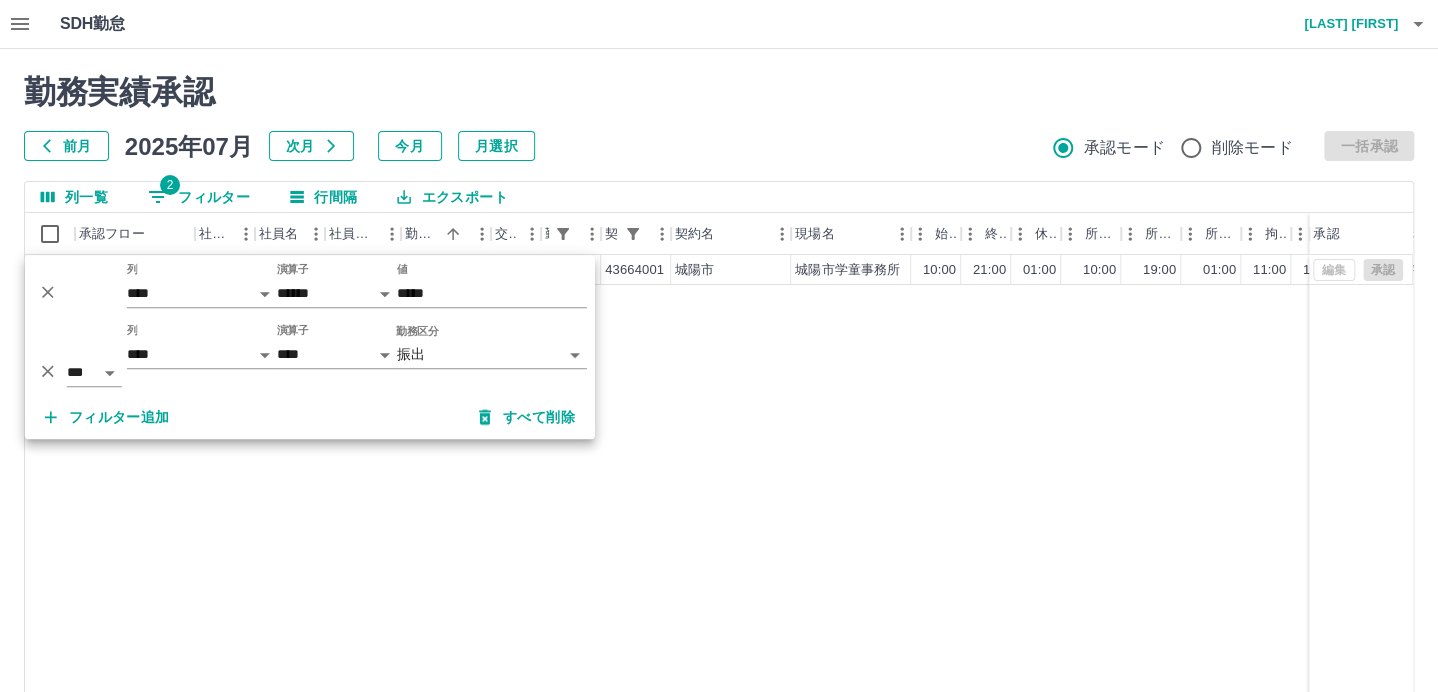 click on "勤務実績承認" at bounding box center (719, 92) 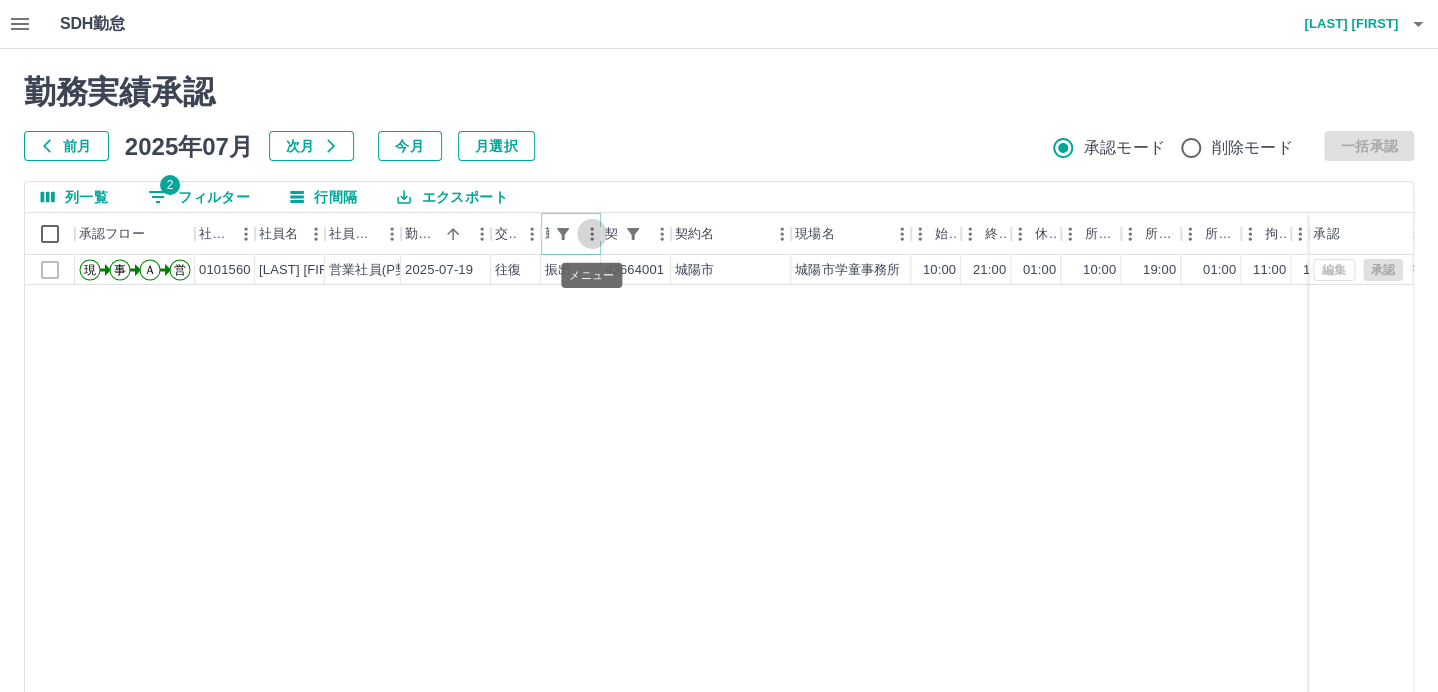 click 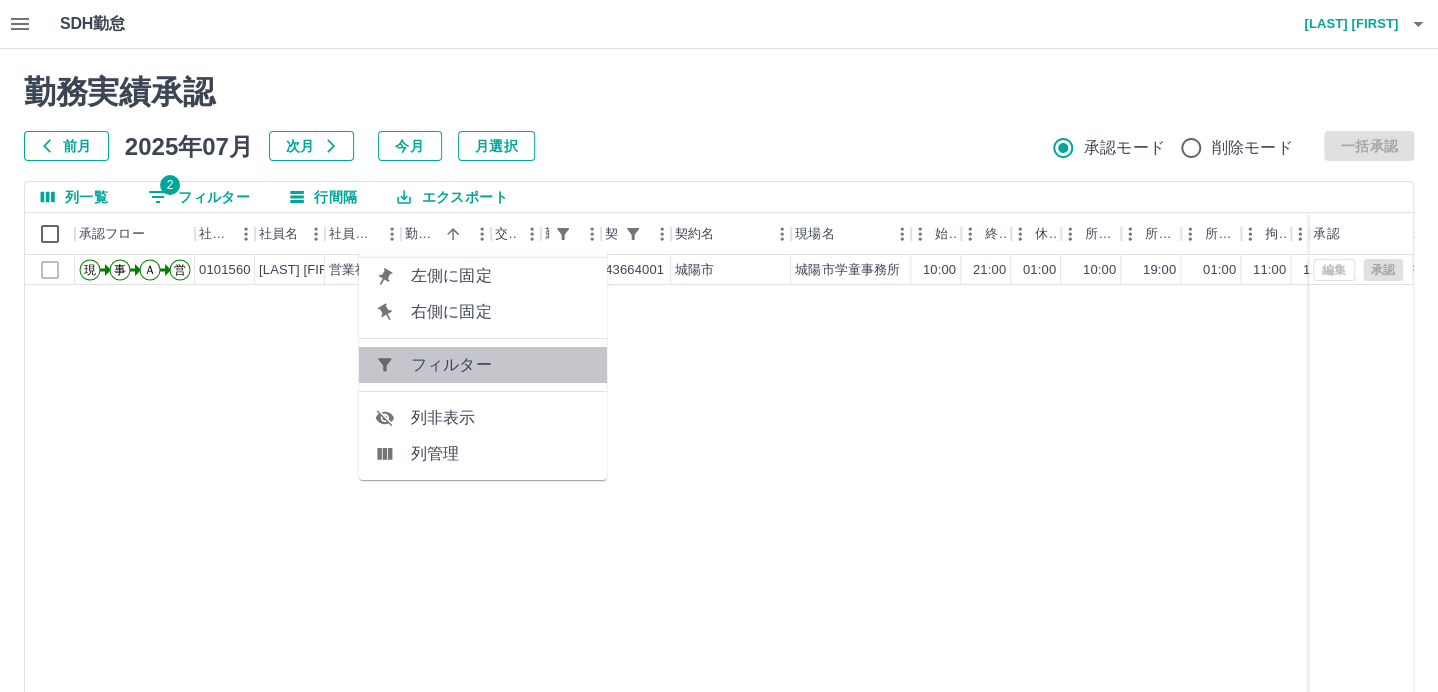 click on "フィルター" at bounding box center [501, 365] 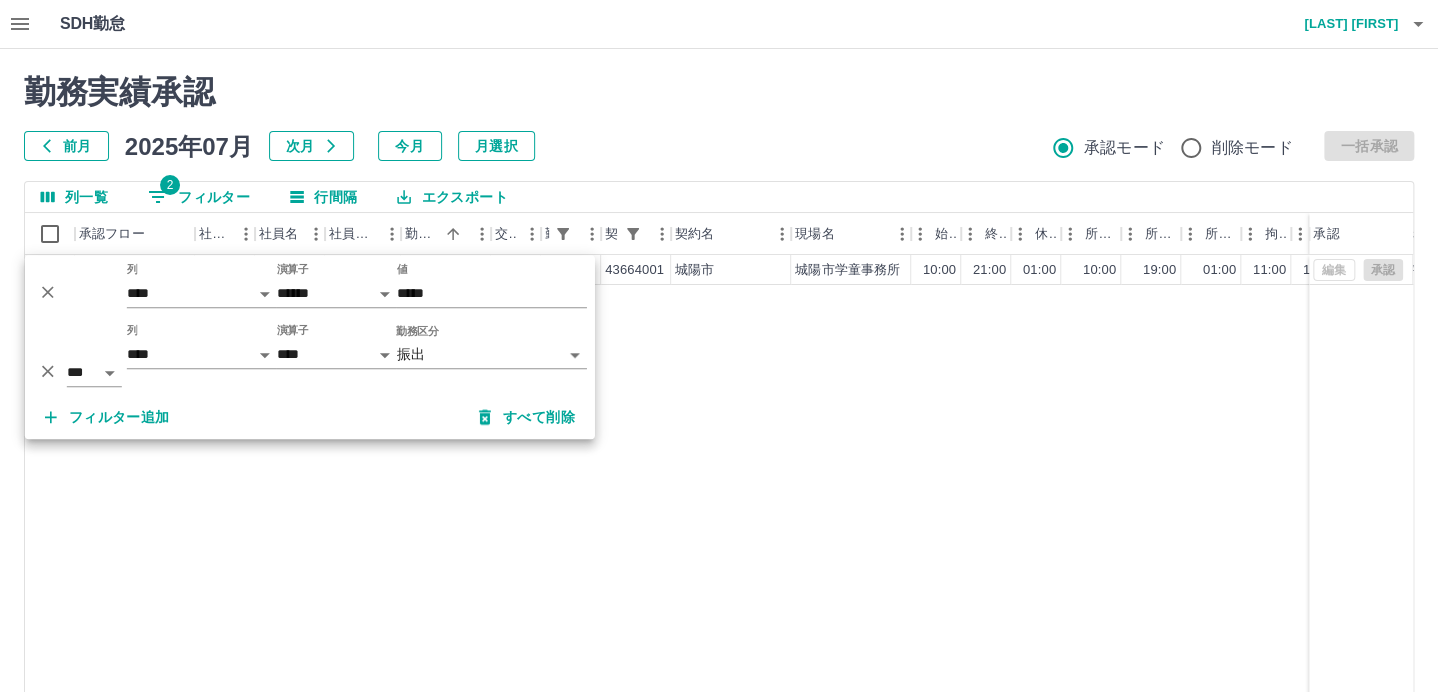 click on "前月 2025年07月 次月 今月 月選択 承認モード 削除モード 一括承認" at bounding box center (719, 146) 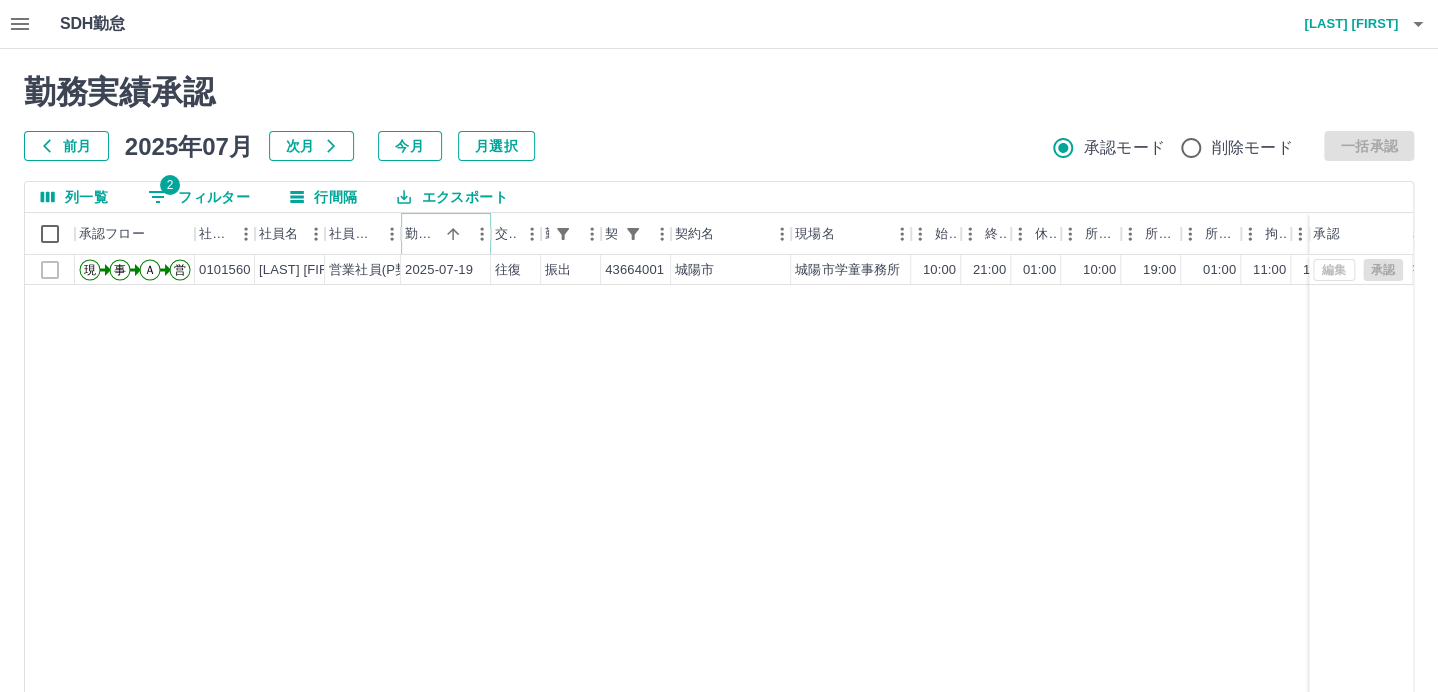click at bounding box center (453, 234) 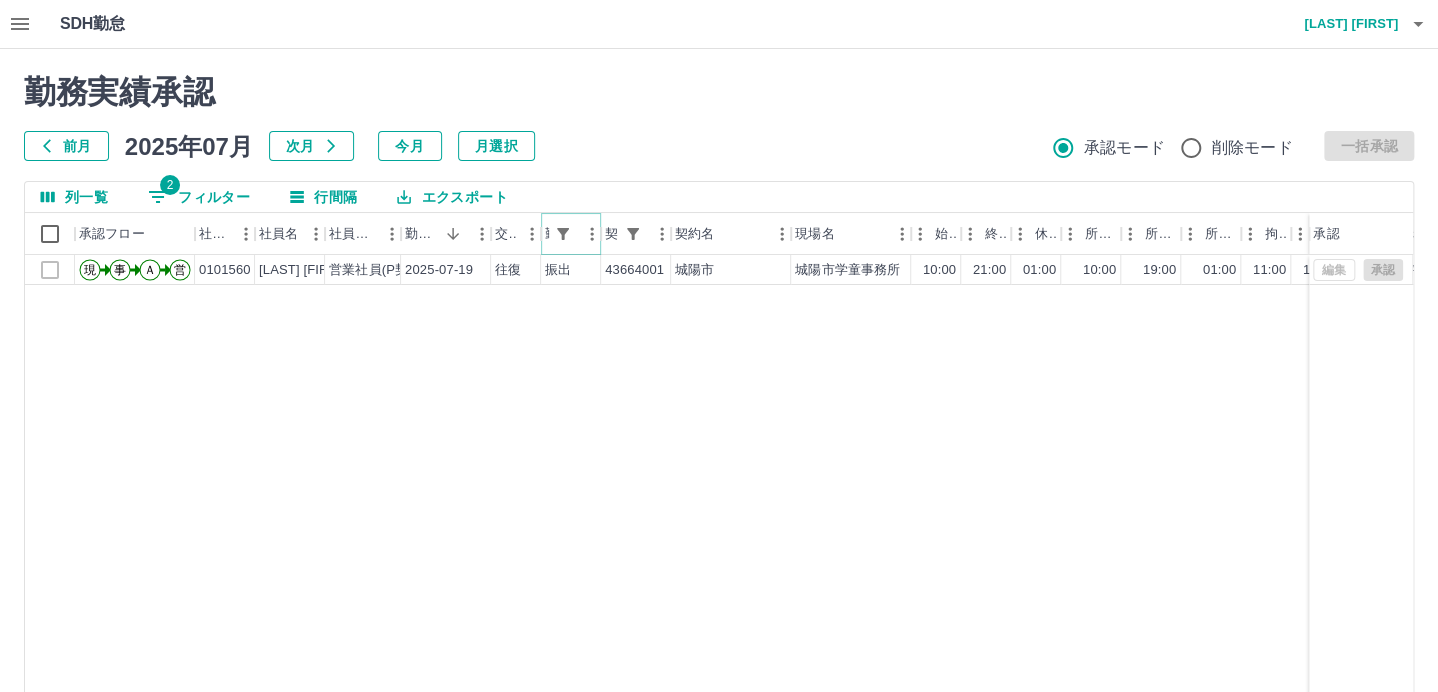 click 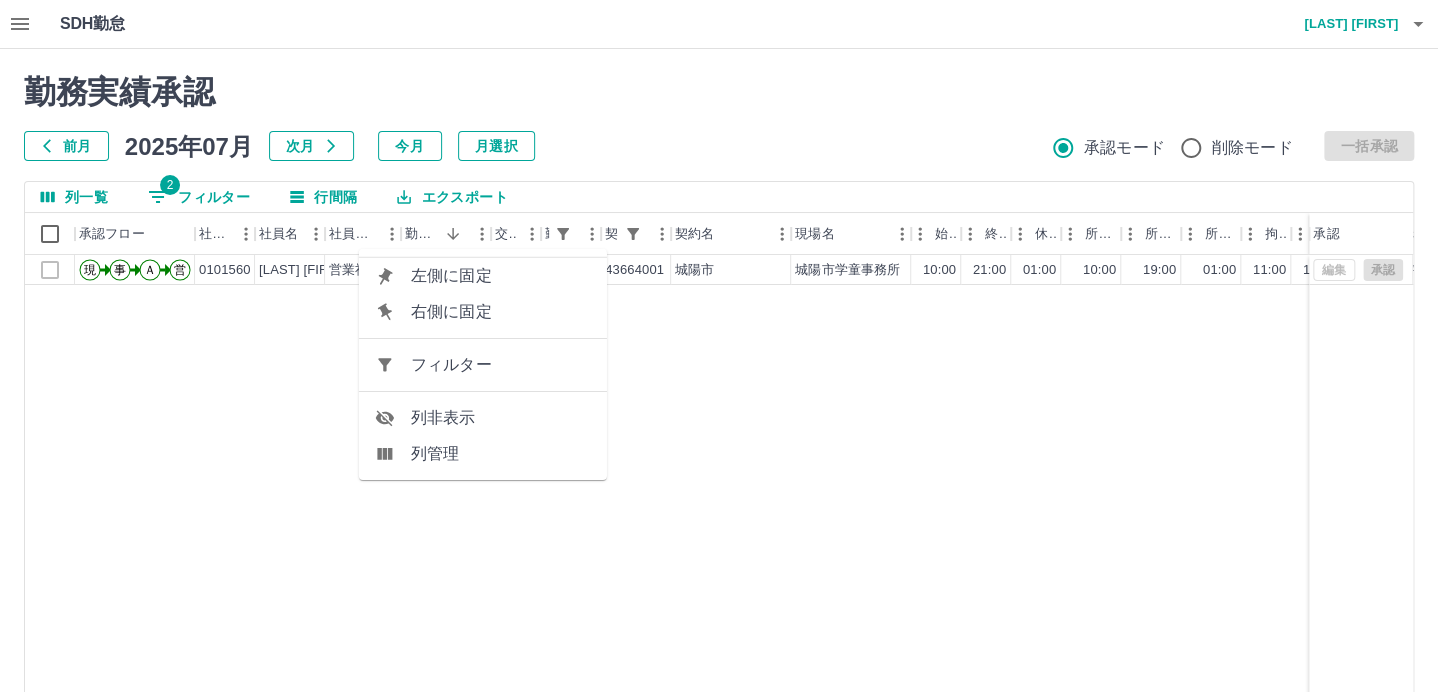 click on "フィルター" at bounding box center (501, 365) 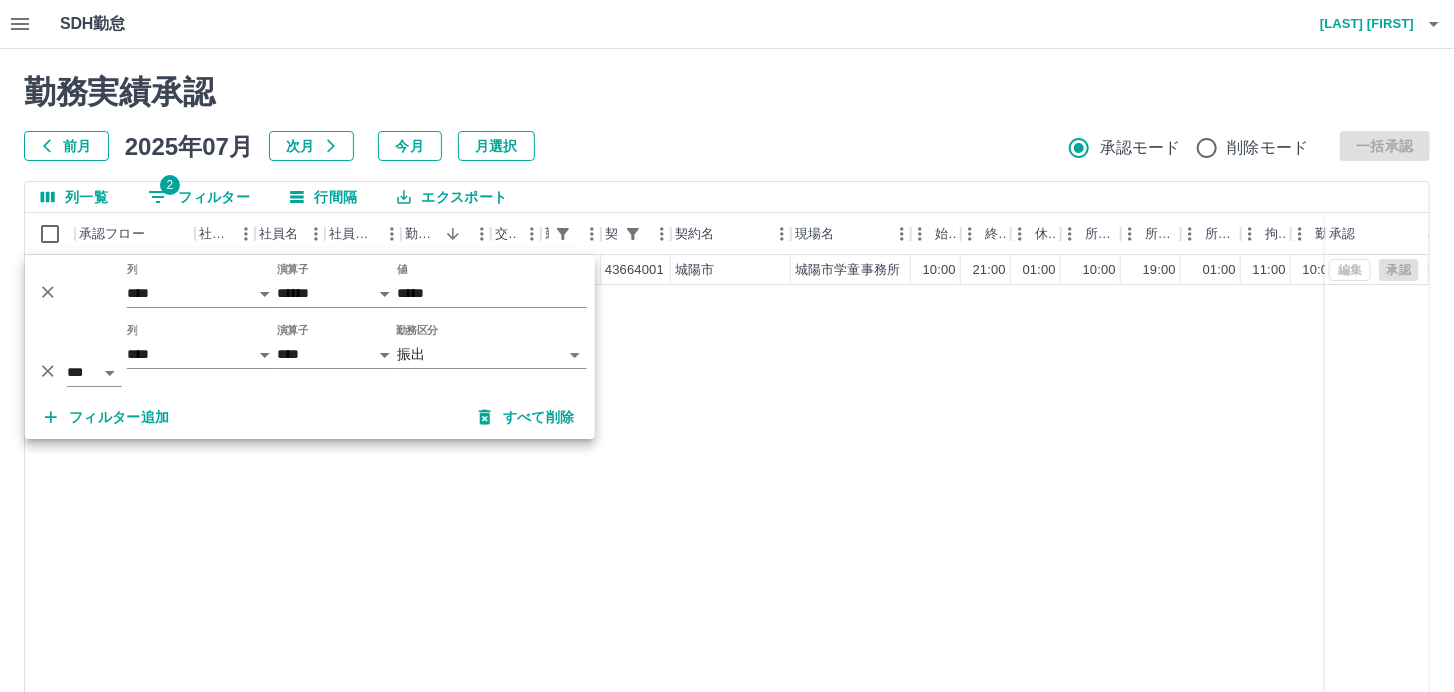 click on "**********" at bounding box center [727, 422] 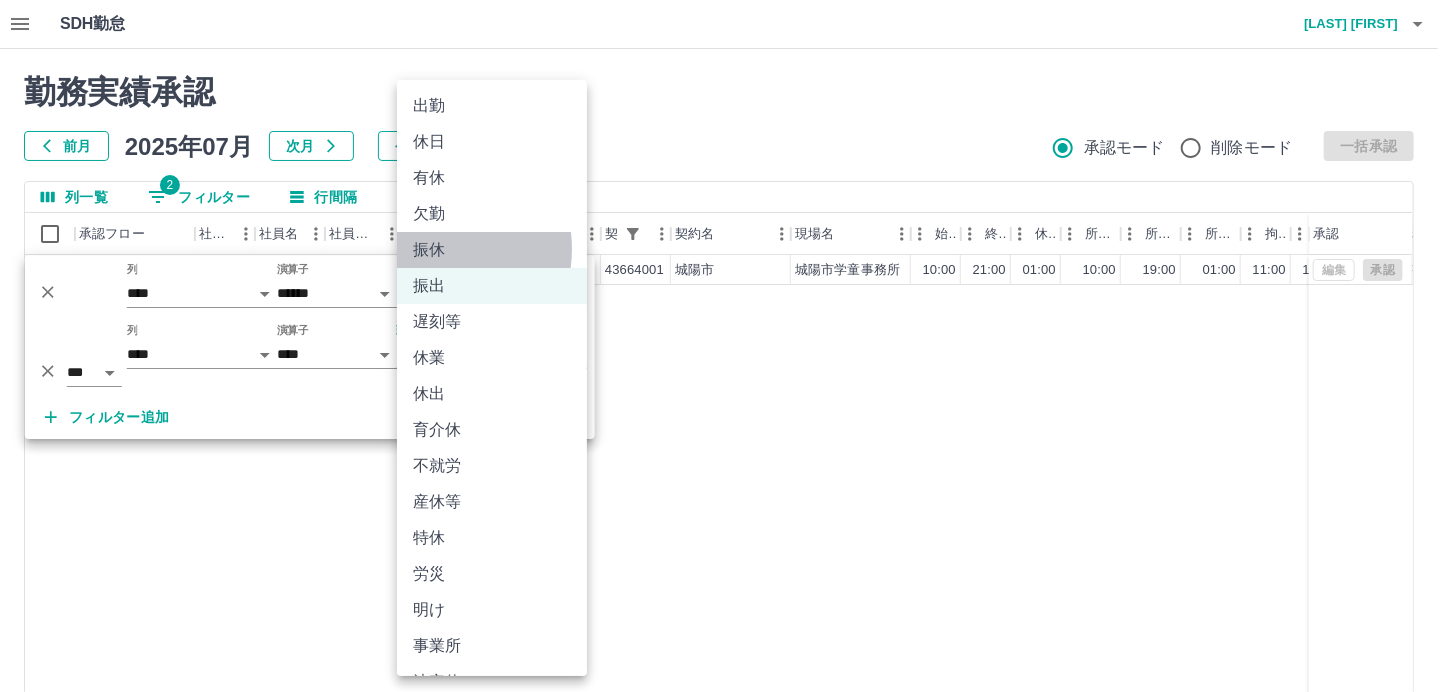 click on "振休" at bounding box center (492, 250) 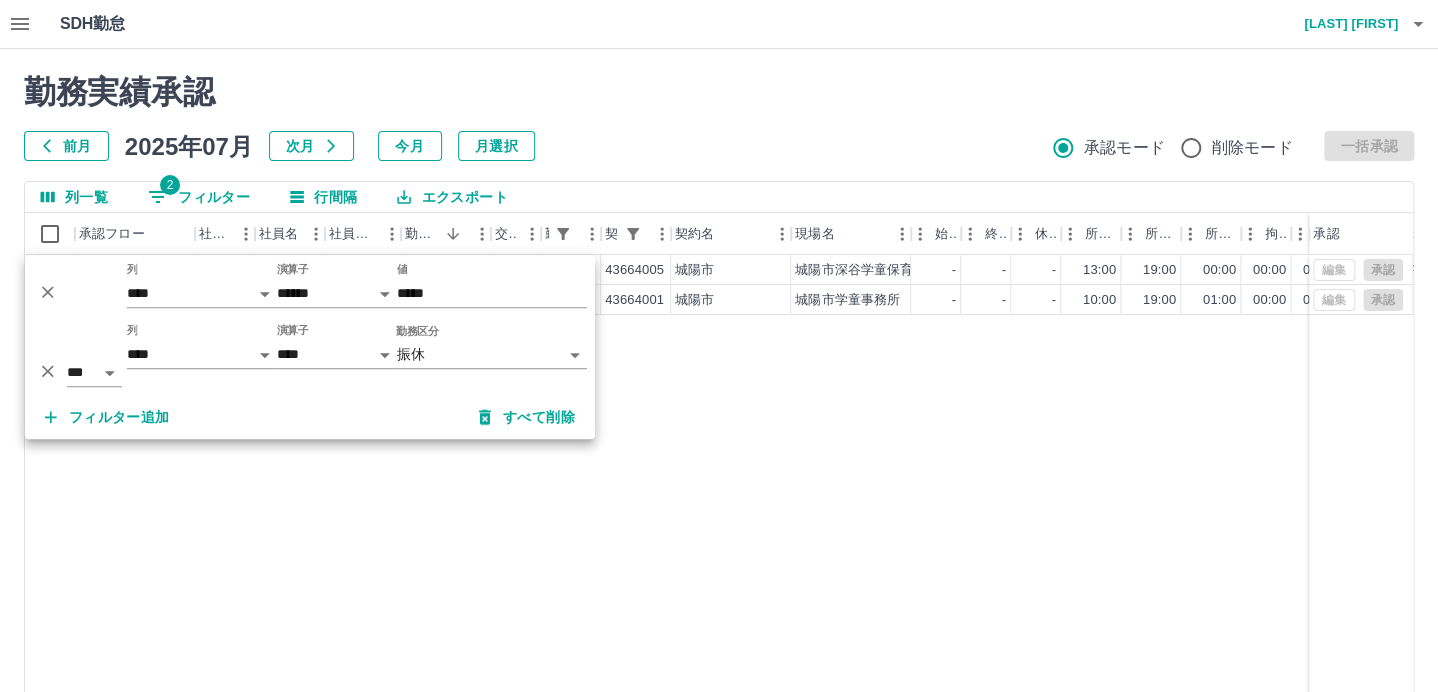 click on "前月 2025年07月 次月 今月 月選択 承認モード 削除モード 一括承認" at bounding box center [719, 146] 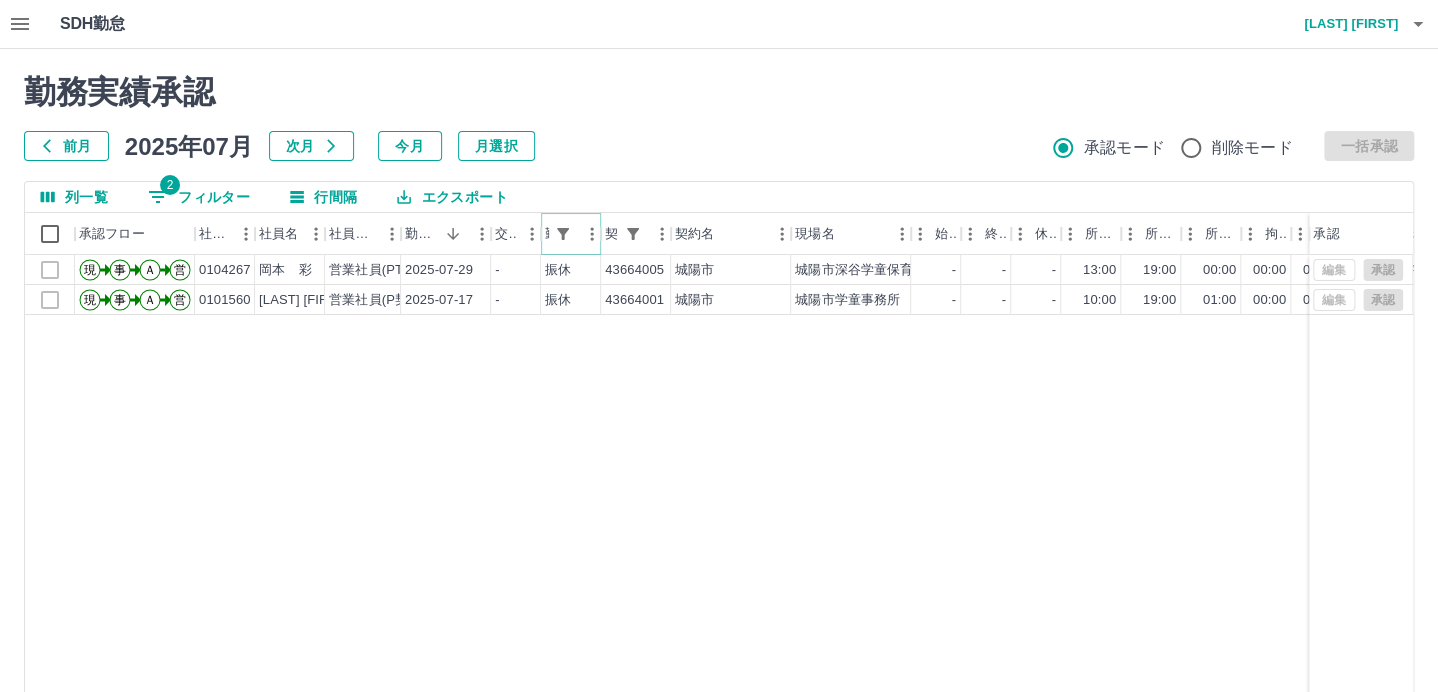 click 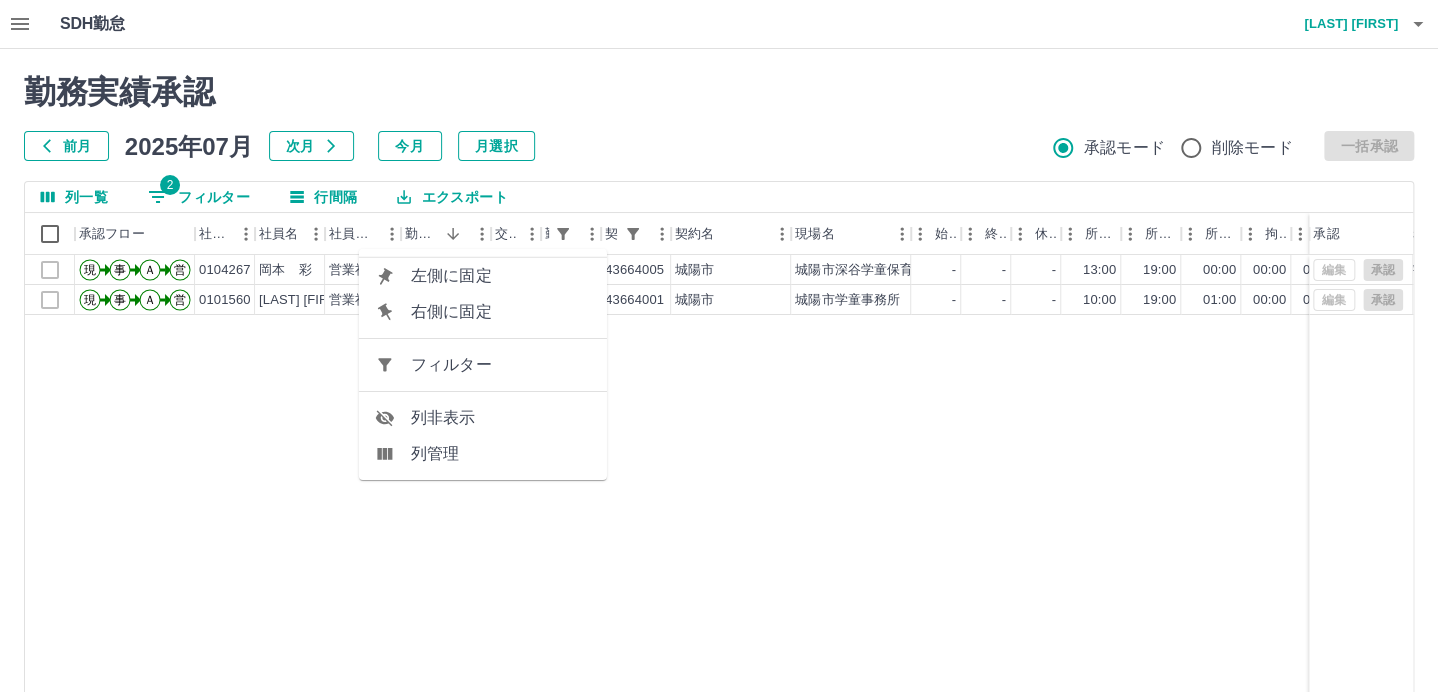 click on "フィルター" at bounding box center (501, 365) 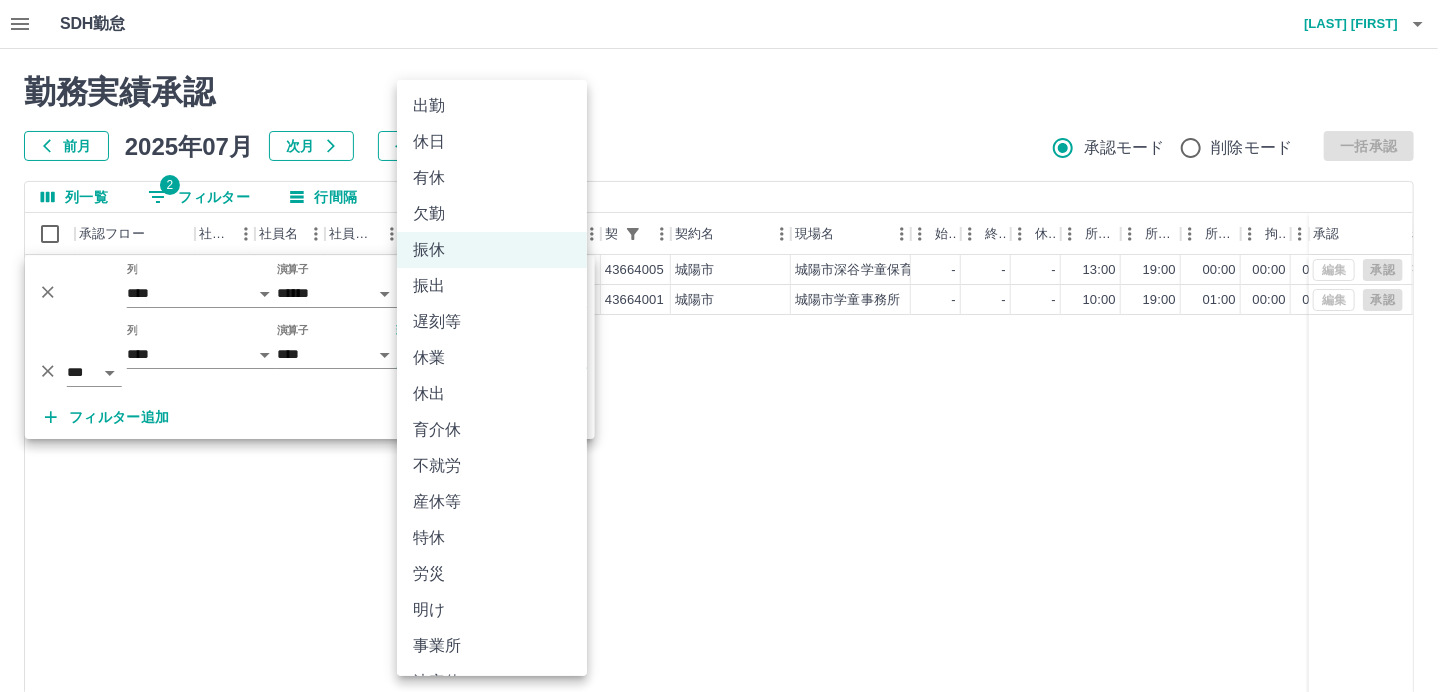 click on "SDH勤怠 [LAST] [FIRST] 勤務実績承認 前月 [DATE] 次月 今月 月選択 承認モード 削除モード 一括承認 列一覧 2 フィルター 行間隔 エクスポート 承認フロー 社員番号 [ID] [LAST] [FIRST] 営業社員(PT契約) [DATE] - 振休 [ID] [CITY] [CITY][PLACE] - - - 13:00 19:00 00:00 00:00 00:00 00:00 8月6日所定休の振替の取得日 全承認済 現 事 Ａ 営 [ID] [LAST] [FIRST] 営業社員(P契約) [DATE] - 振休 [ID] [CITY] [CITY][PLACE] - - - 10:00 19:00 01:00 00:00 00:00 00:00 全承認済 編集 承認 編集 承認 ページあたりの行数: 1000 **** 1～2 / 2 SDH勤怠 *** ** 列 **** *** **** *** *** **** ***** *** *** ** ** ** **** **** **** ** ** *** **** *****" at bounding box center [727, 422] 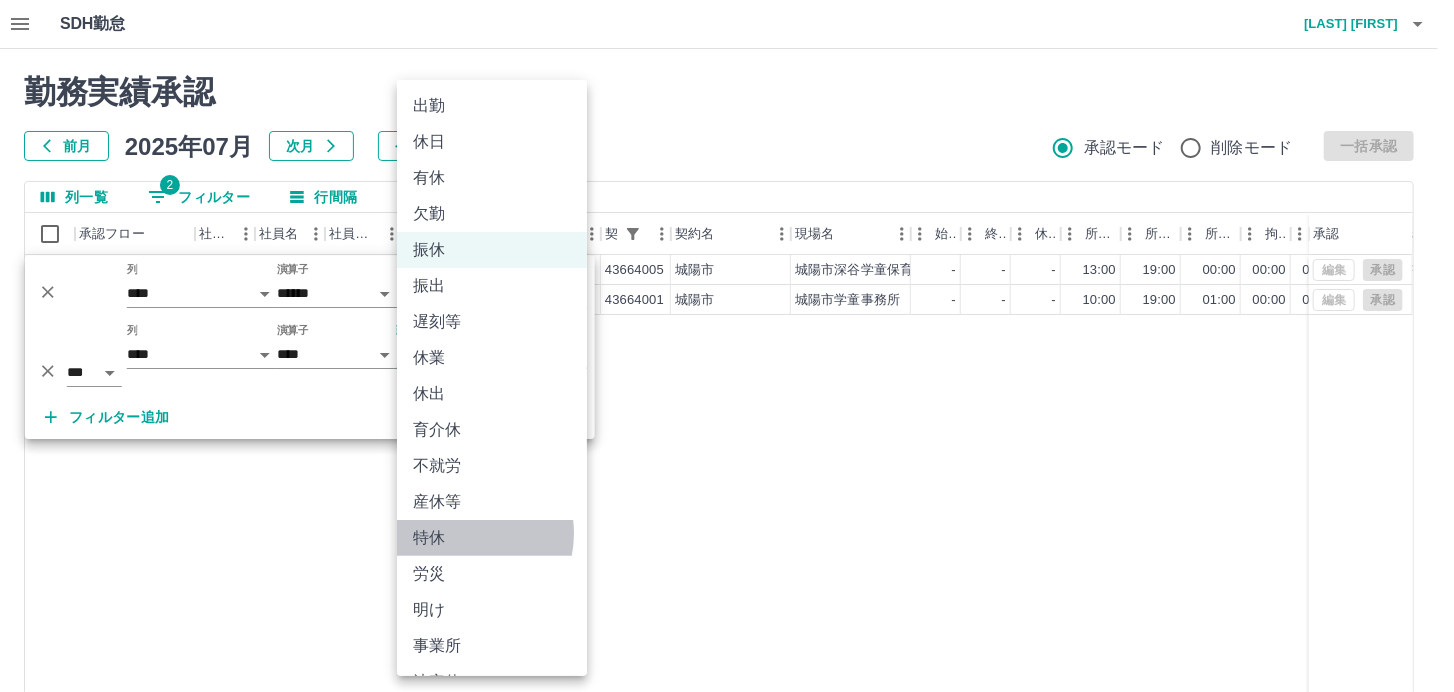 click on "特休" at bounding box center [492, 538] 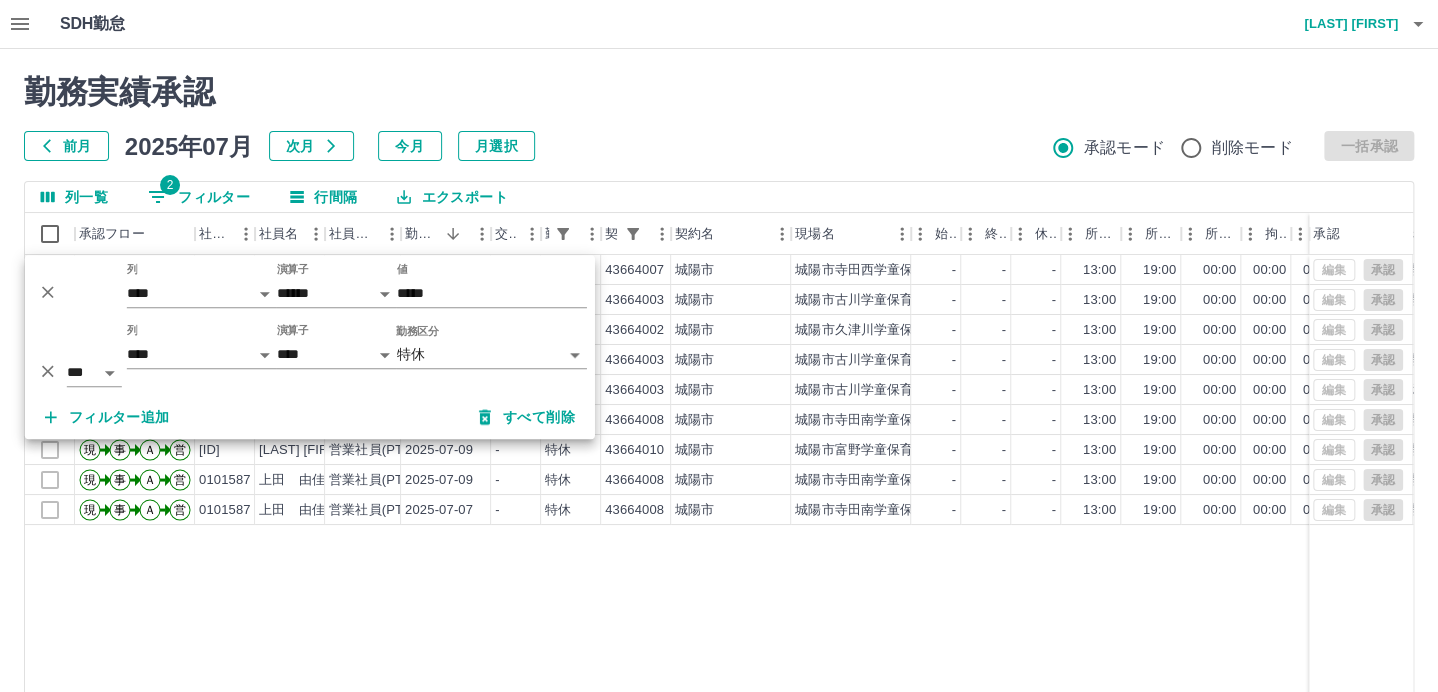 click on "前月 2025年07月 次月 今月 月選択 承認モード 削除モード 一括承認" at bounding box center (719, 146) 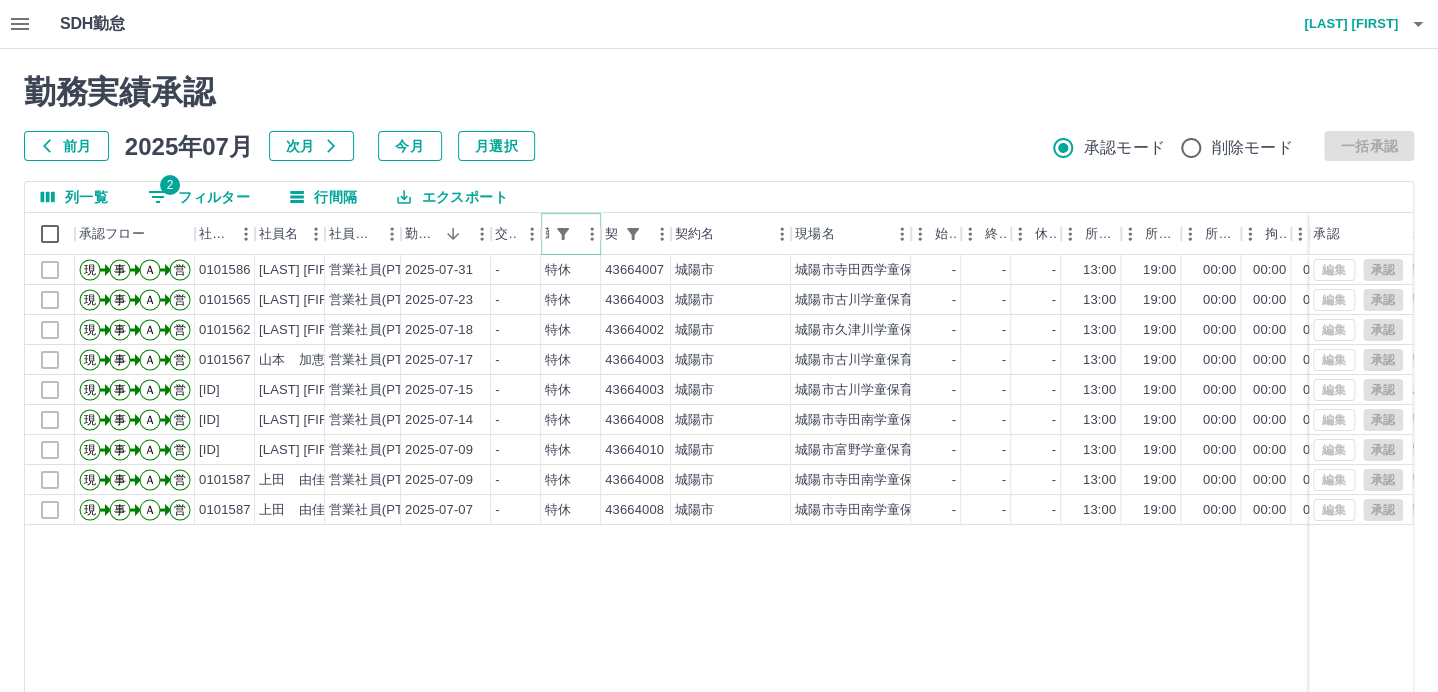 click 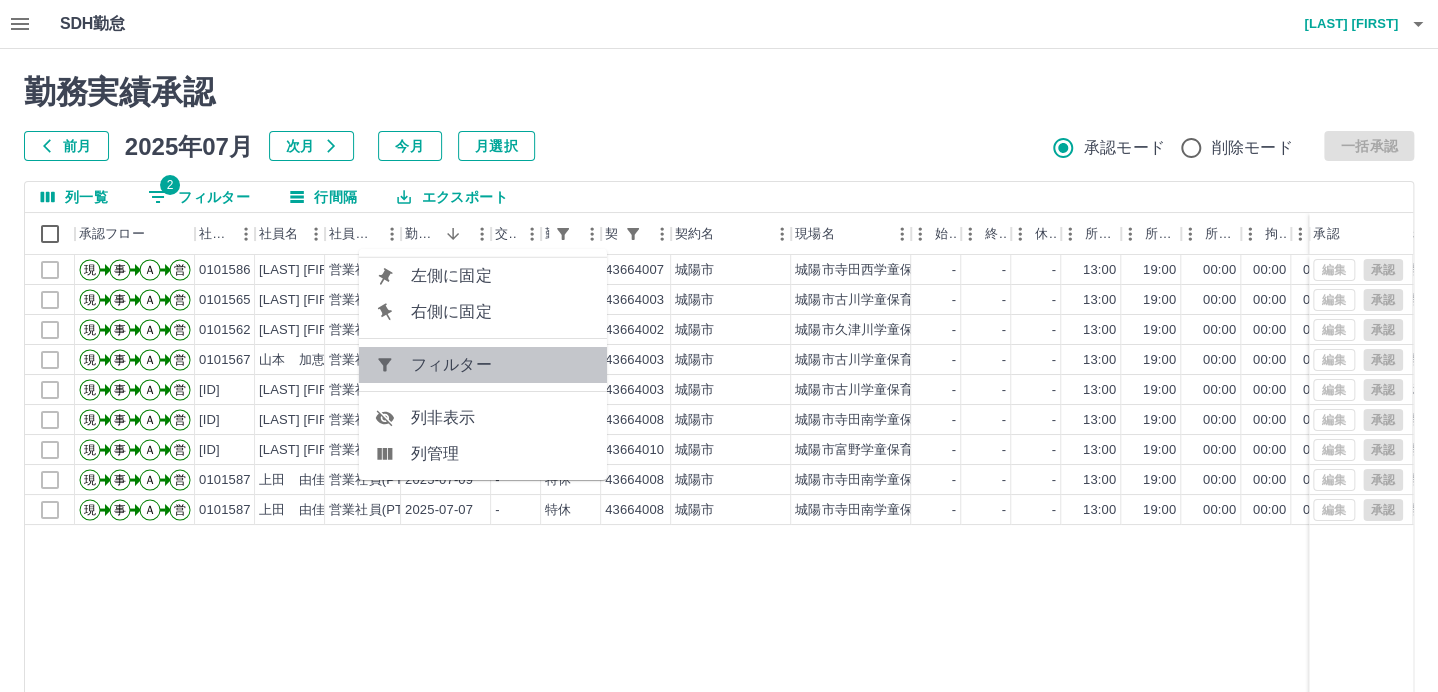 click on "フィルター" at bounding box center [501, 365] 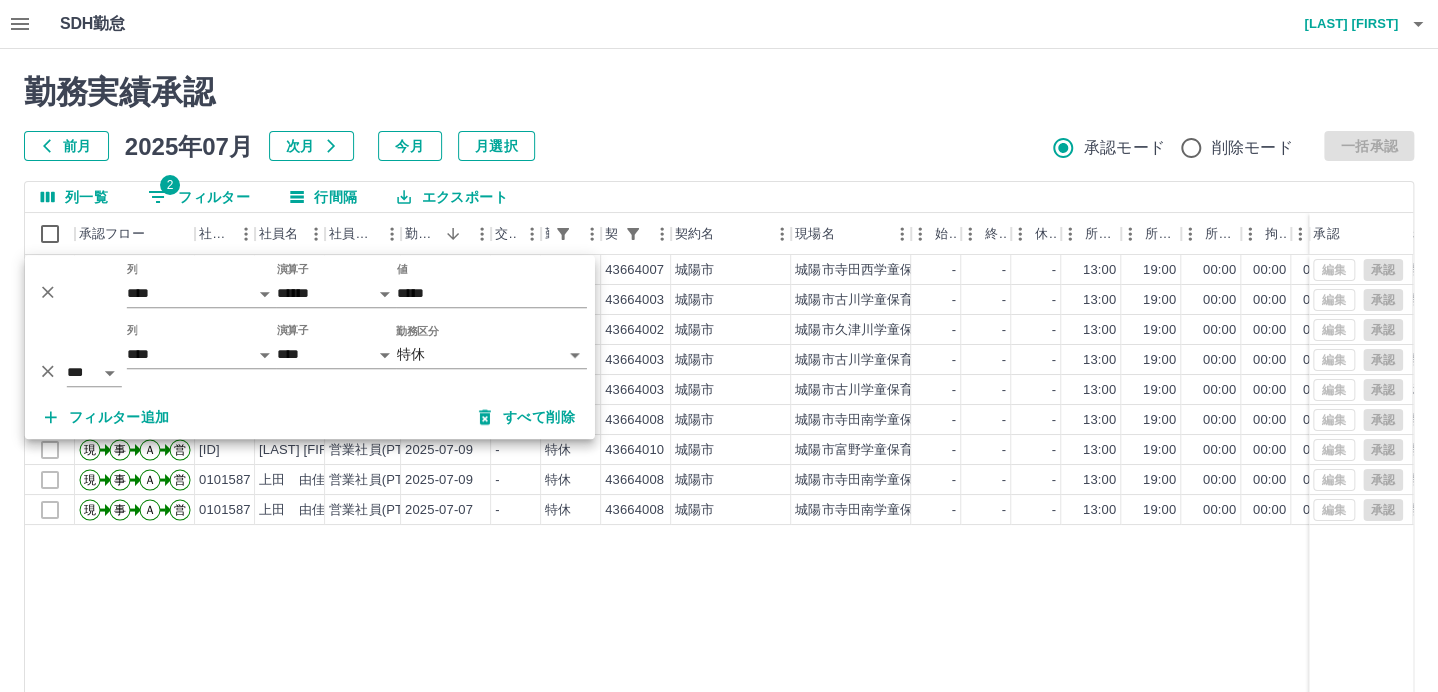 click on "SDH勤怠 皆元　佐紀 勤務実績承認 前月 2025年07月 次月 今月 月選択 承認モード 削除モード 一括承認 列一覧 2 フィルター 行間隔 エクスポート 承認フロー 社員番号 [LAST] [FIRST] 社員区分 勤務日 交通費 勤務区分 契約コード 契約名 [CITY] [CITY]寺田西学童保育所 - - - 13:00 19:00 00:00 00:00 00:00 00:00 夏季休暇 全承認済 現 事 Ａ 営 0101586 山田　悦子 営業社員(PT契約) 2025-07-31  -  特休 43664007 [CITY] [CITY]寺田西学童保育所 - - - 13:00 19:00 00:00 00:00 00:00 00:00 夏季休暇 全承認済 現 事 Ａ 営 0101565 吉岡　浩美 営業社員(PT契約) 2025-07-23  -  特休 43664003 [CITY] [CITY]古川学童保育所 - - - 13:00 19:00 00:00 00:00 00:00 00:00 夏季休暇1 全承認済 現 事 Ａ 営 0101562 石田　徳子 営業社員(PT契約) 2025-07-18  -  特休 43664002 [CITY] [CITY]久津川学童保育所 - - - 13:00 19:00 00:00 00:00 00:00 00:00 -" at bounding box center (719, 422) 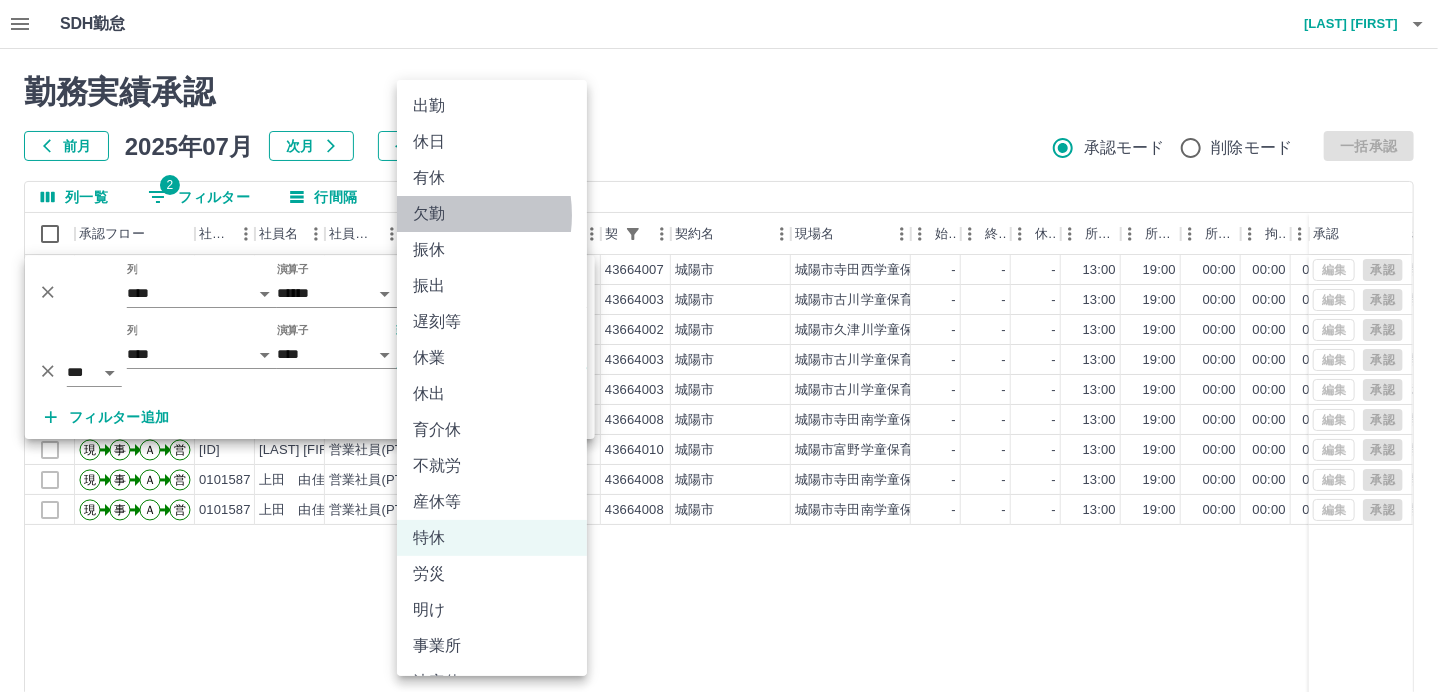 click on "欠勤" at bounding box center [492, 214] 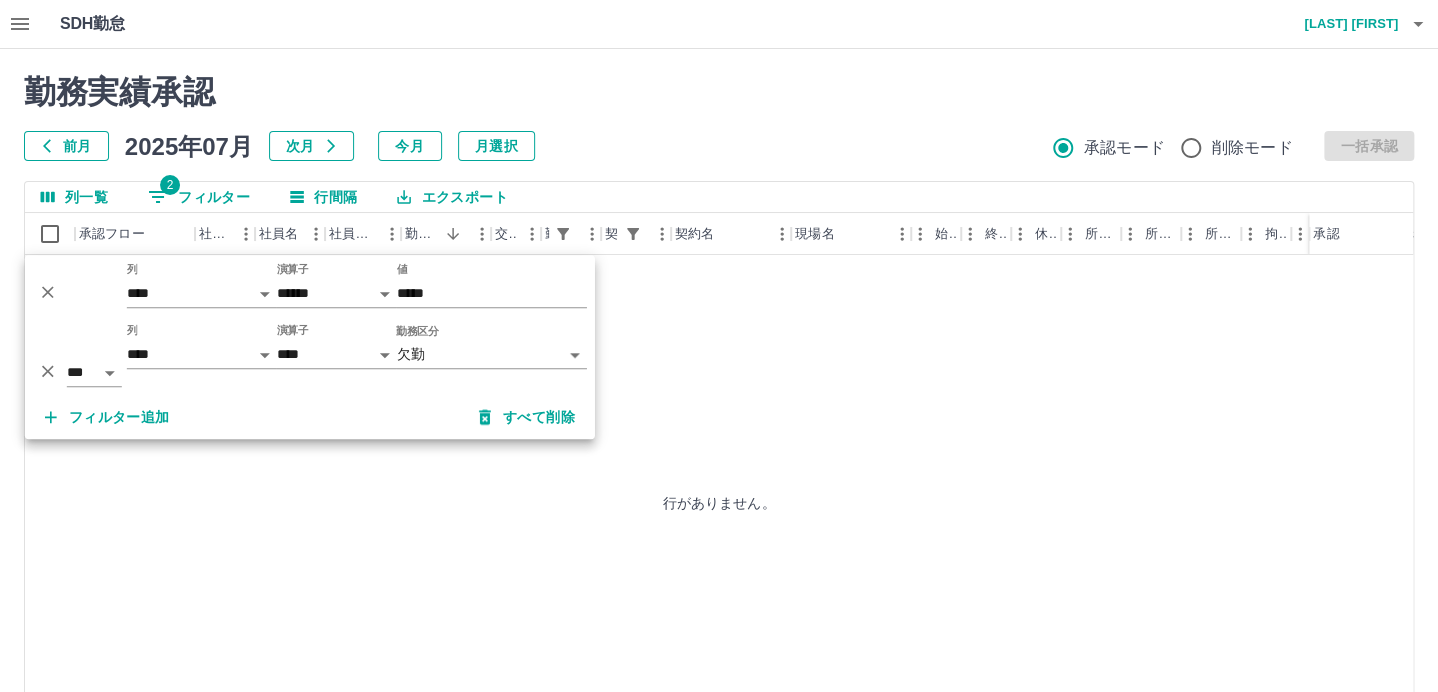 click on "勤務実績承認 前月 2025年07月 次月 今月 月選択 承認モード 削除モード 一括承認 列一覧 2 フィルター 行間隔 エクスポート 承認フロー 社員番号 社員名 社員区分 勤務日 交通費 勤務区分 契約コード 契約名 現場名 始業 終業 休憩 所定開始 所定終業 所定休憩 拘束 勤務 遅刻等 コメント ステータス 承認 行がありません。 ページあたりの行数: 1000 **** 0～0 / 0" at bounding box center [719, 447] 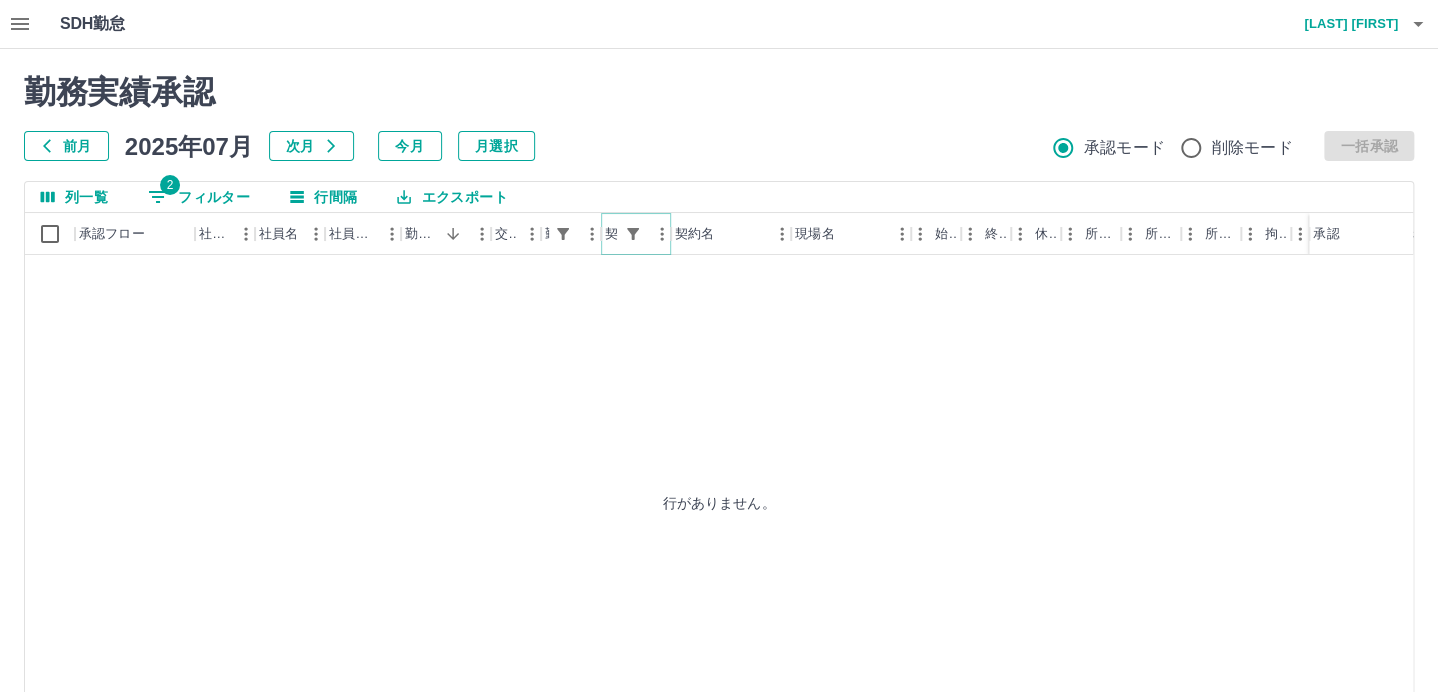 click 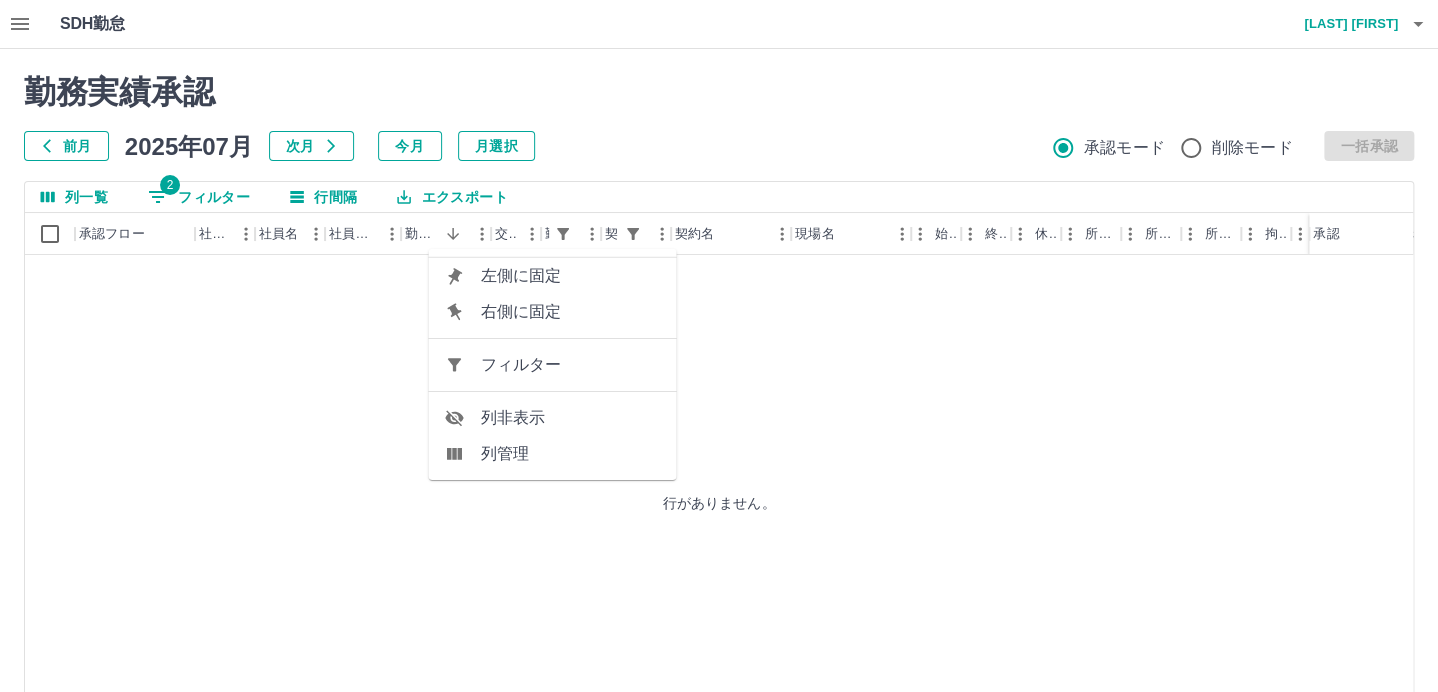 click on "フィルター" at bounding box center (570, 365) 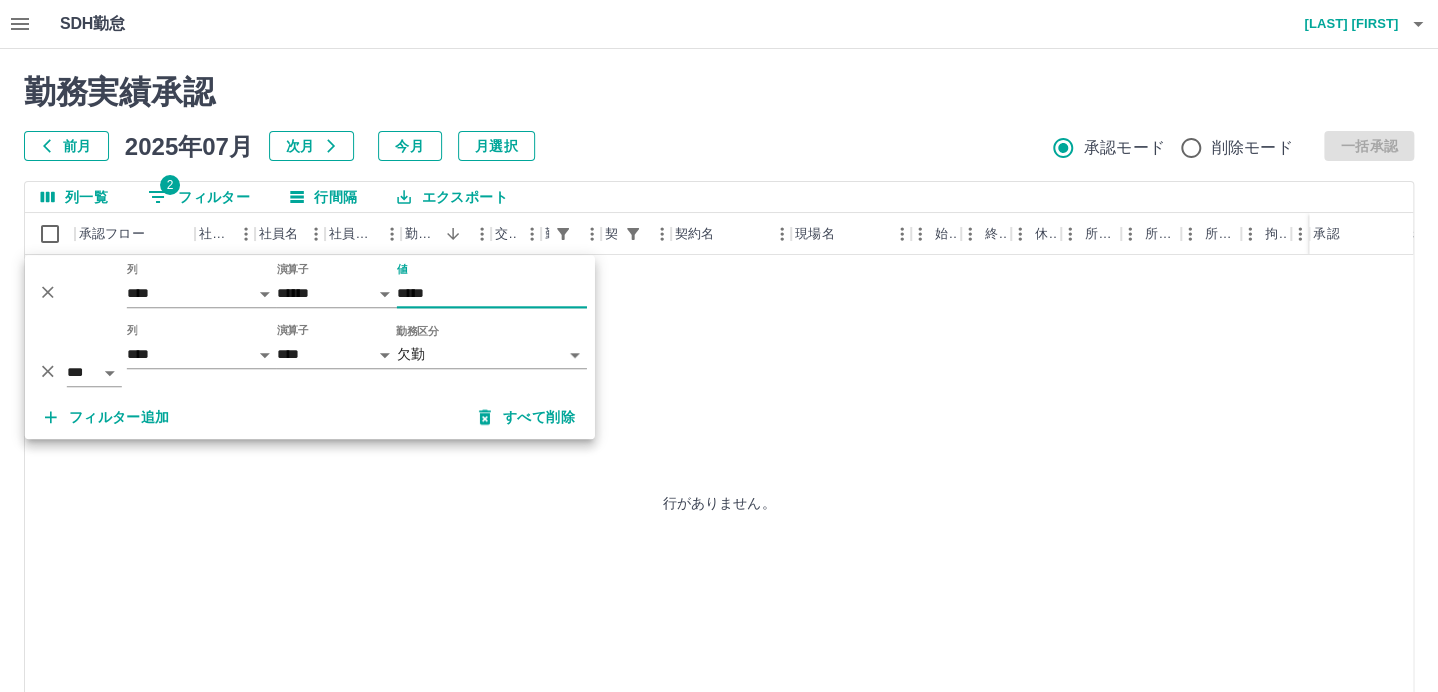 click on "*****" at bounding box center [492, 293] 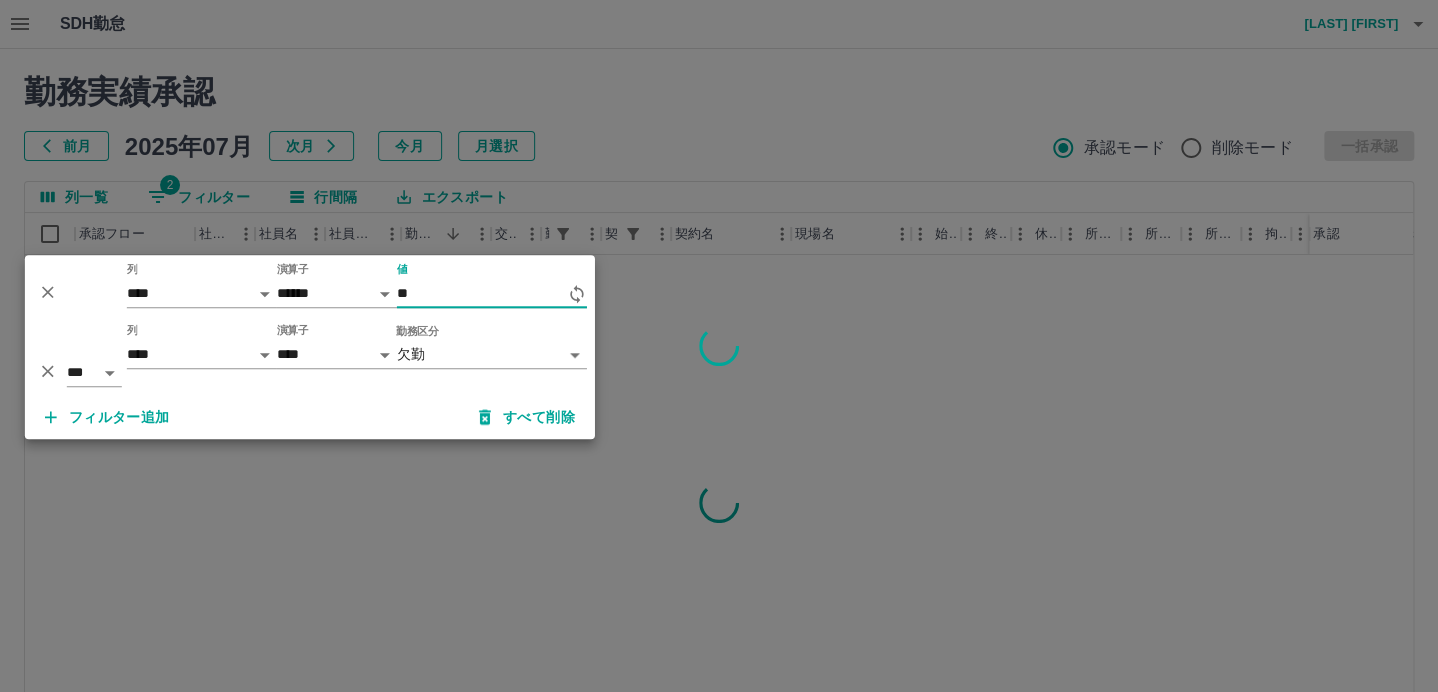 type on "*" 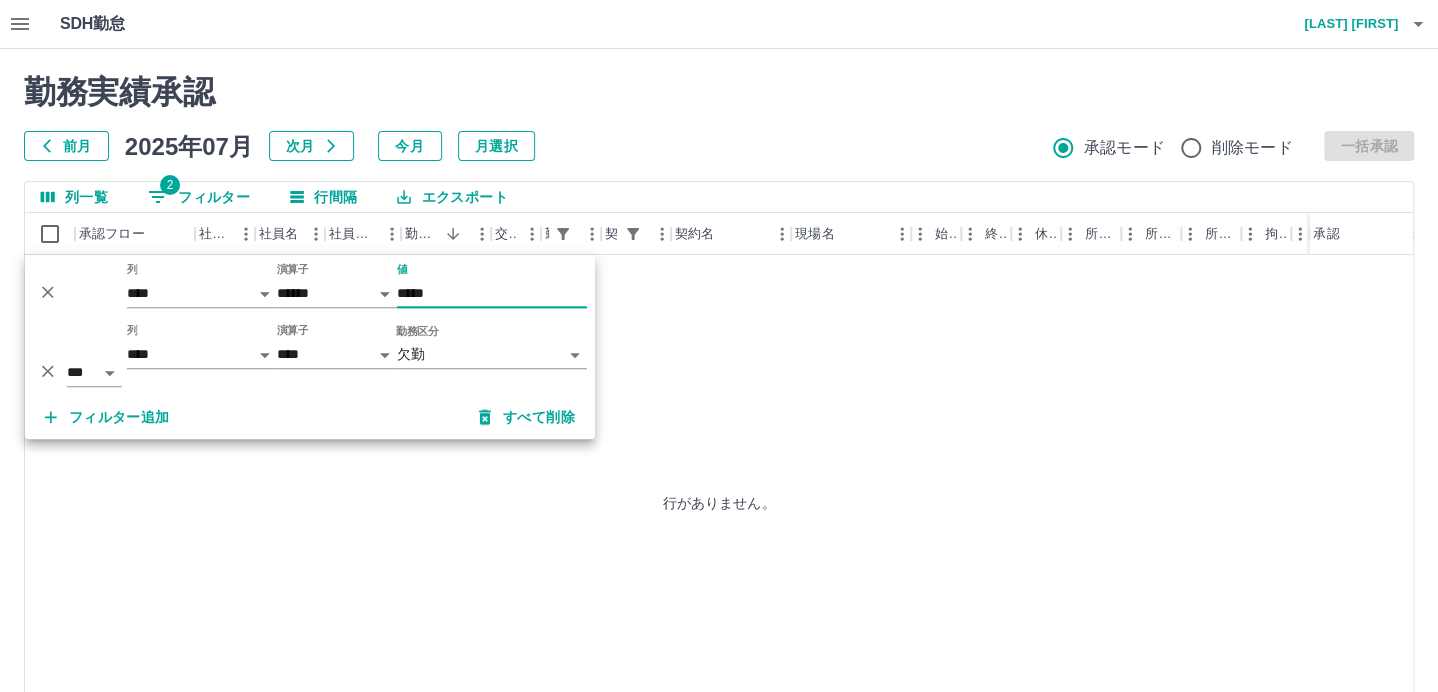 type on "*****" 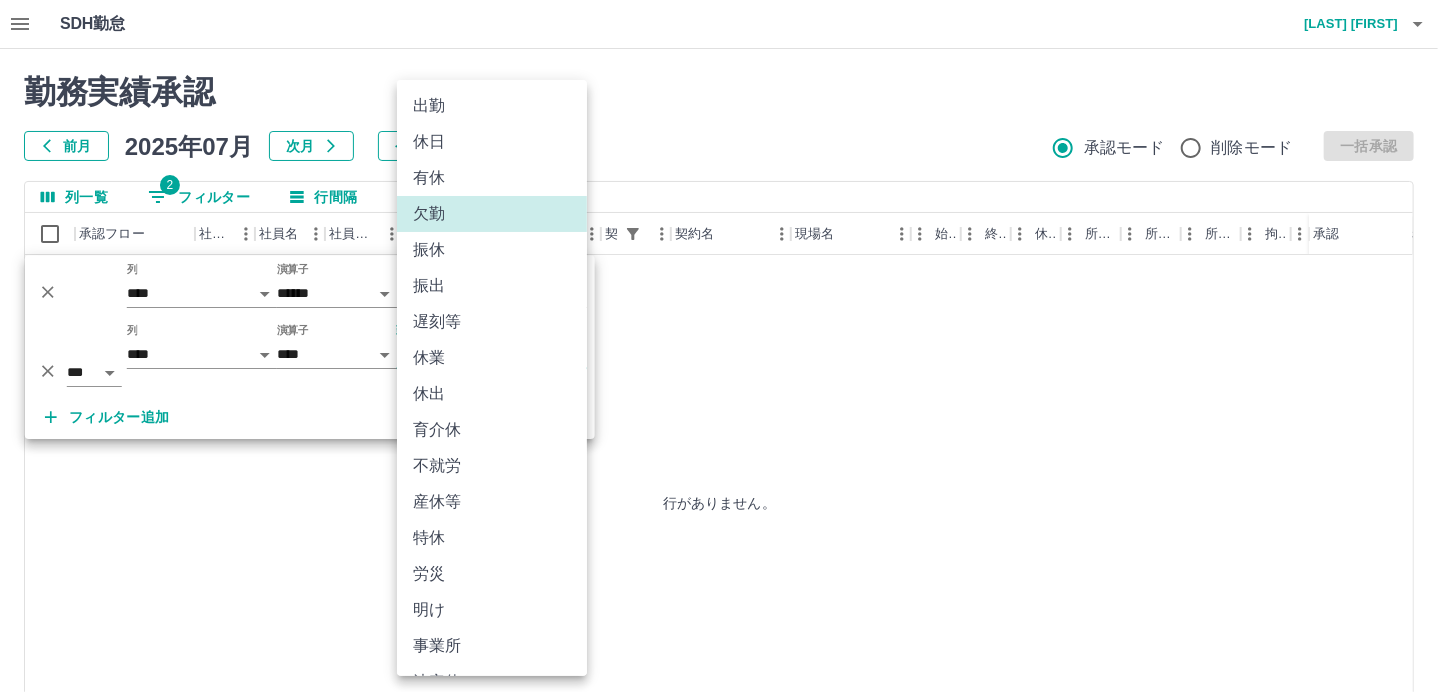 click on "出勤" at bounding box center (492, 106) 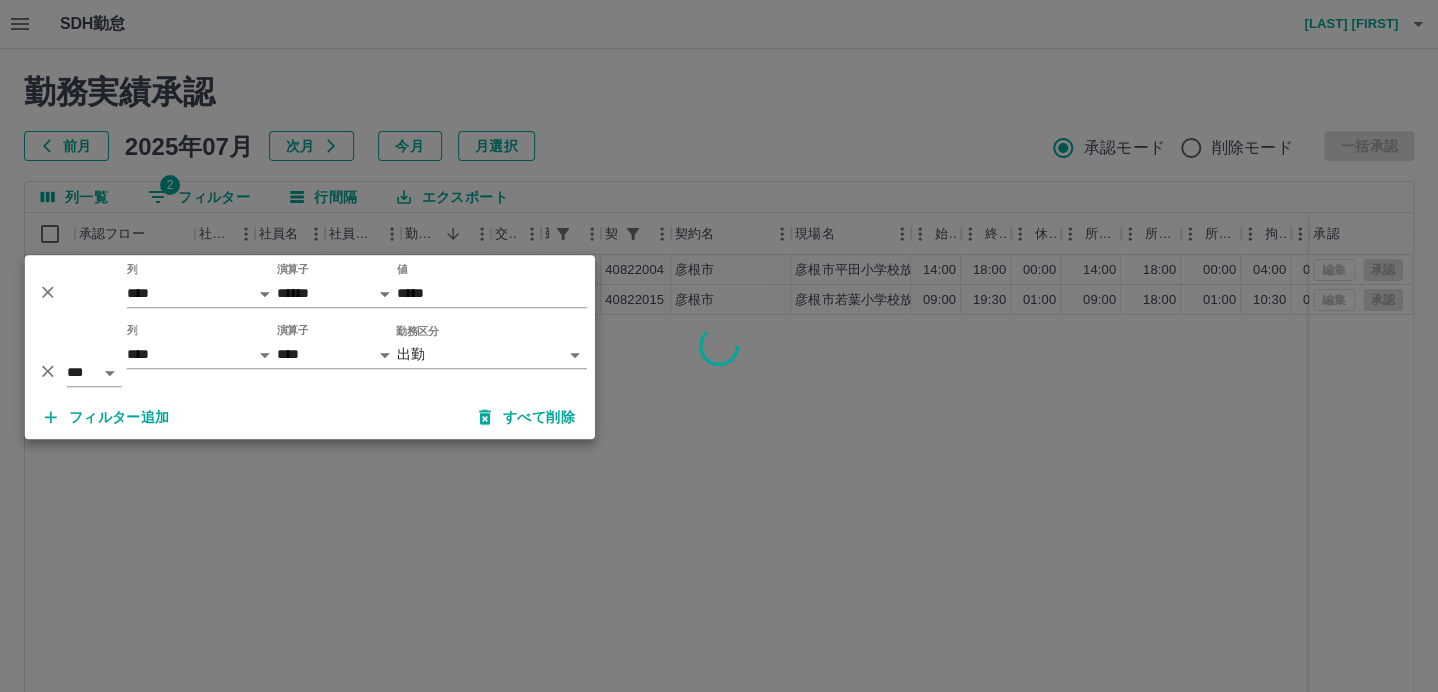 click at bounding box center (719, 346) 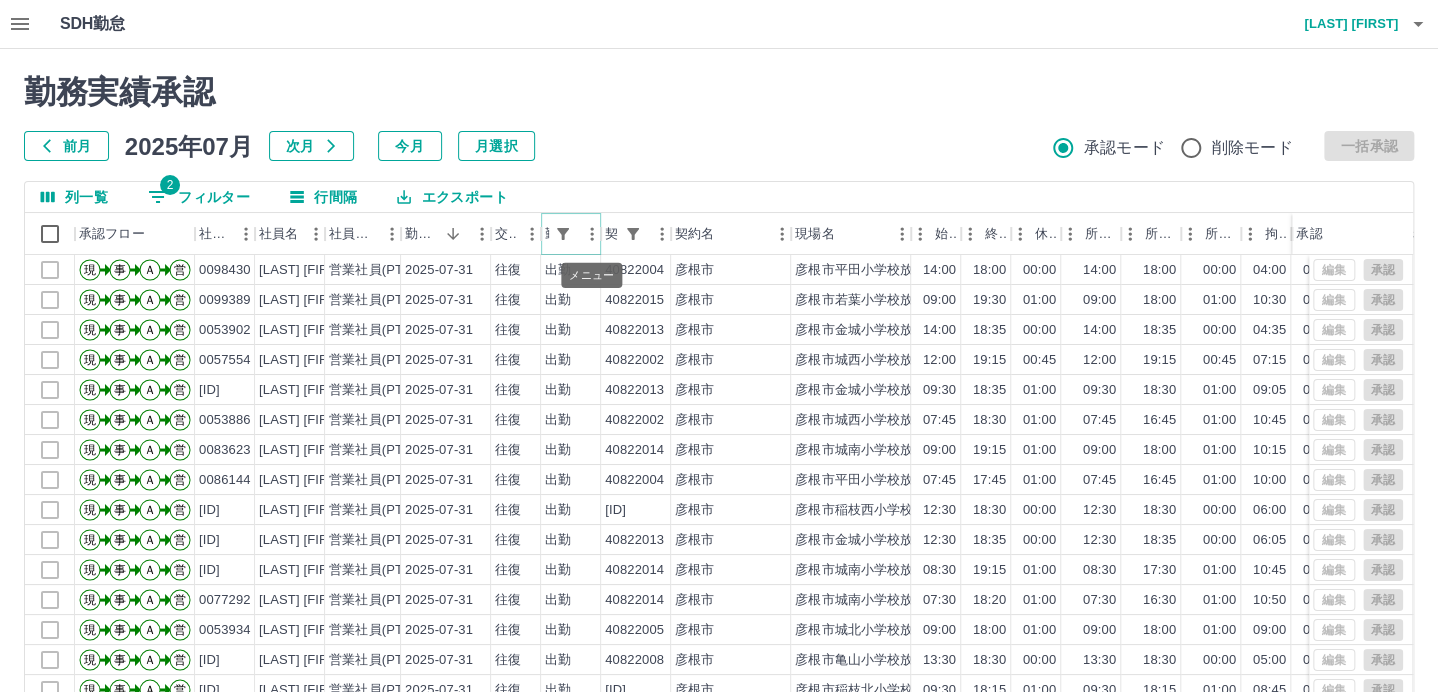 click 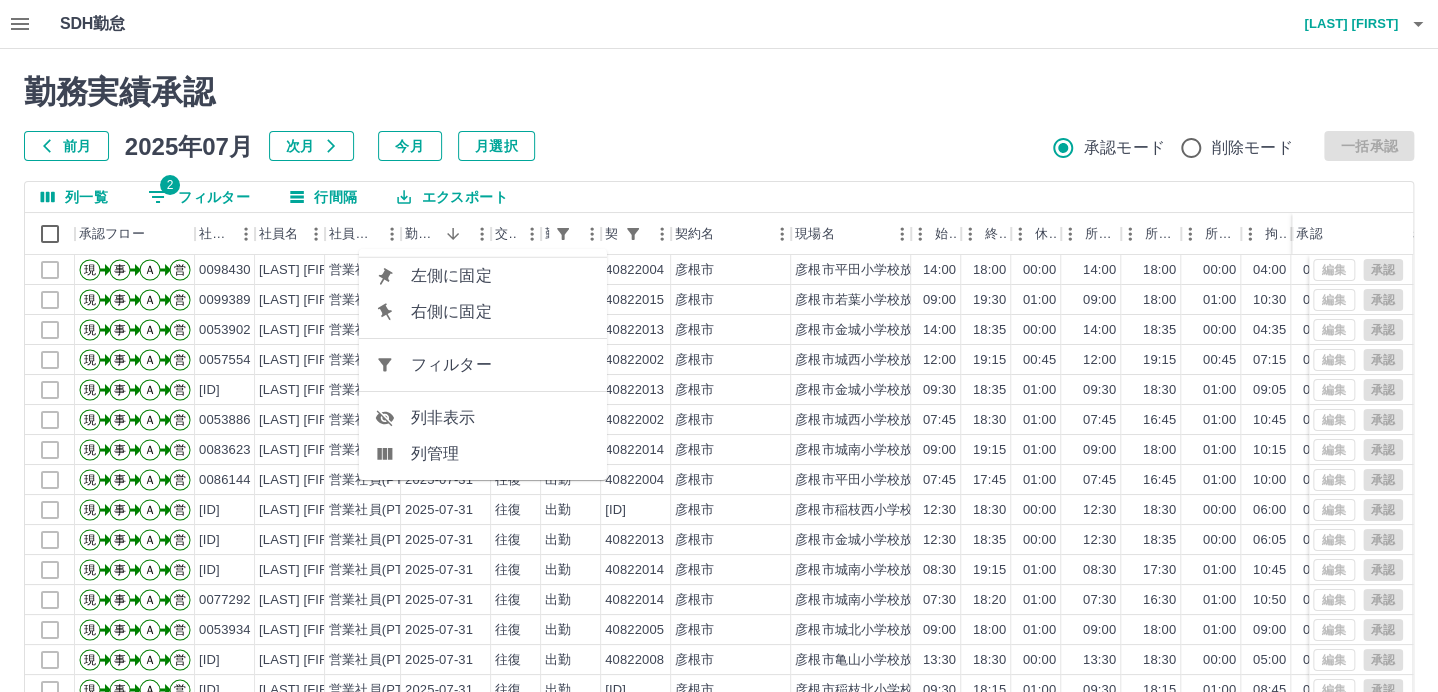 click on "勤務実績承認" at bounding box center (719, 92) 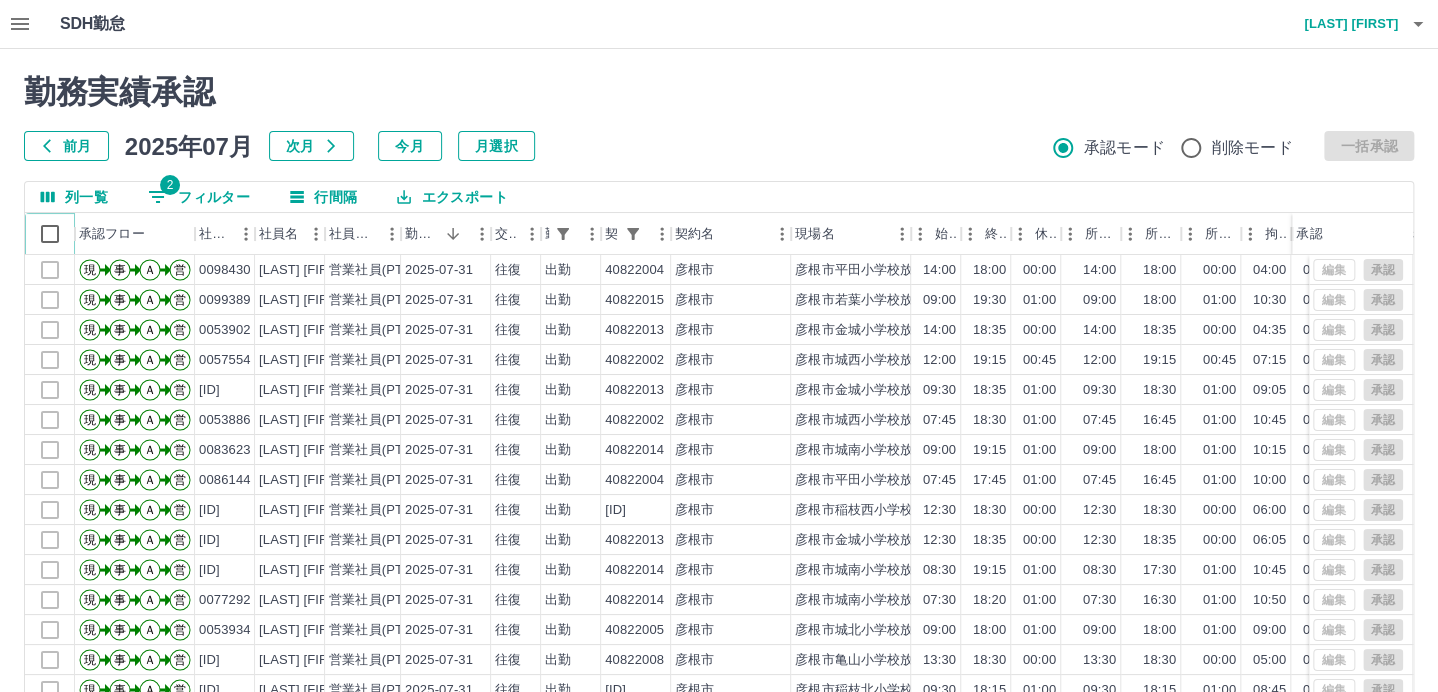 click at bounding box center [601, 234] 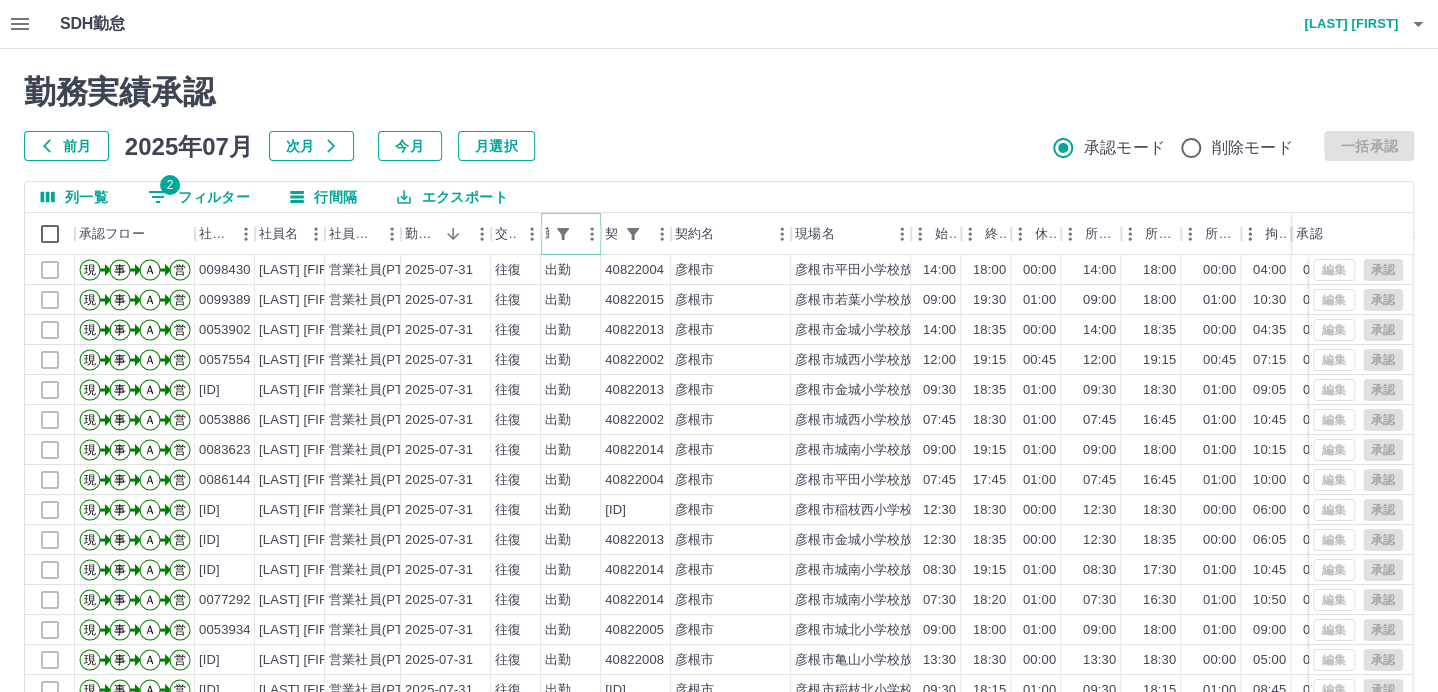 click 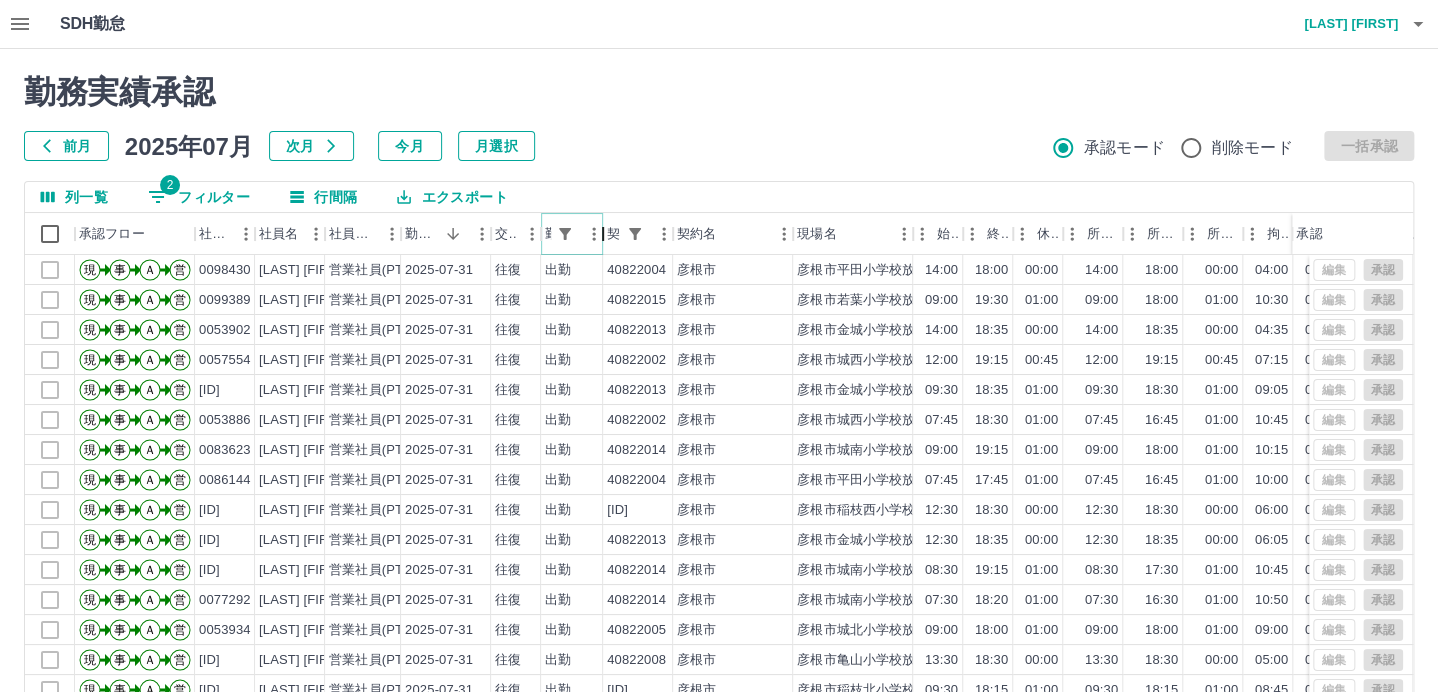 click at bounding box center (603, 234) 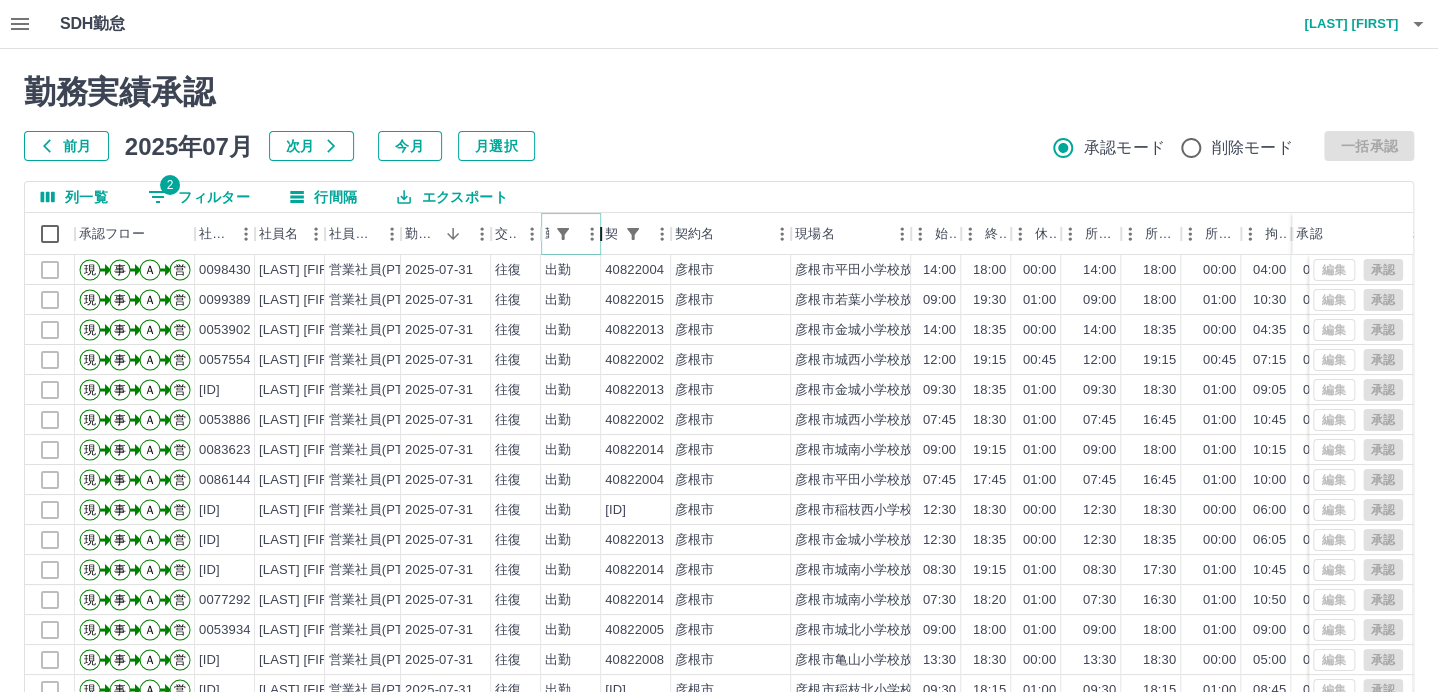 click 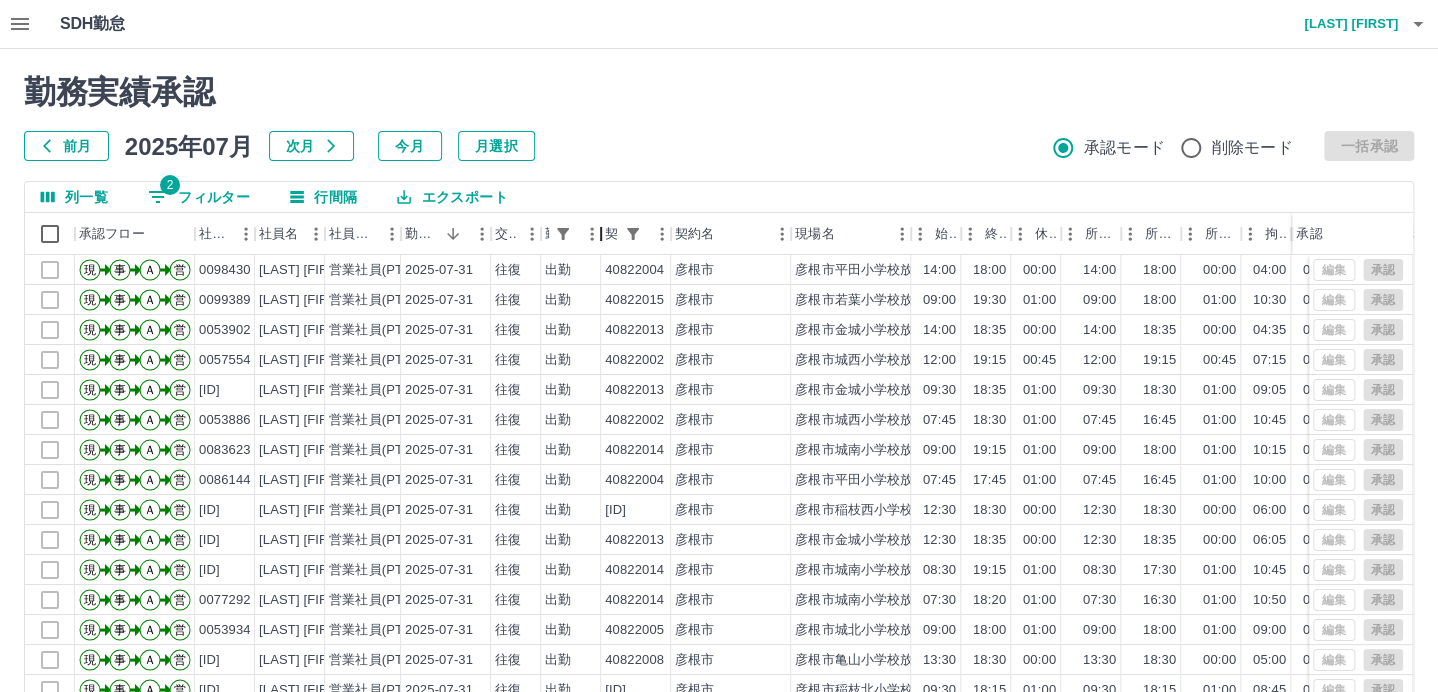 click on "勤務実績承認 前月 2025年07月 次月 今月 月選択 承認モード 削除モード 一括承認" at bounding box center (719, 117) 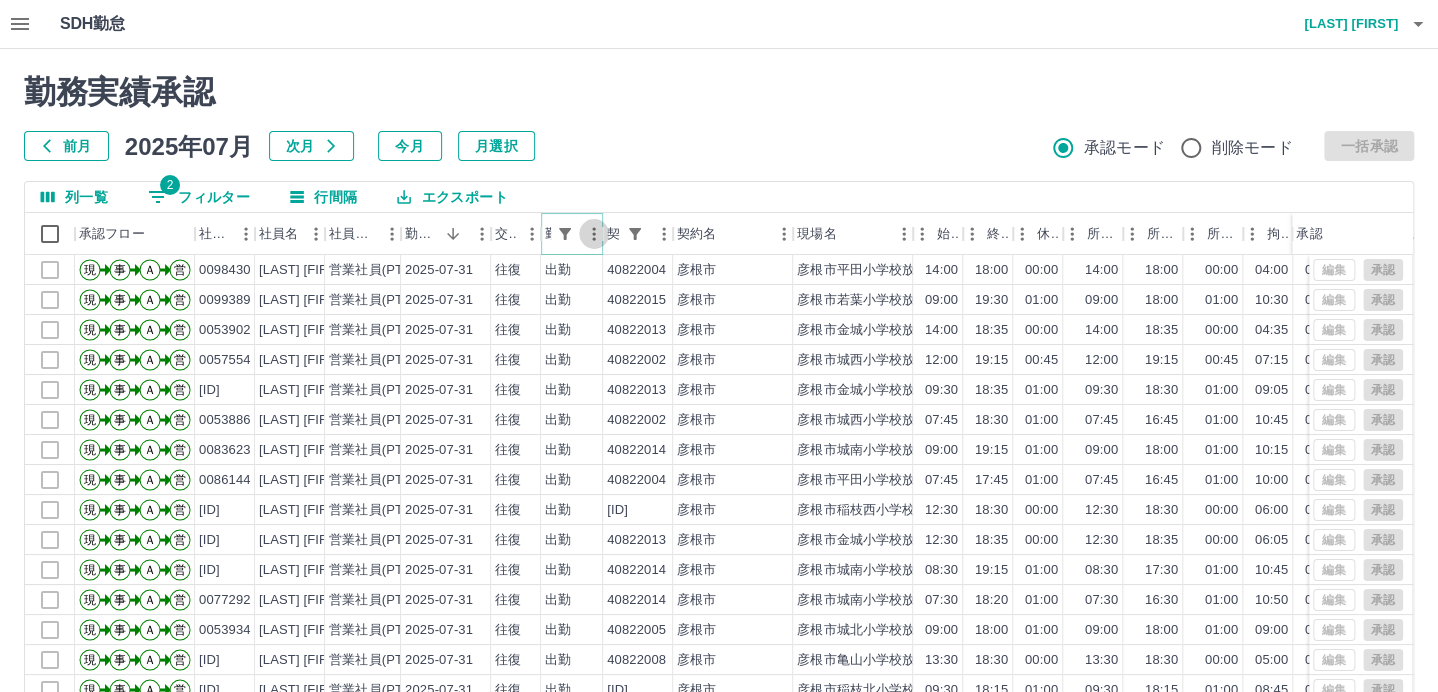 click at bounding box center (594, 234) 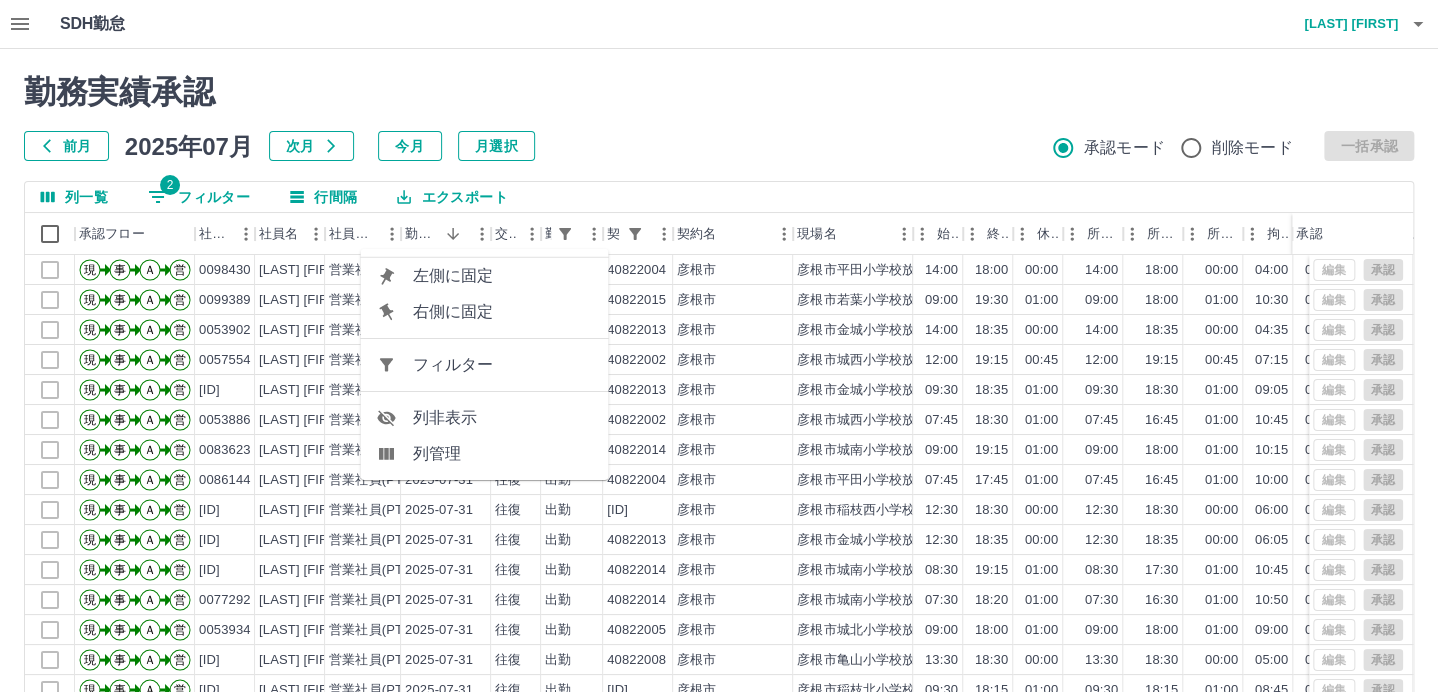 click on "フィルター" at bounding box center (502, 365) 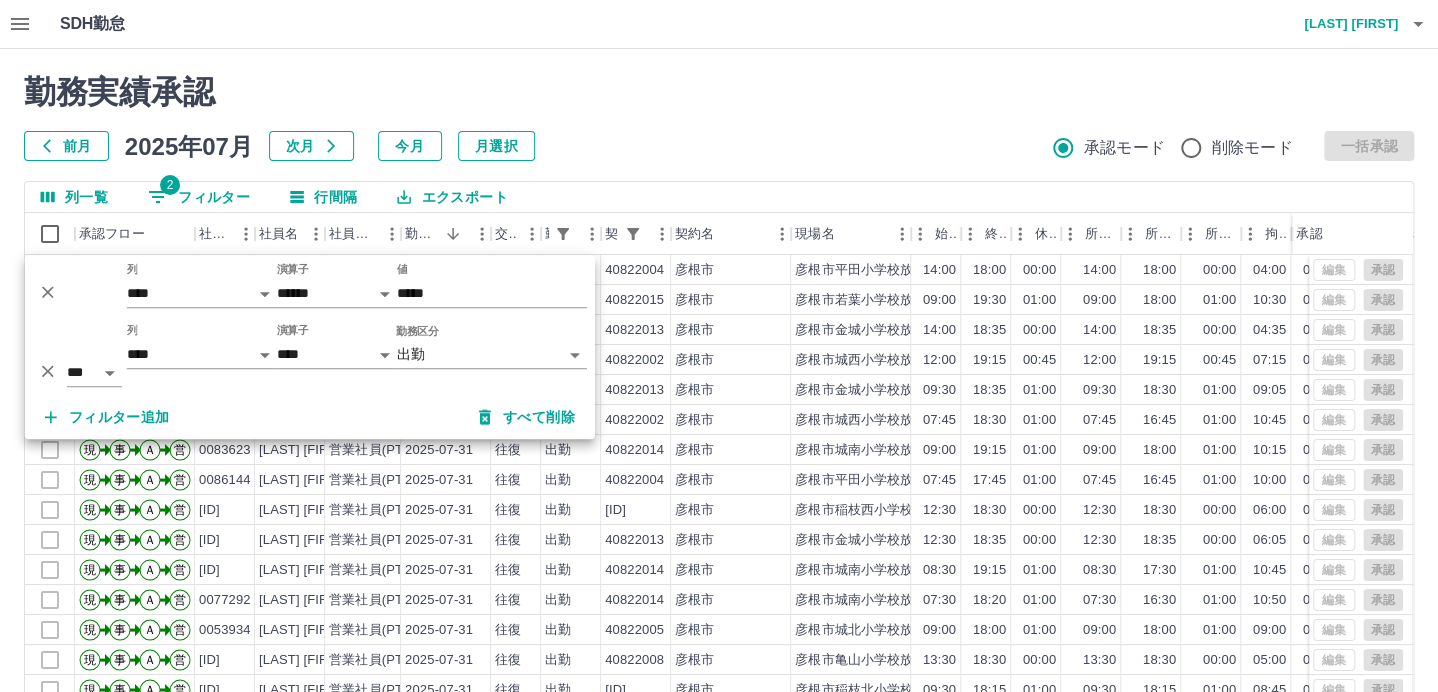 click on "SDH勤怠 皆元　佐紀 勤務実績承認 前月 2025年07月 次月 今月 月選択 承認モード 削除モード 一括承認 列一覧 2 フィルター 行間隔 エクスポート 承認フロー 社員番号 [LAST] [FIRST] 社員区分 勤務日 往復 出勤 40822004 [CITY] [CITY]平田小学校放課後児童クラブ 14:00 18:00 00:00 14:00 18:00 00:00 04:00 04:00 00:00 全承認済 現 事 Ａ 営 0098430 磯谷　太陽 営業社員(PT契約) 2025-07-31 往復 出勤 40822015 [CITY] [CITY]若葉小学校放課後児童クラブ 09:00 19:30 01:00 09:00 18:00 01:00 10:30 09:30 00:00 全承認済 現 事 Ａ 営 0053902 山口　早苗 営業社員(PT契約) 2025-07-31 往復 出勤 40822013 [CITY] [CITY]金城小学校放課後児童クラブ 14:00 18:35" at bounding box center [719, 447] 